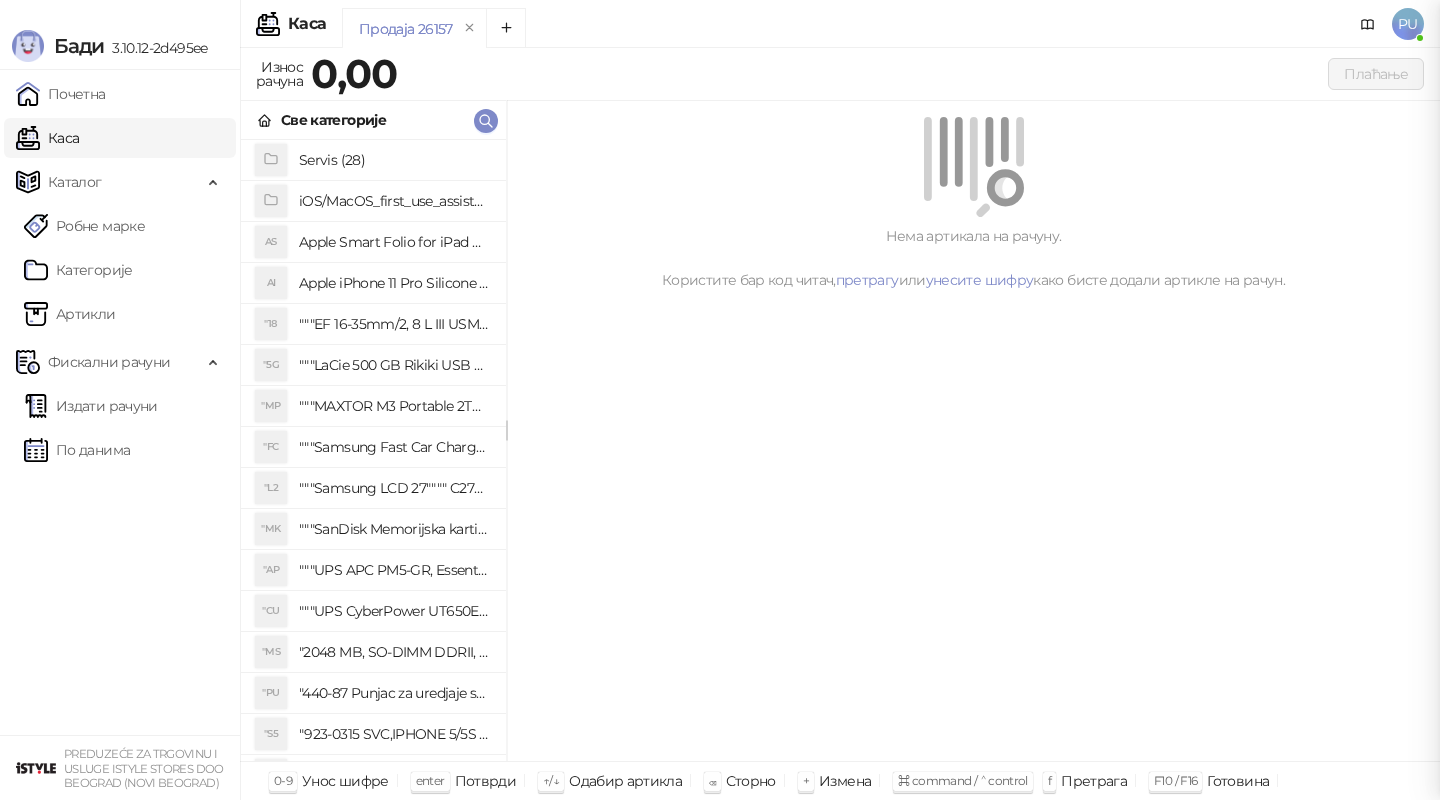 scroll, scrollTop: 0, scrollLeft: 0, axis: both 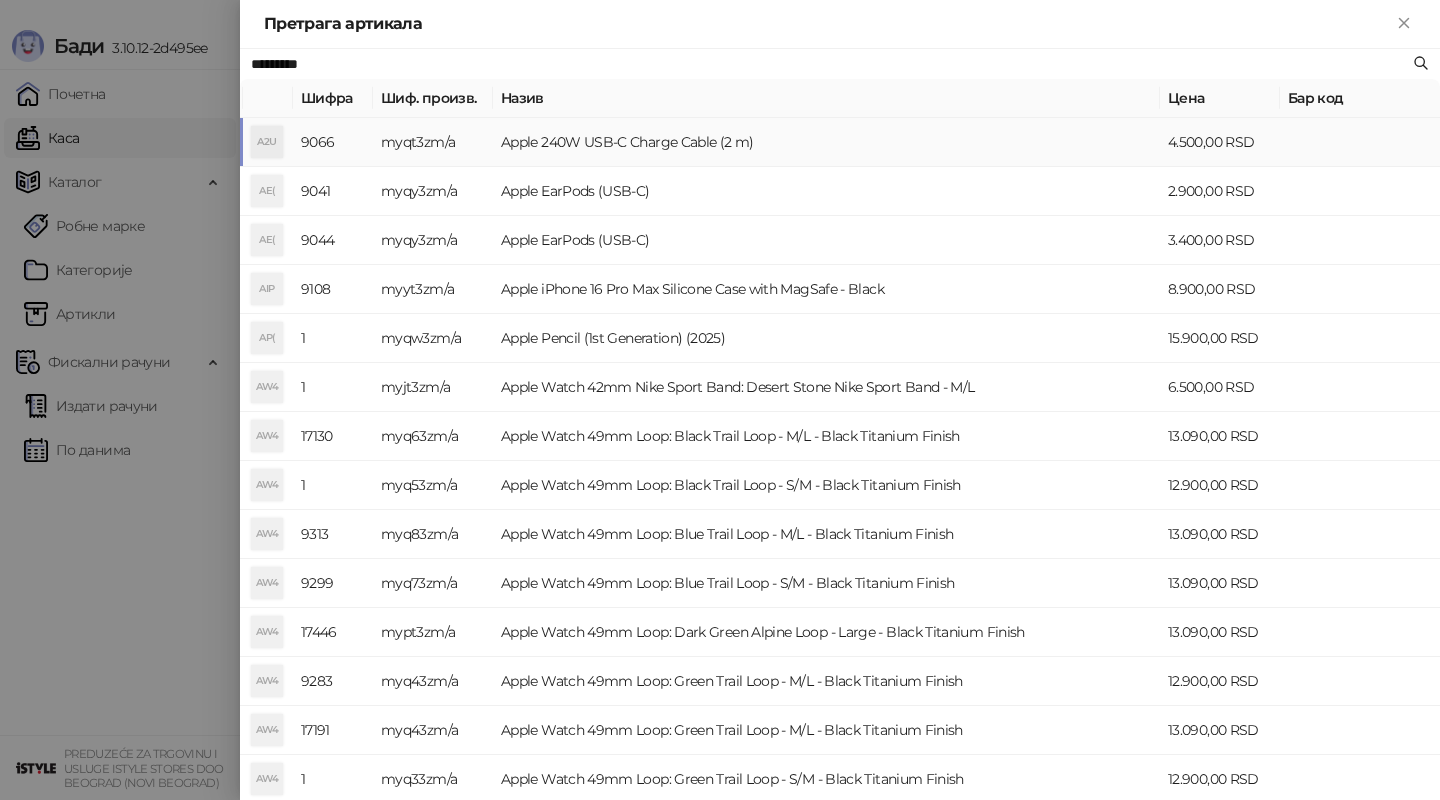 click on "Apple 240W USB-C Charge Cable (2 m)" at bounding box center (826, 142) 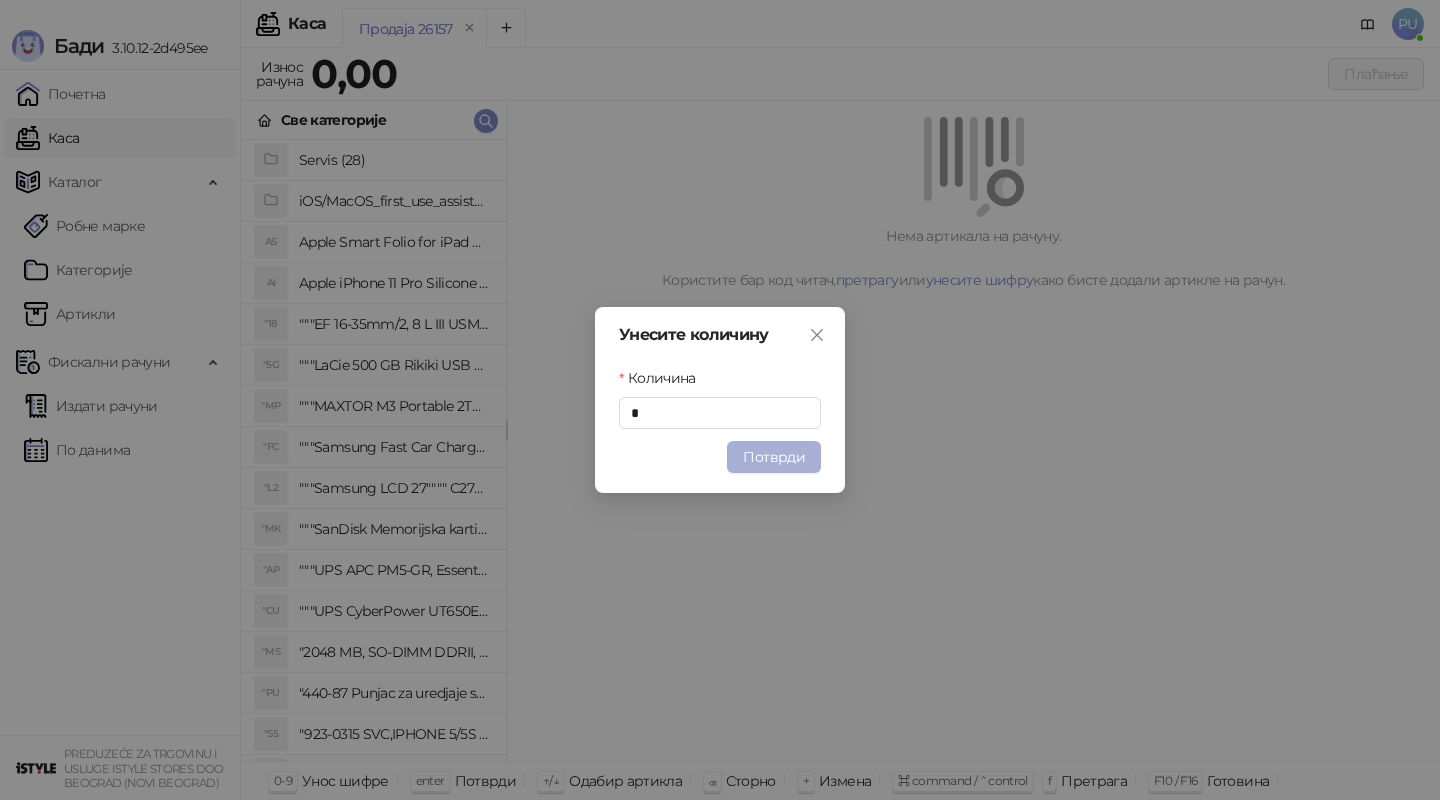 click on "Потврди" at bounding box center [774, 457] 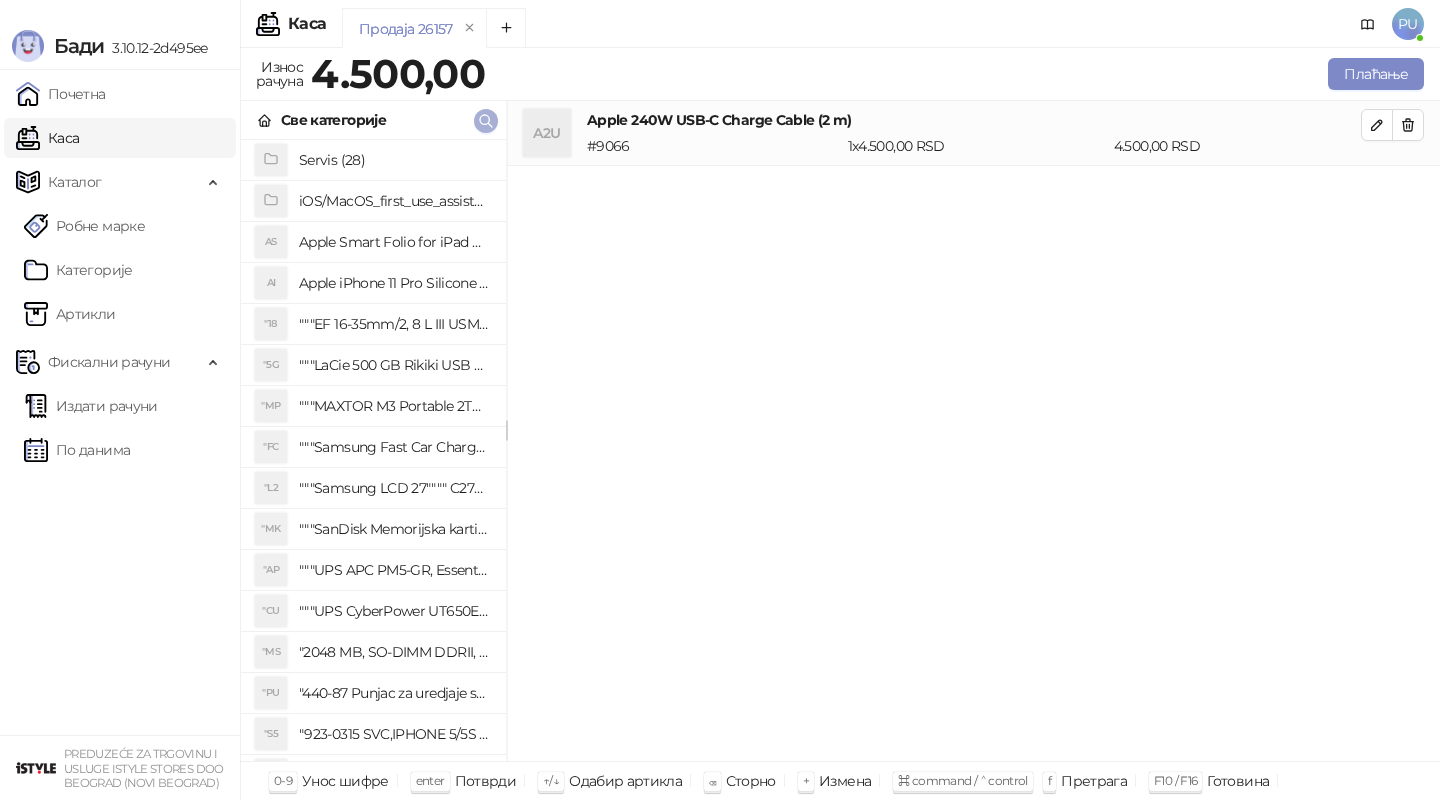 click 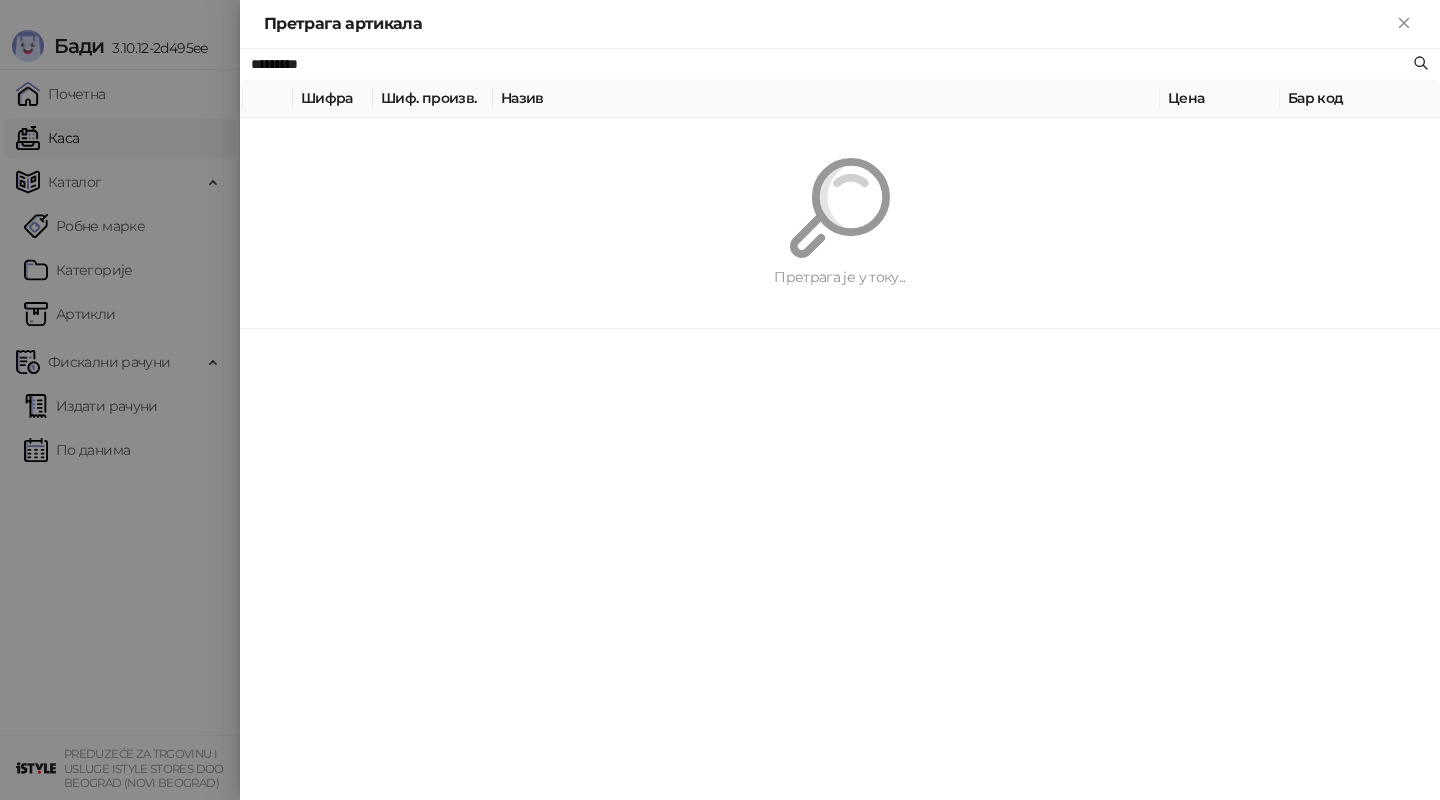paste 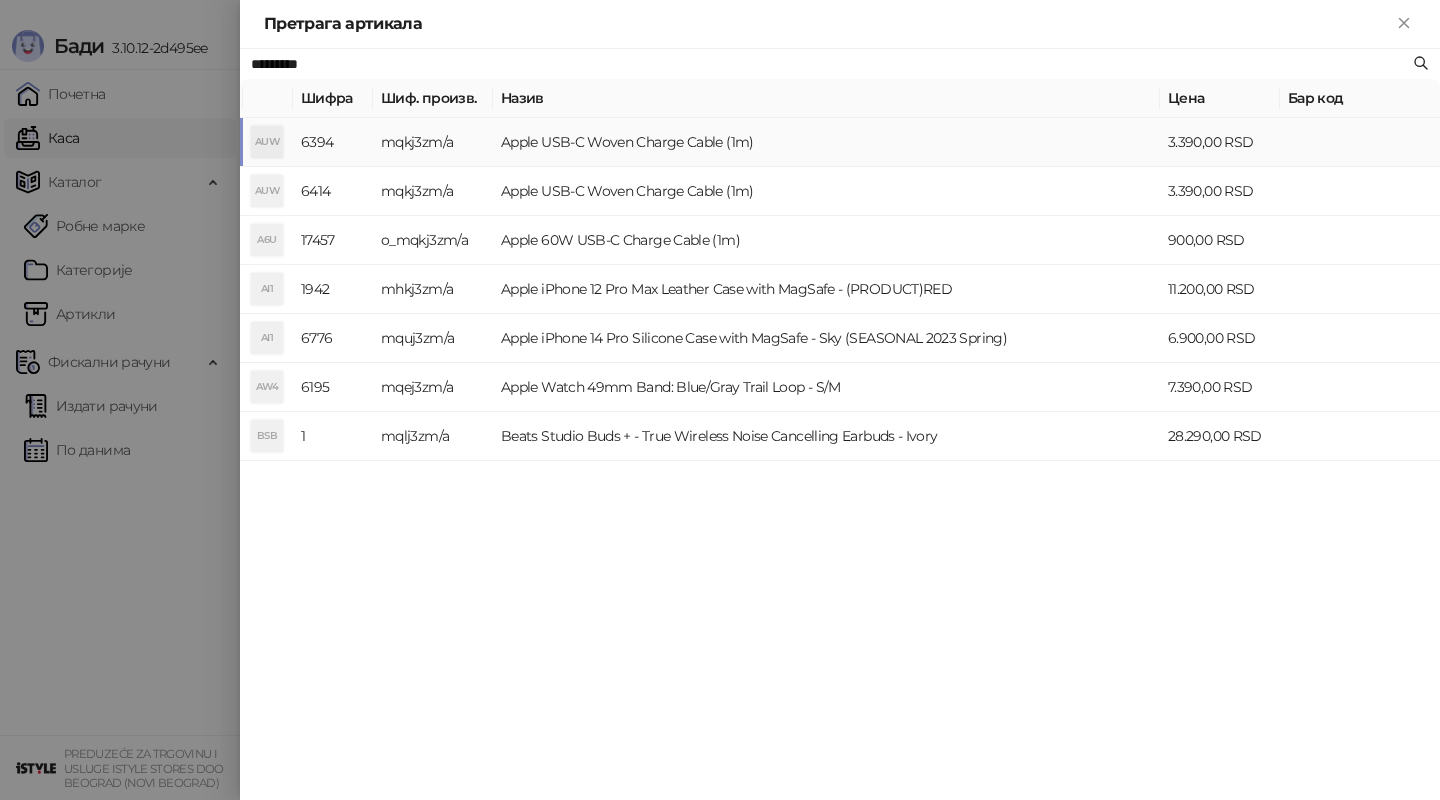 click on "Apple USB-C Woven Charge Cable (1m)" at bounding box center [826, 142] 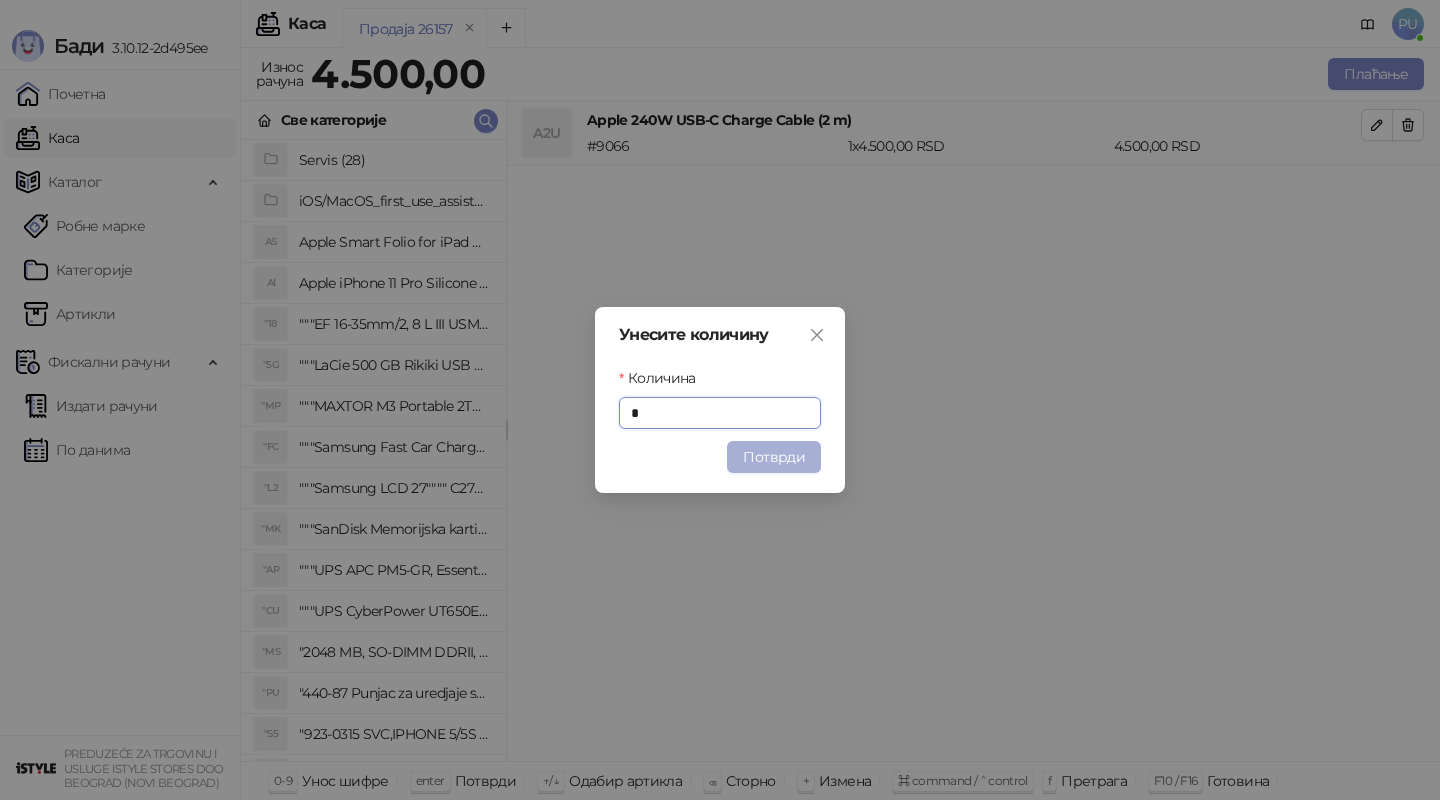click on "Потврди" at bounding box center [774, 457] 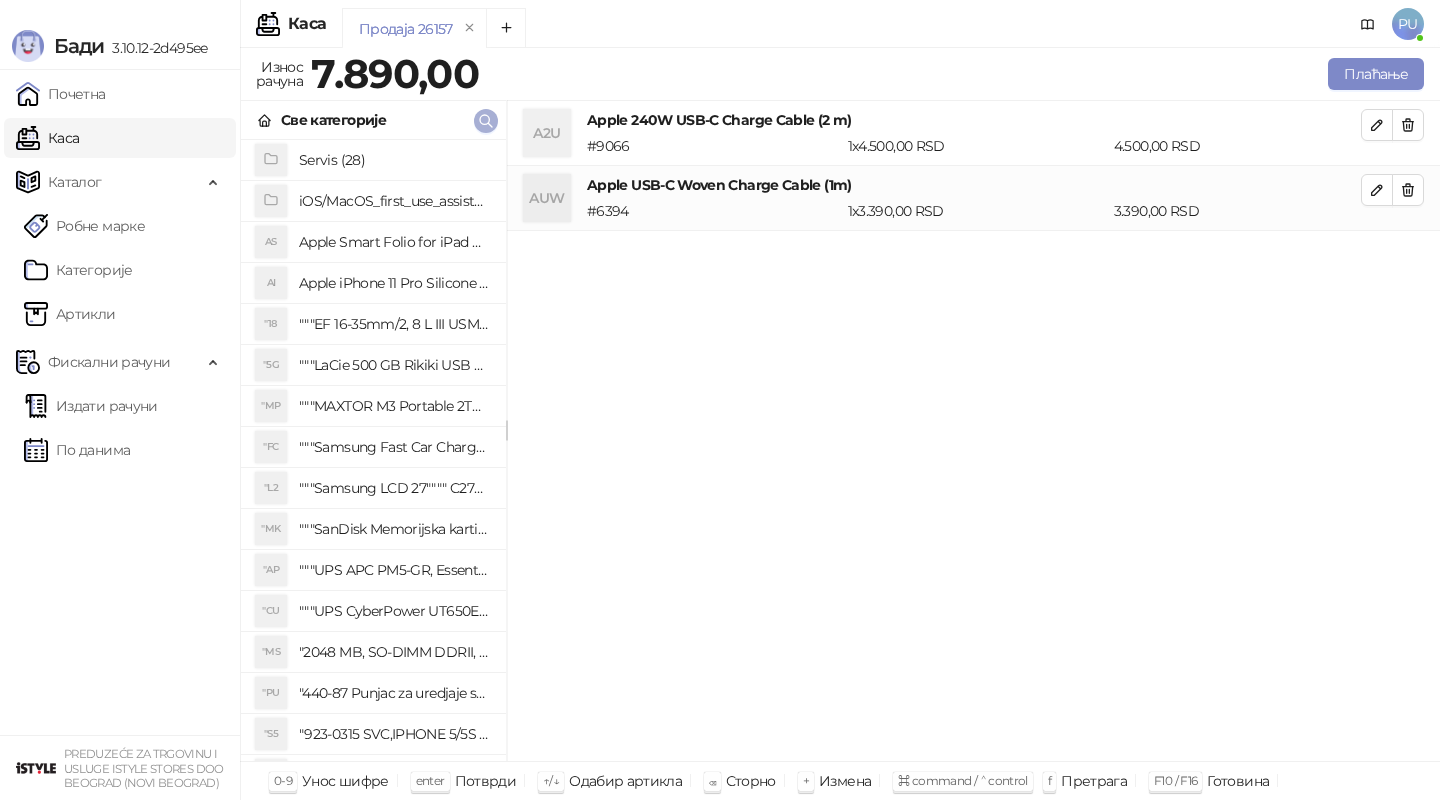 click 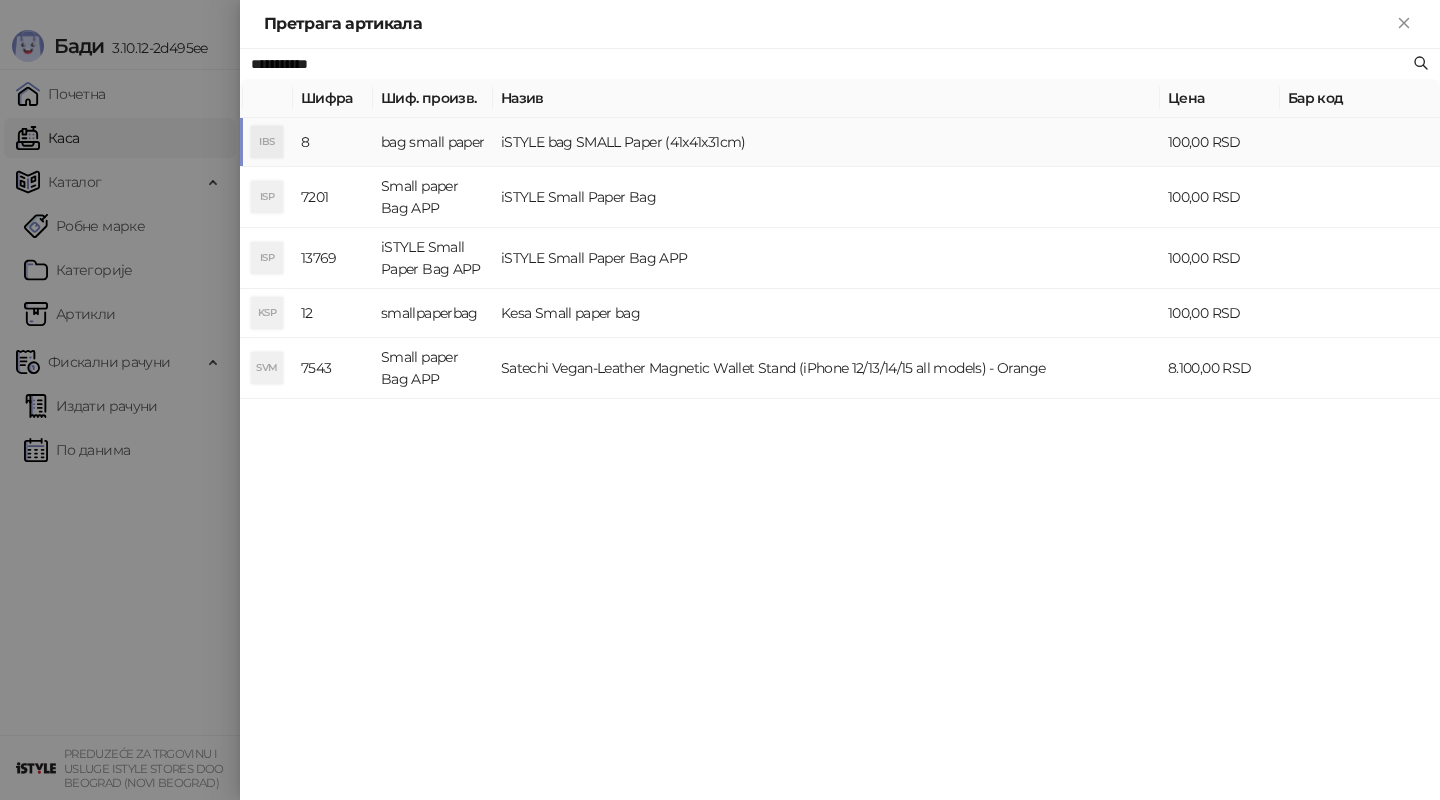 type on "**********" 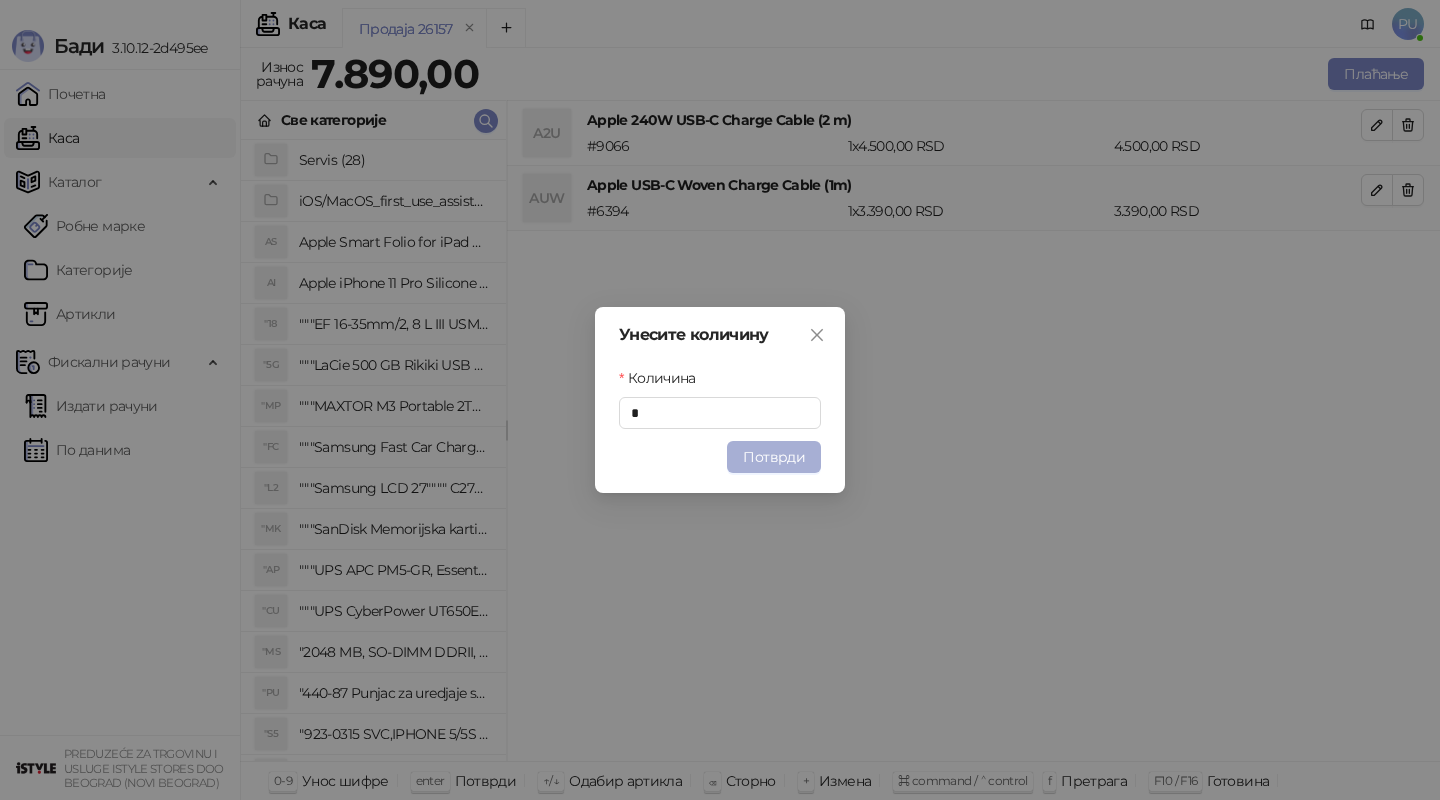 click on "Потврди" at bounding box center [774, 457] 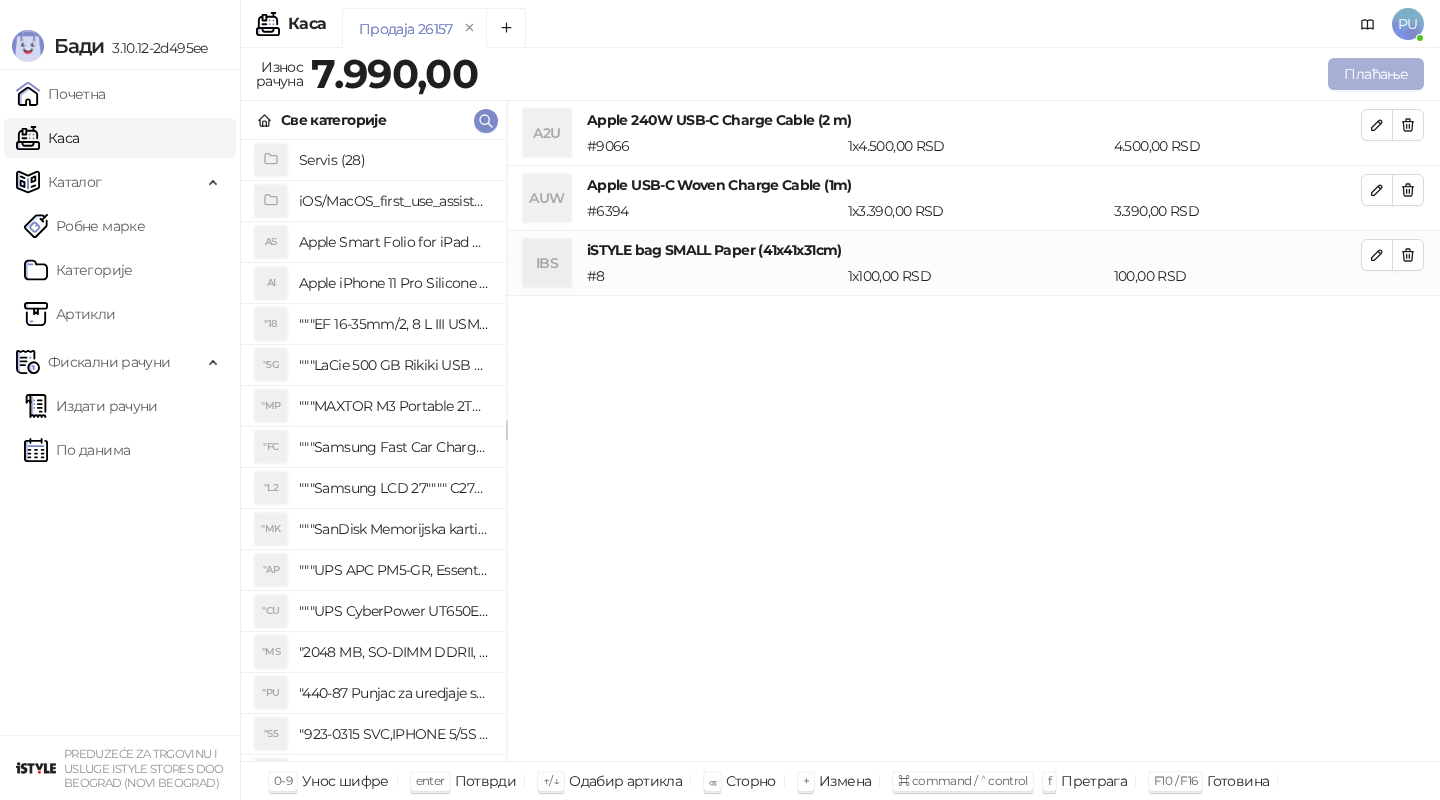 click on "Плаћање" at bounding box center [1376, 74] 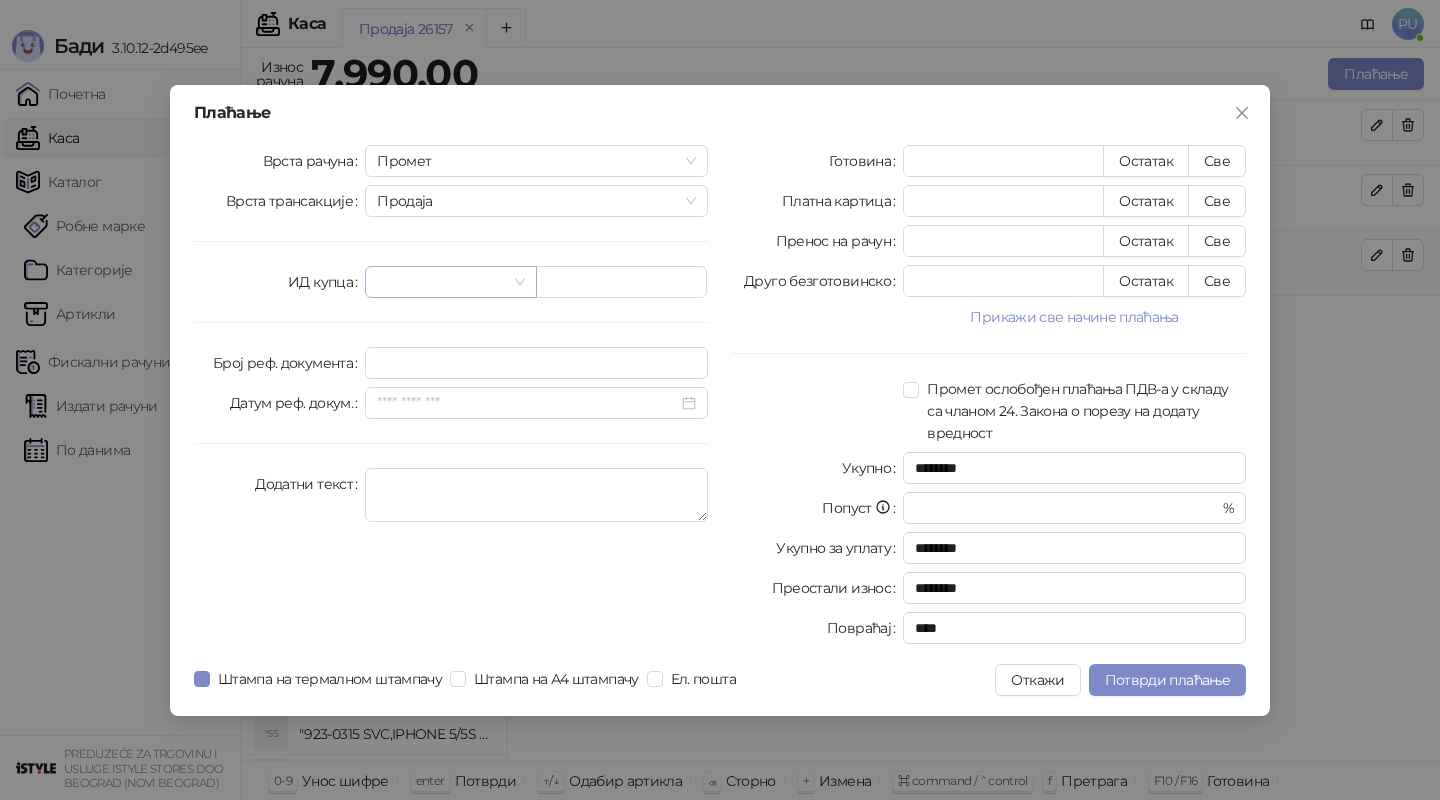 click at bounding box center (441, 282) 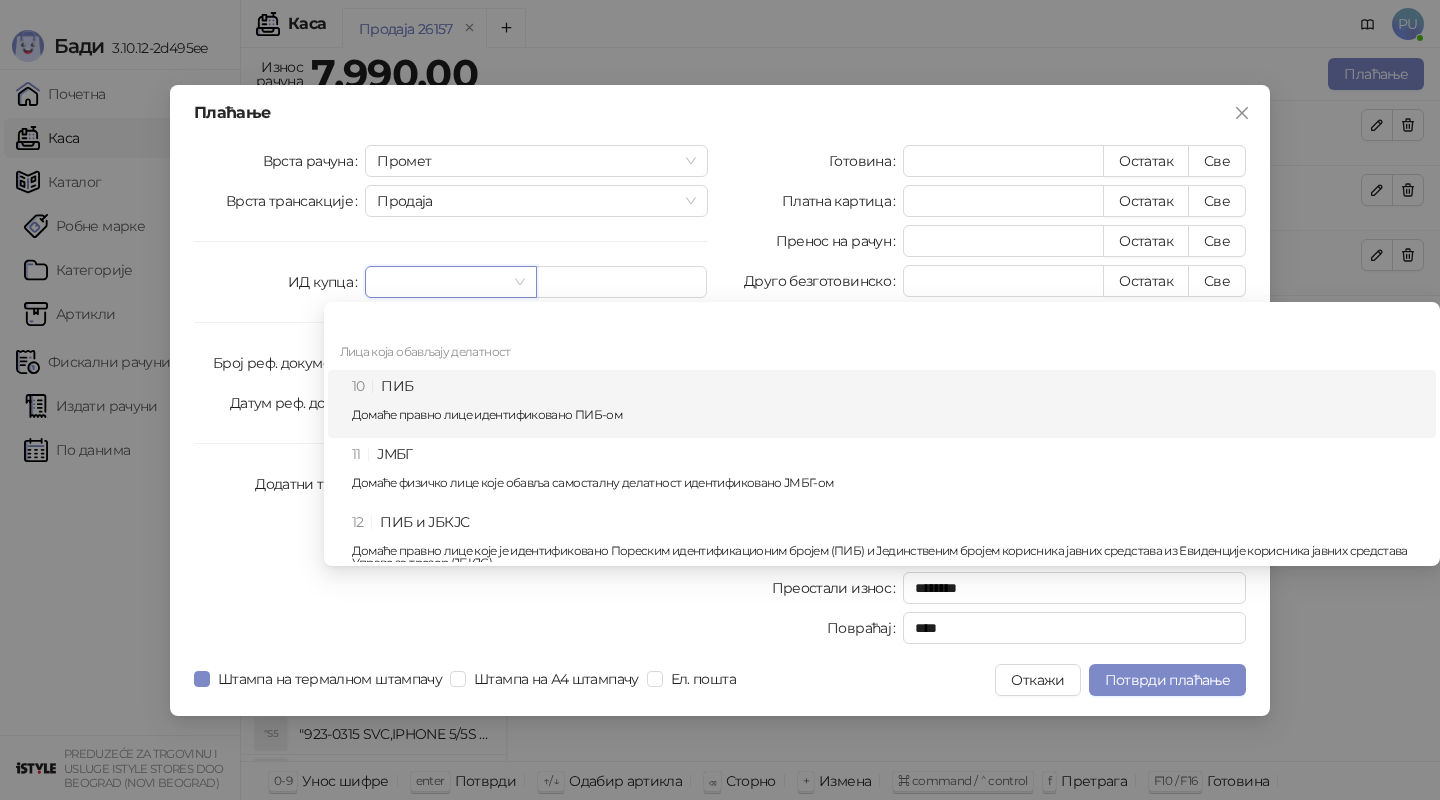 click on "10 ПИБ Домаће правно лице идентификовано ПИБ-ом" at bounding box center (888, 404) 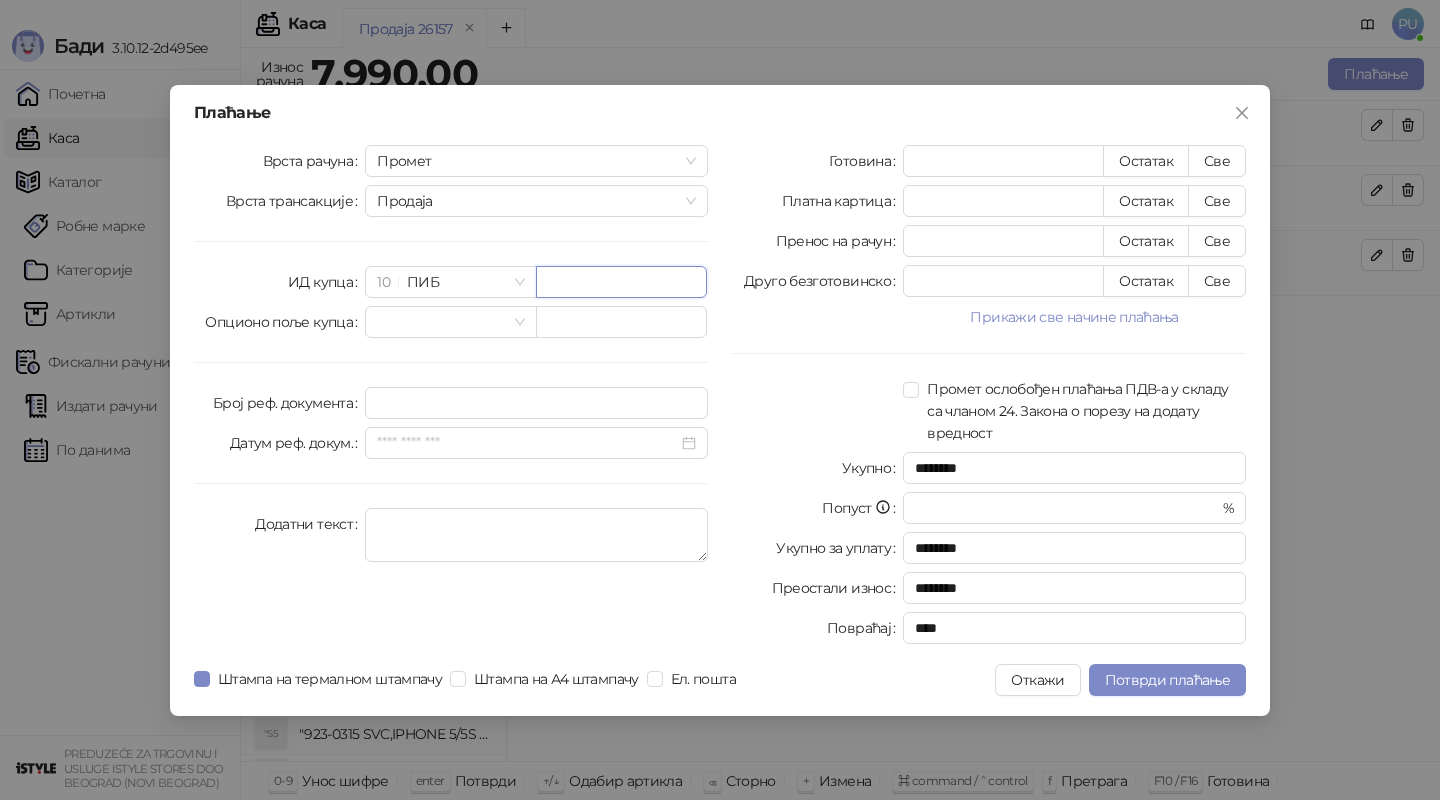 click at bounding box center (621, 282) 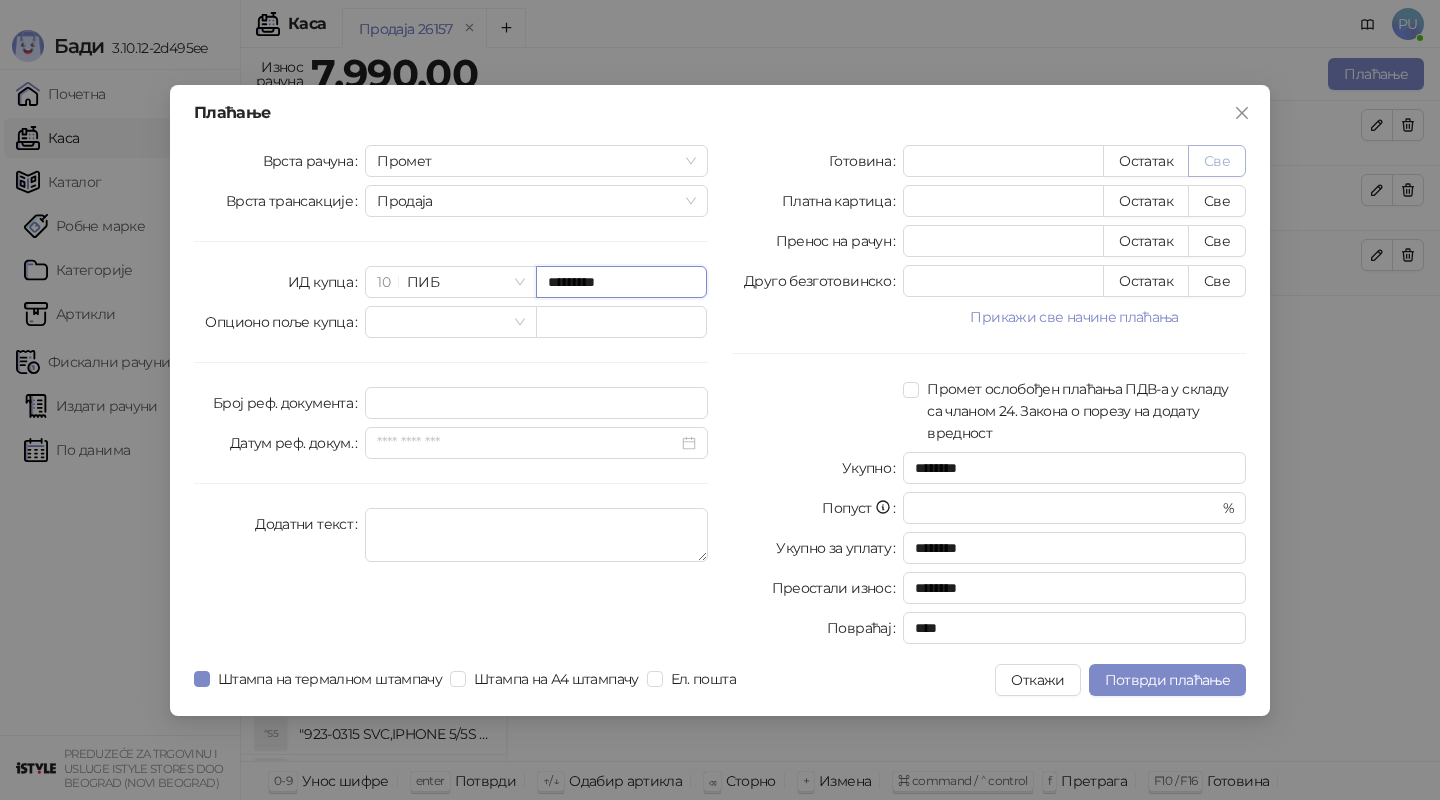 type on "*********" 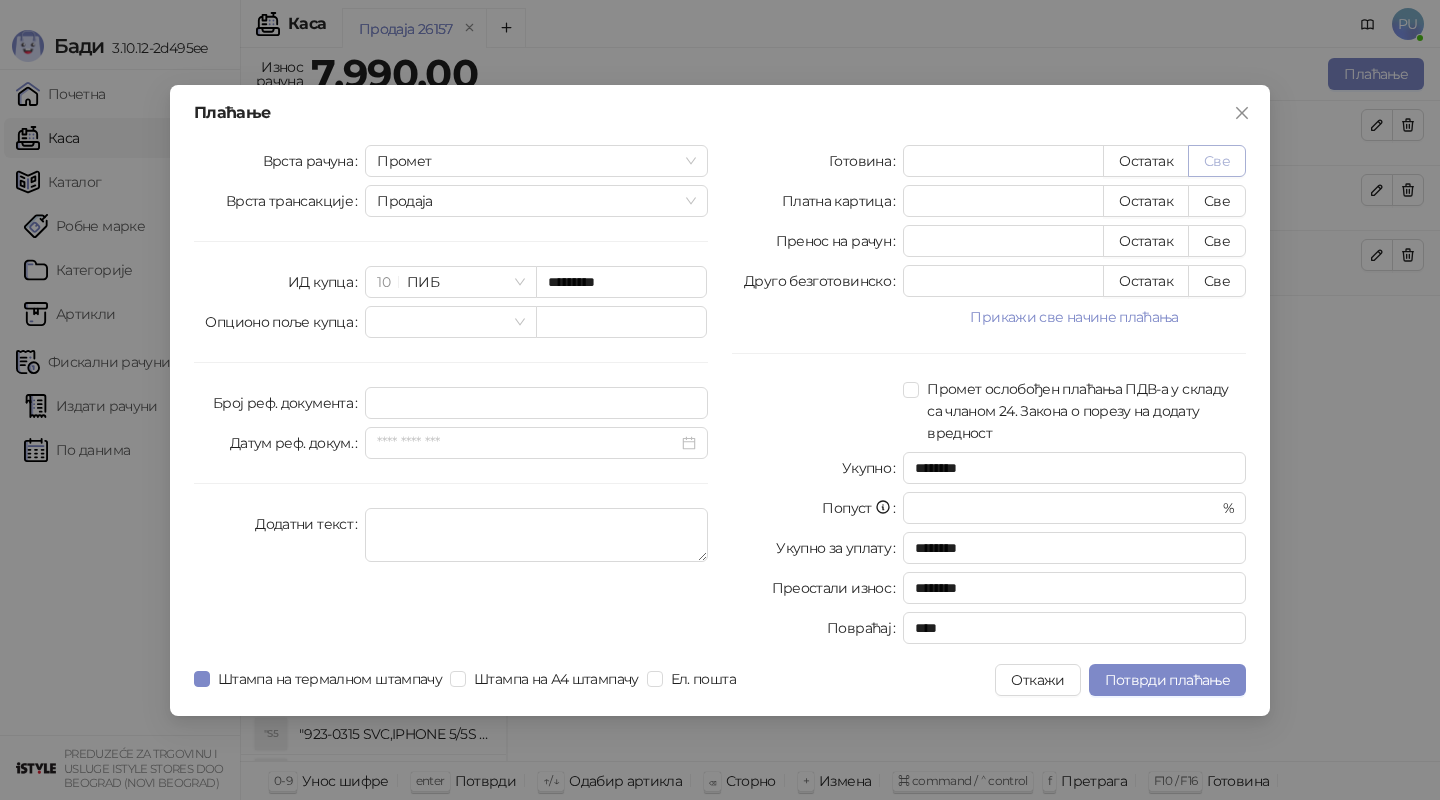 click on "Све" at bounding box center (1217, 161) 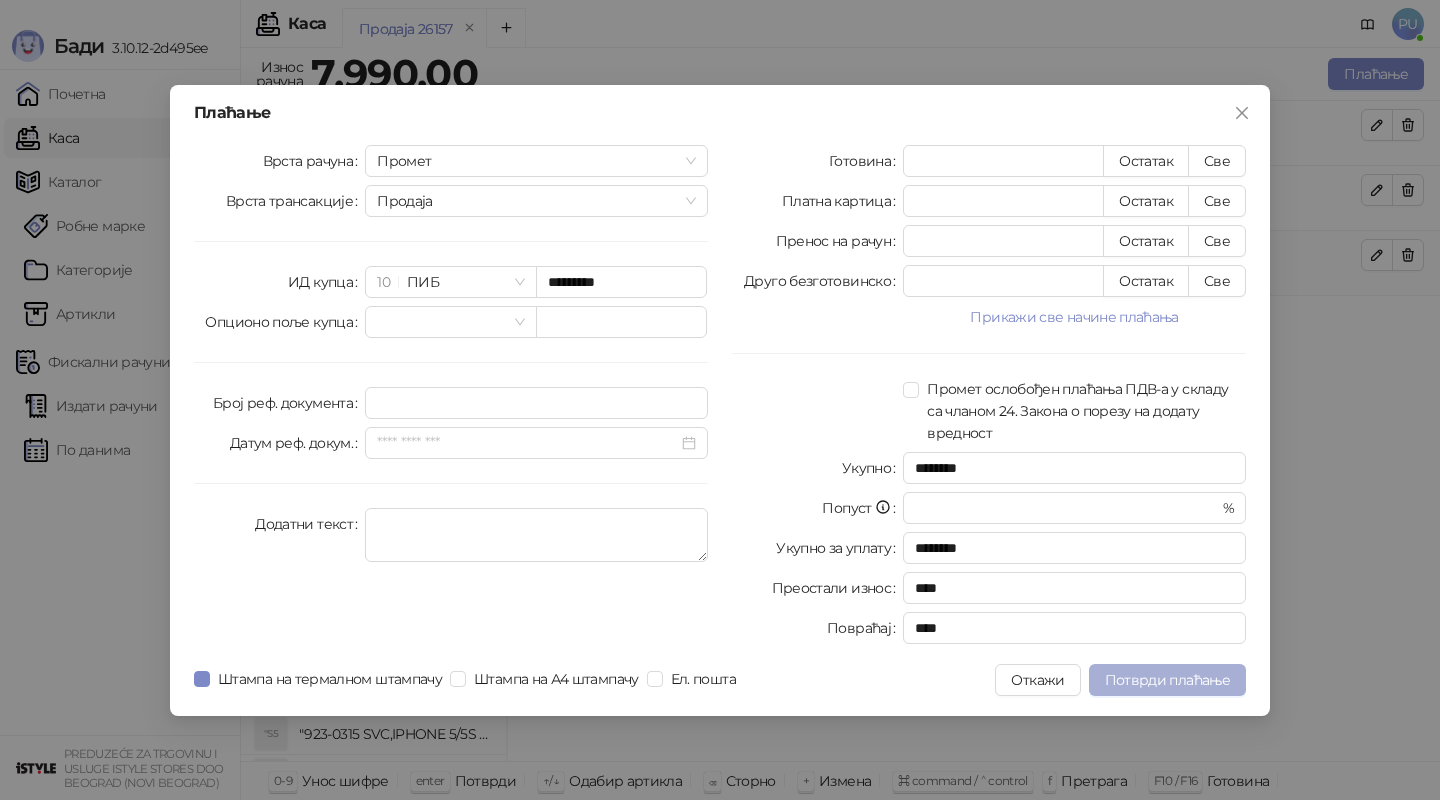 click on "Потврди плаћање" at bounding box center [1167, 680] 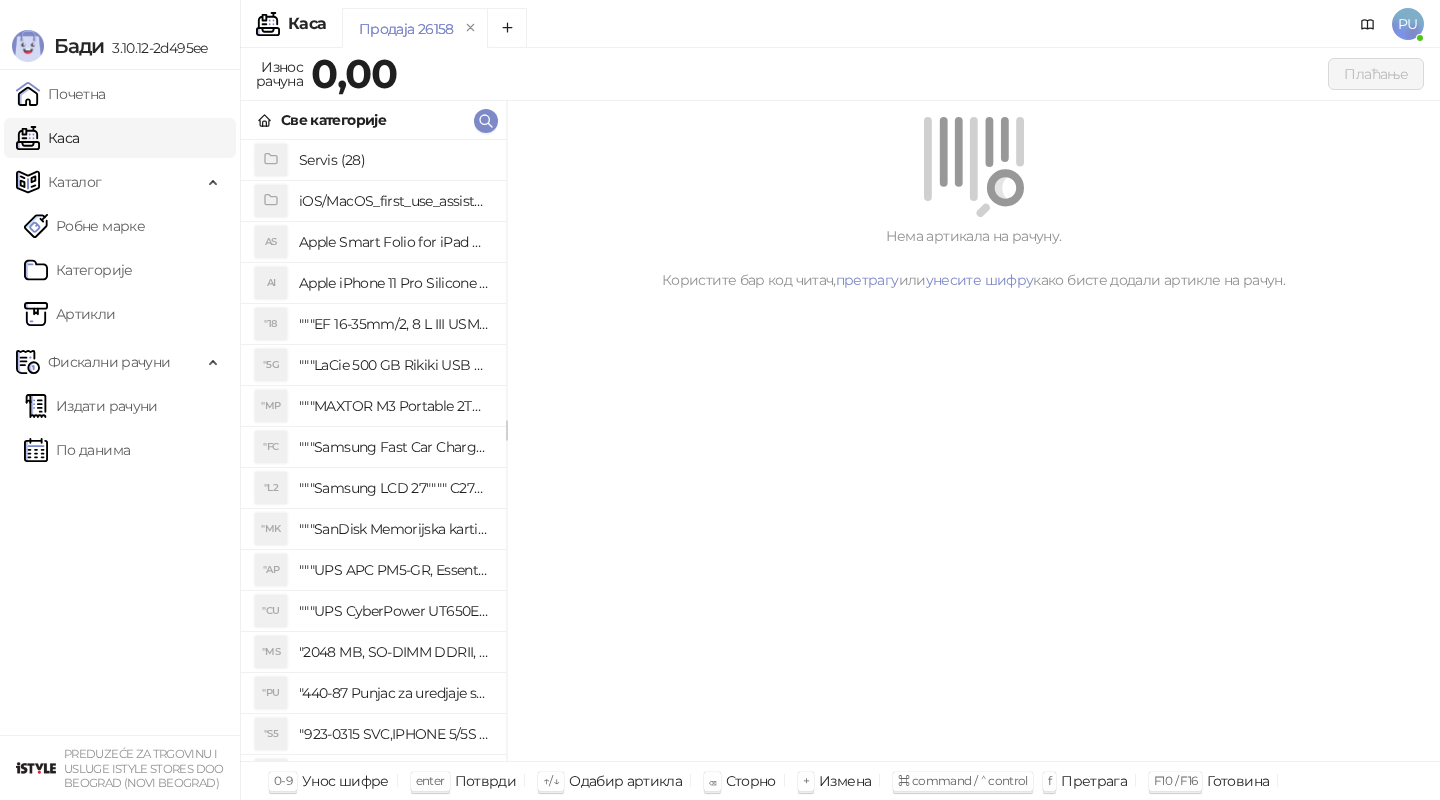 click on "Све категорије" at bounding box center (373, 120) 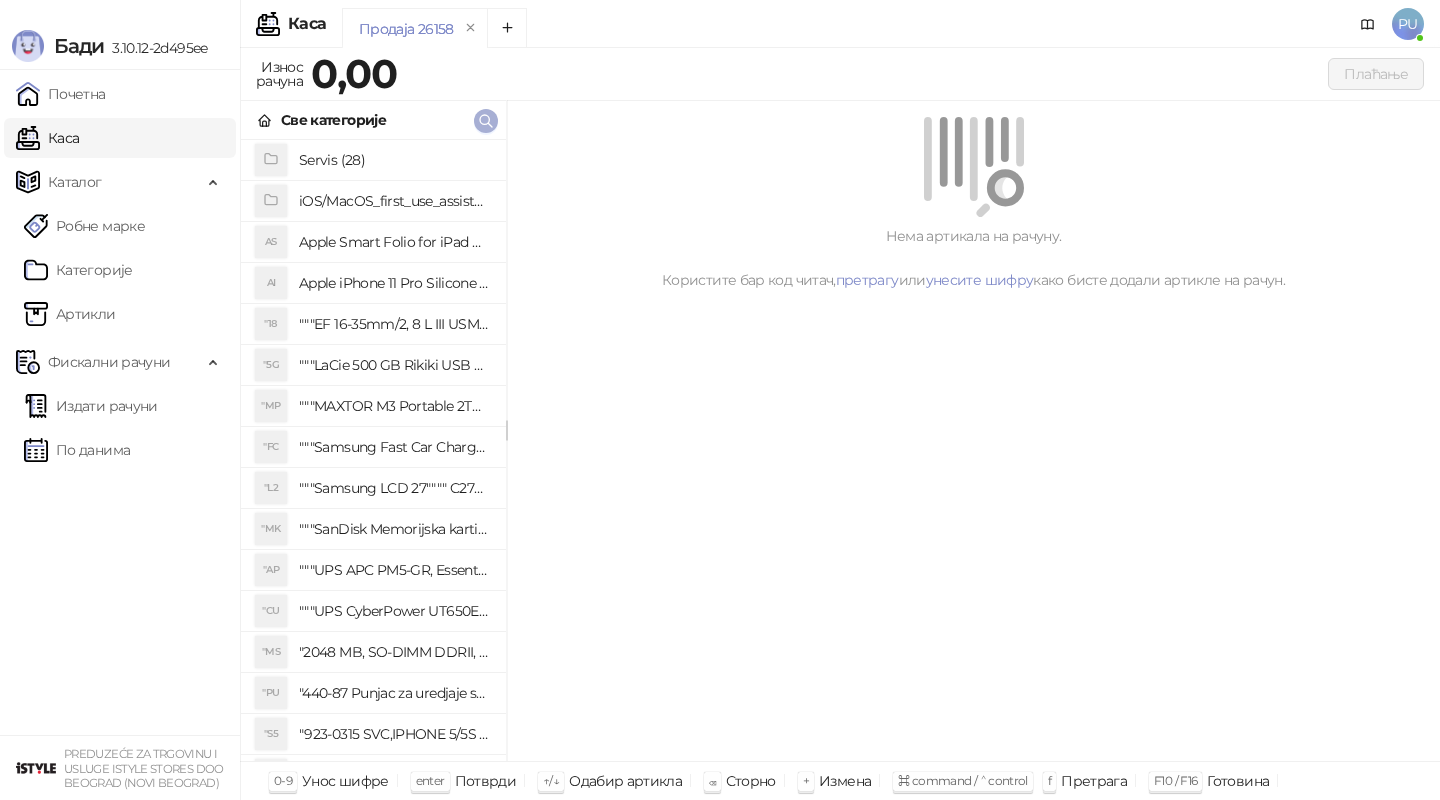 click 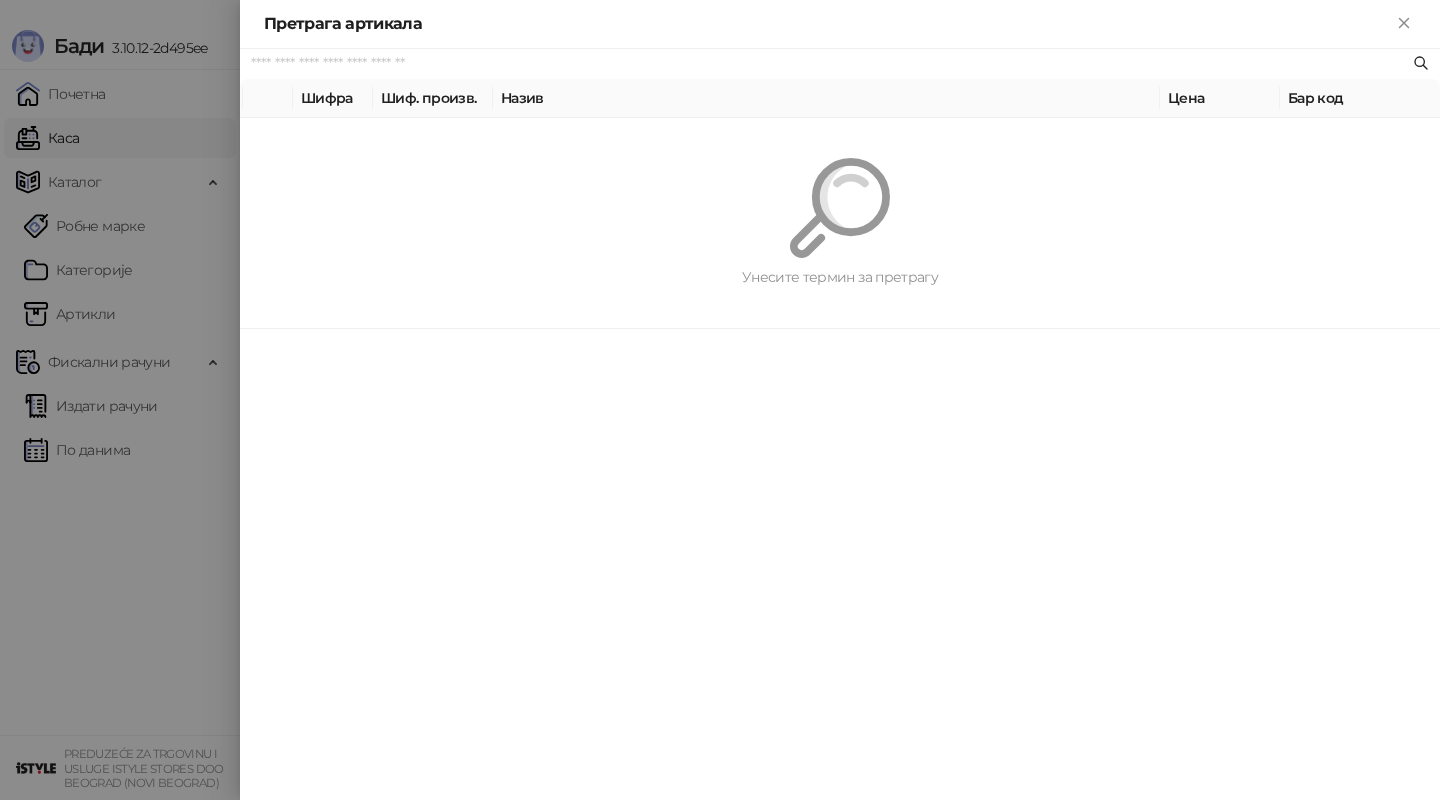 paste on "**********" 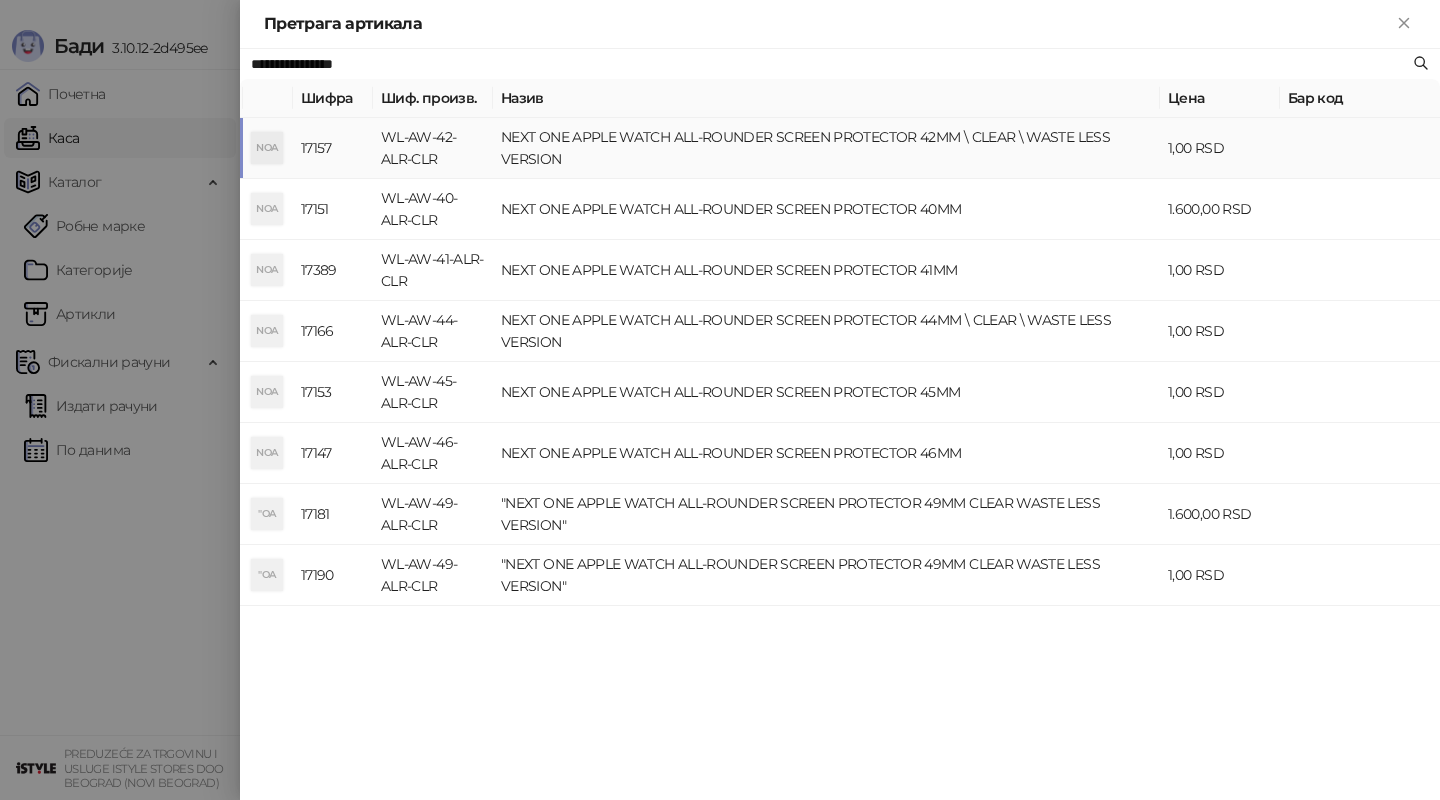 click on "NEXT ONE APPLE WATCH ALL-ROUNDER SCREEN PROTECTOR 42MM \ CLEAR \ WASTE LESS VERSION" at bounding box center (826, 148) 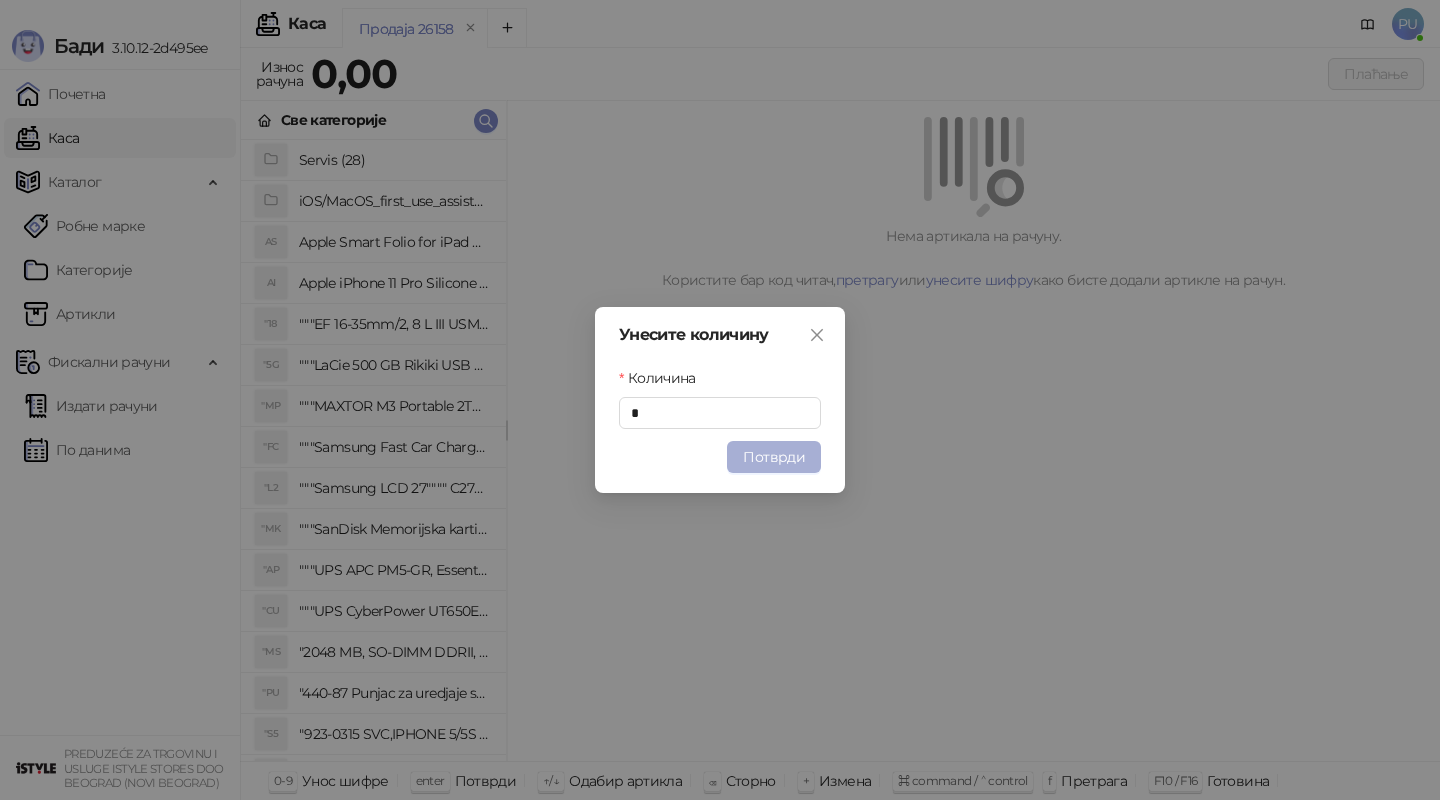 click on "Потврди" at bounding box center [774, 457] 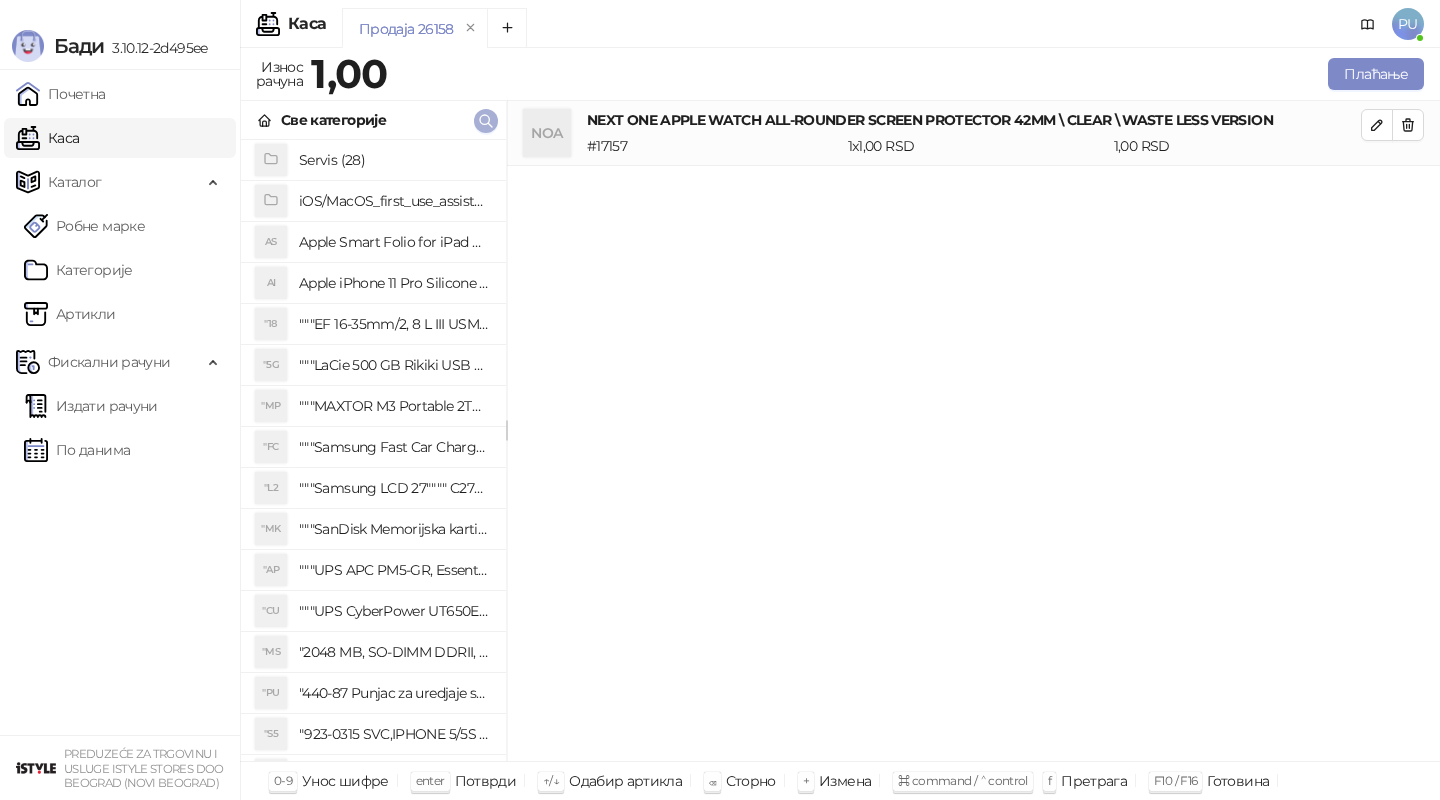 click 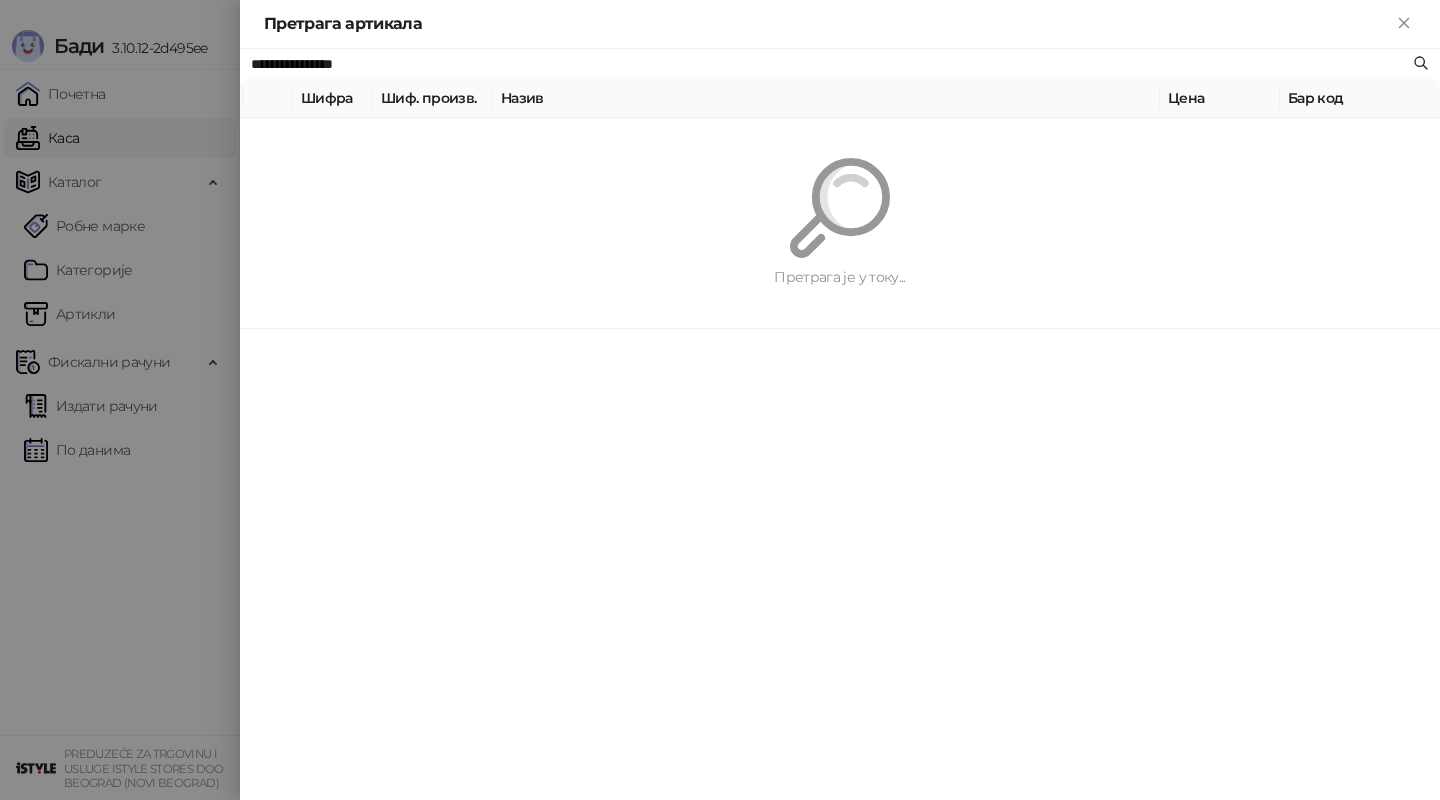 paste on "**********" 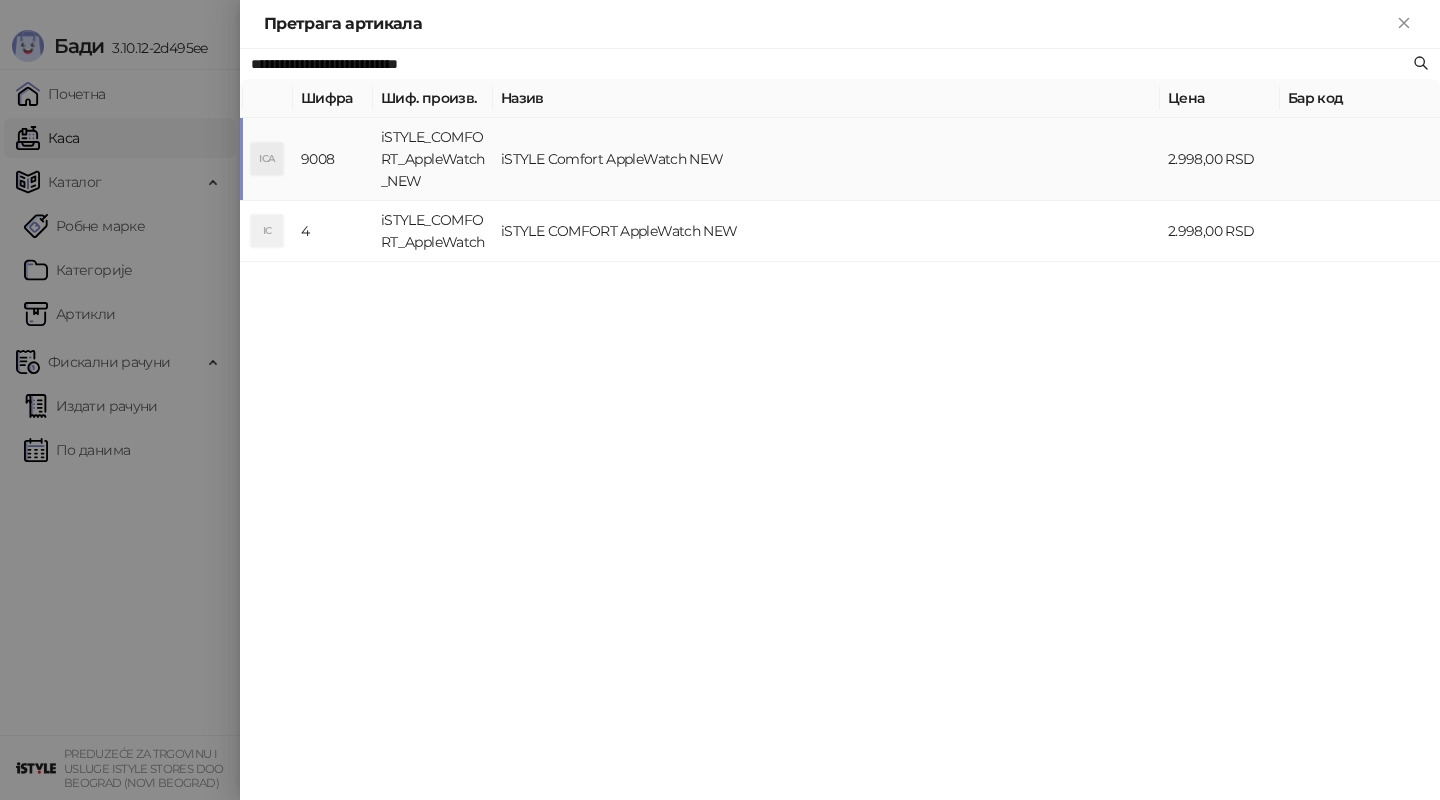 type on "**********" 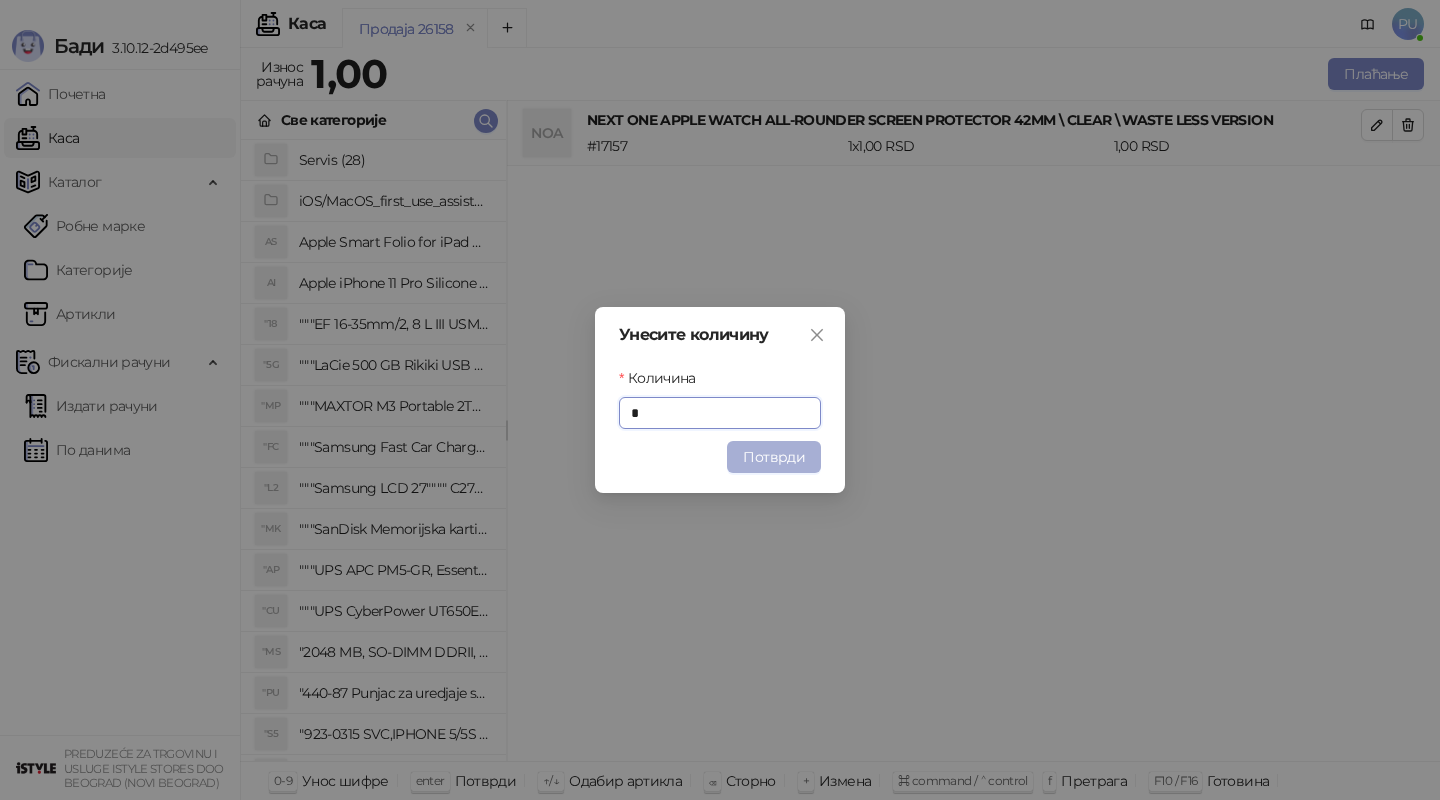 click on "Потврди" at bounding box center (774, 457) 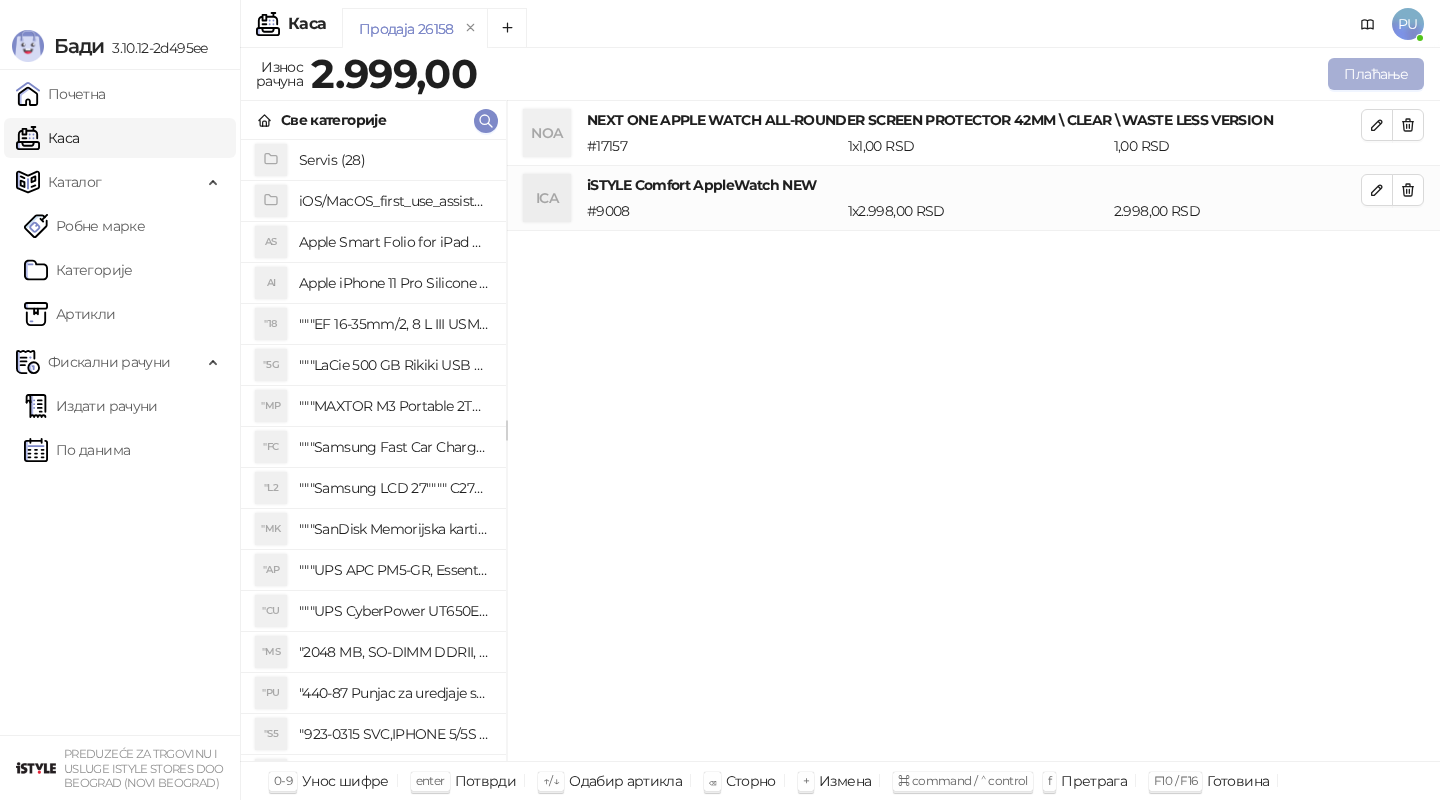 click on "Плаћање" at bounding box center (1376, 74) 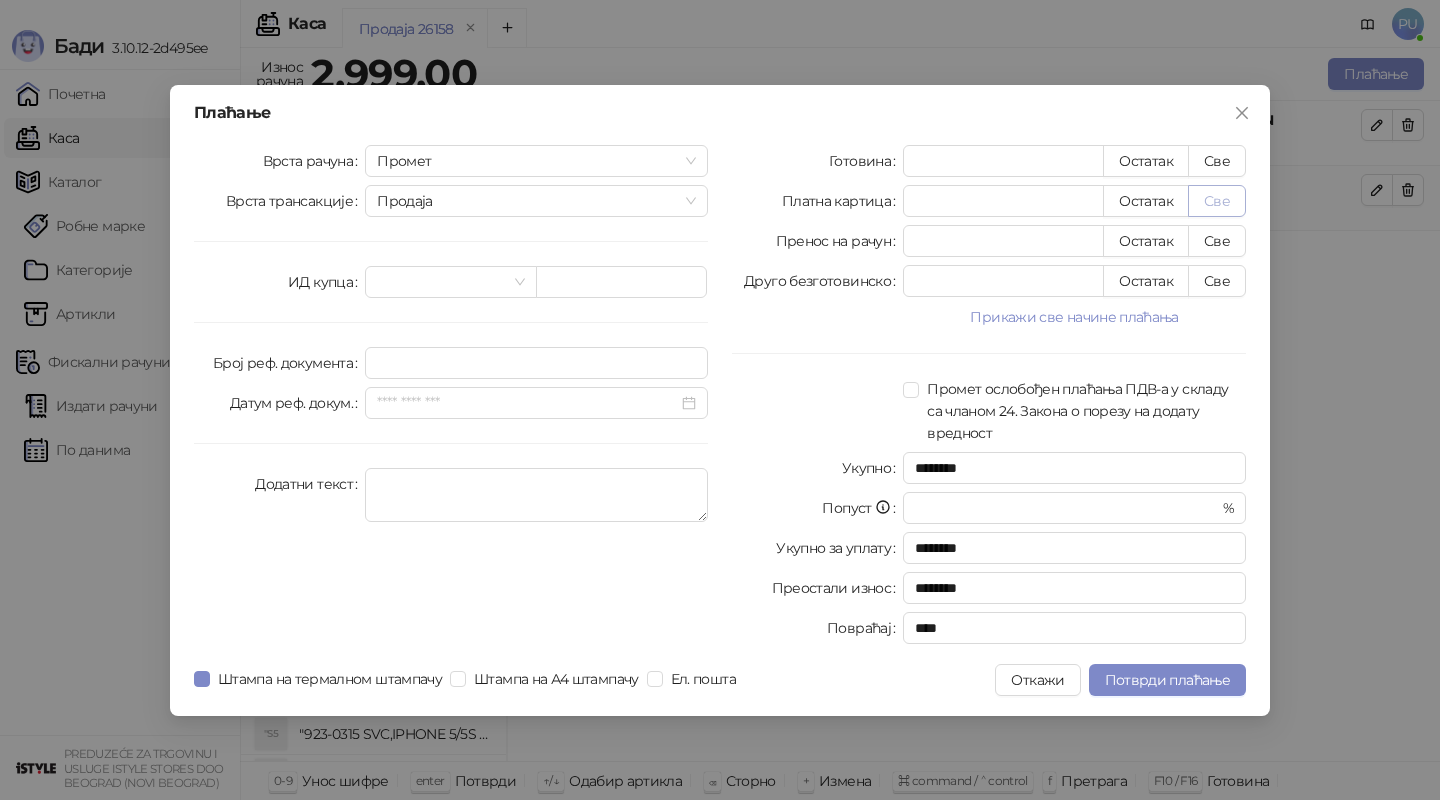 click on "Све" at bounding box center (1217, 201) 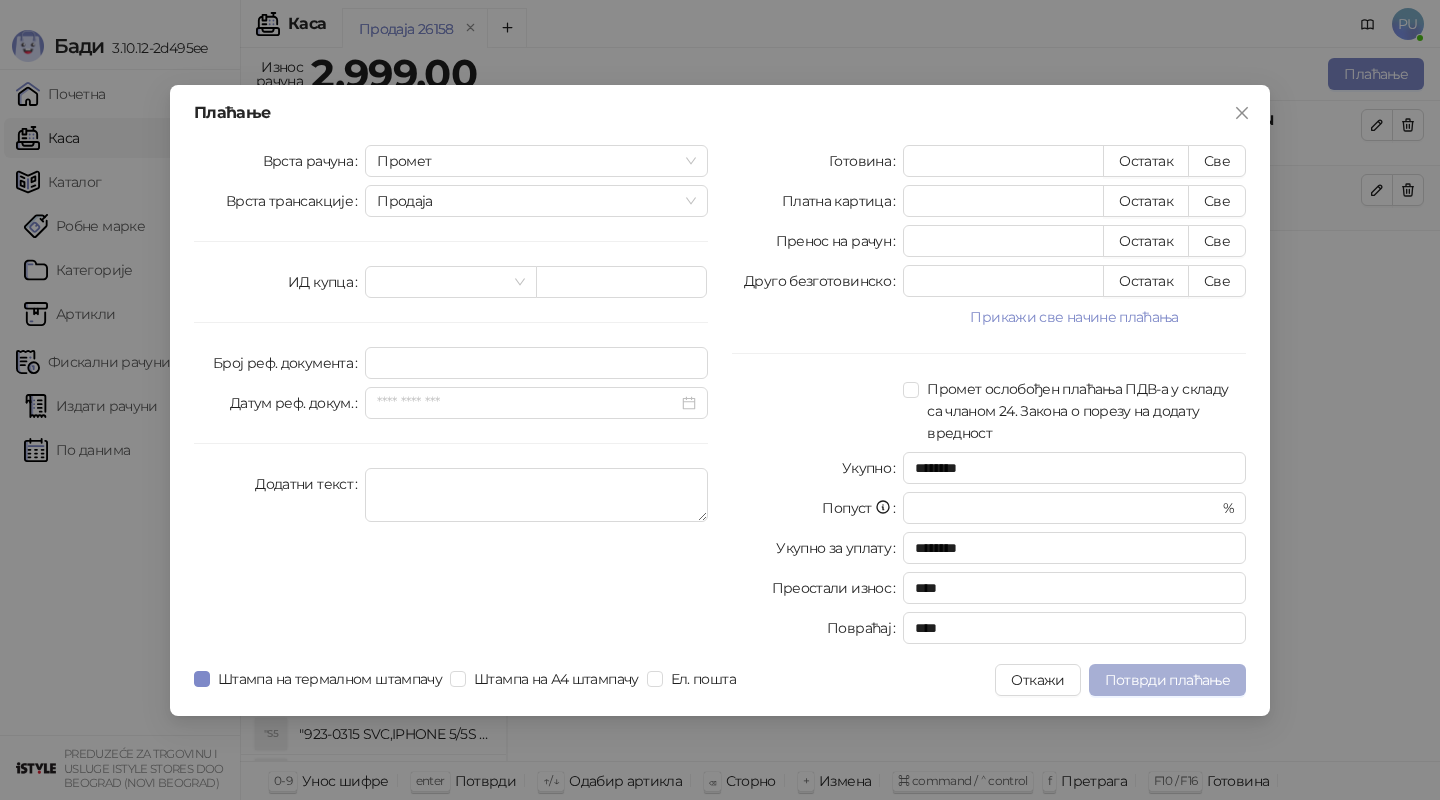 click on "Потврди плаћање" at bounding box center [1167, 680] 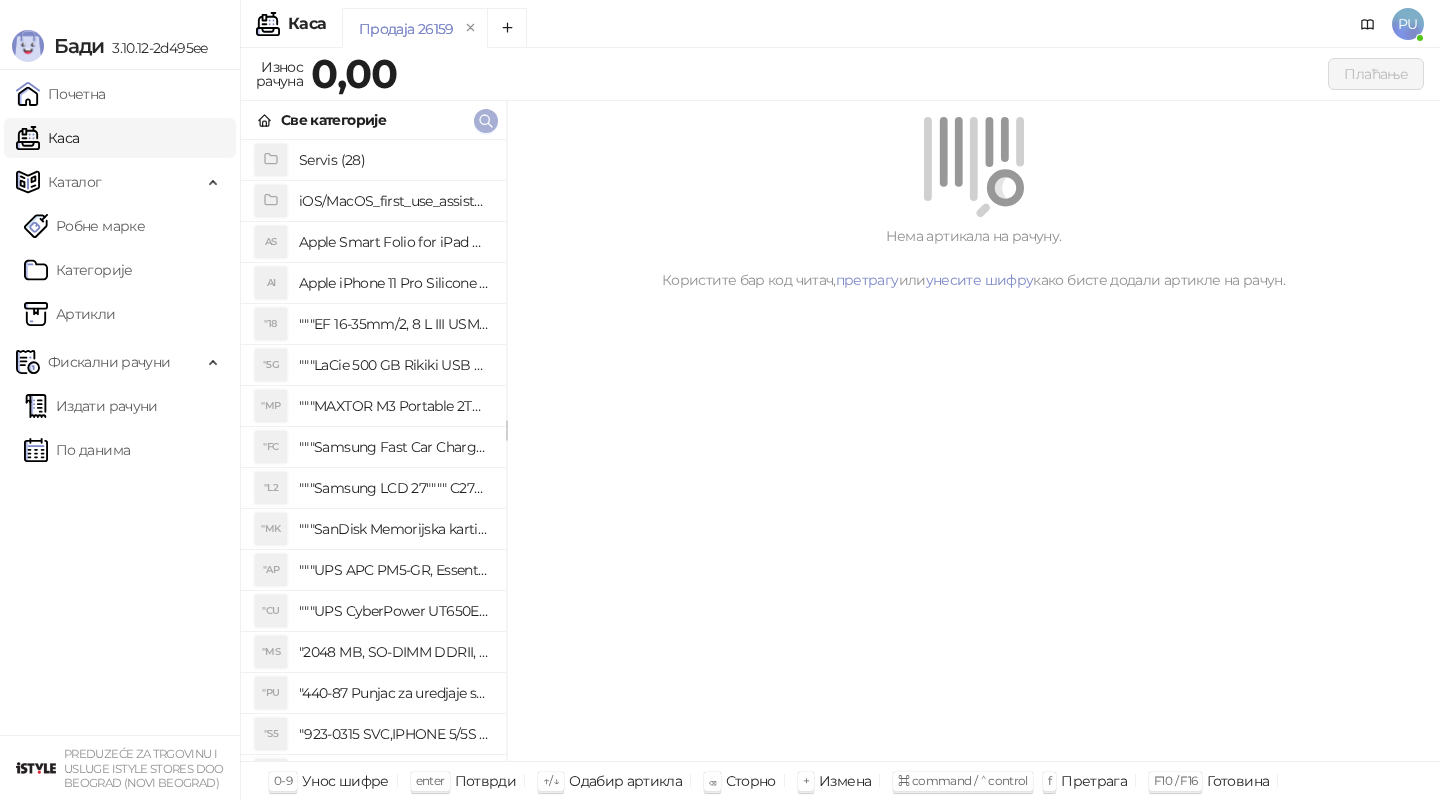 click 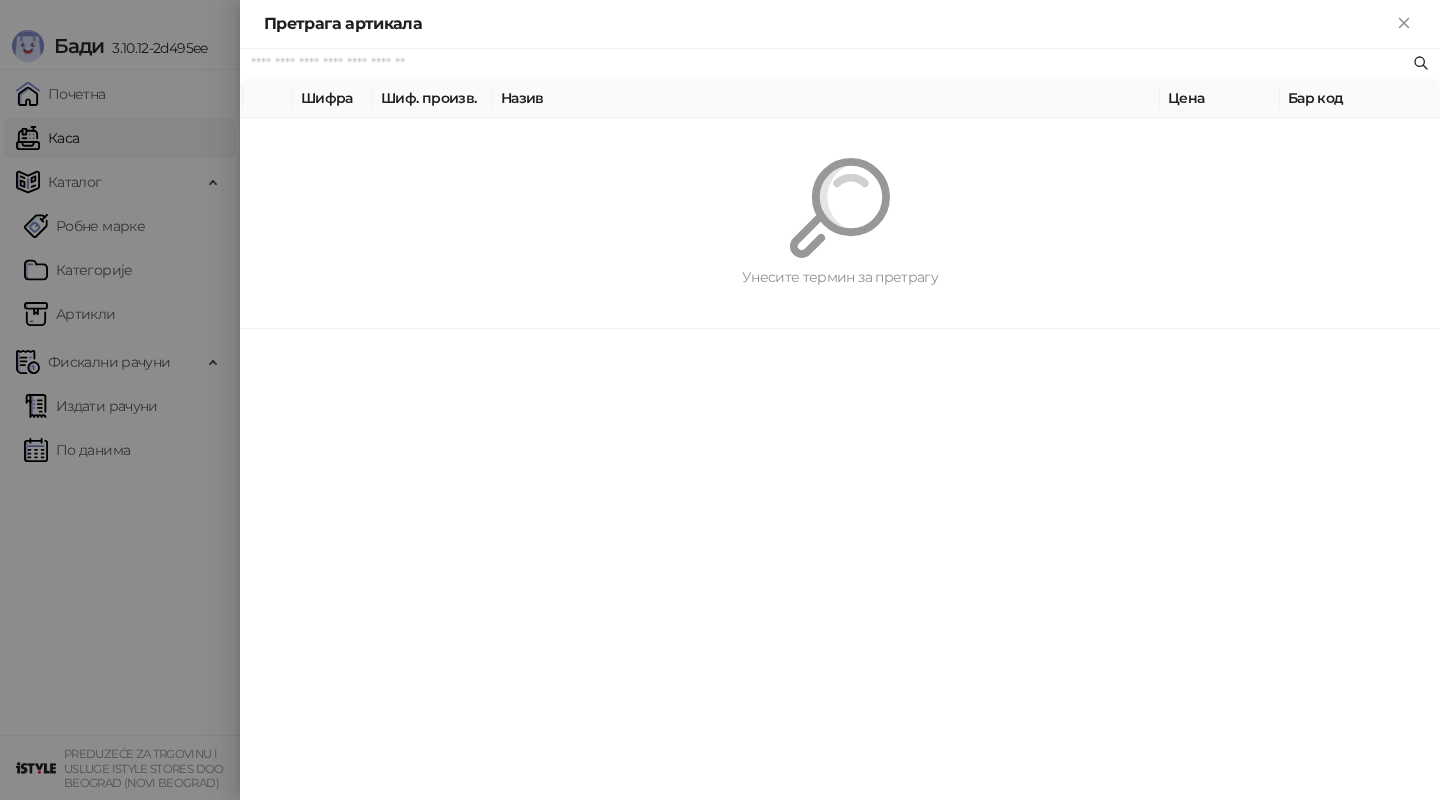 paste on "*********" 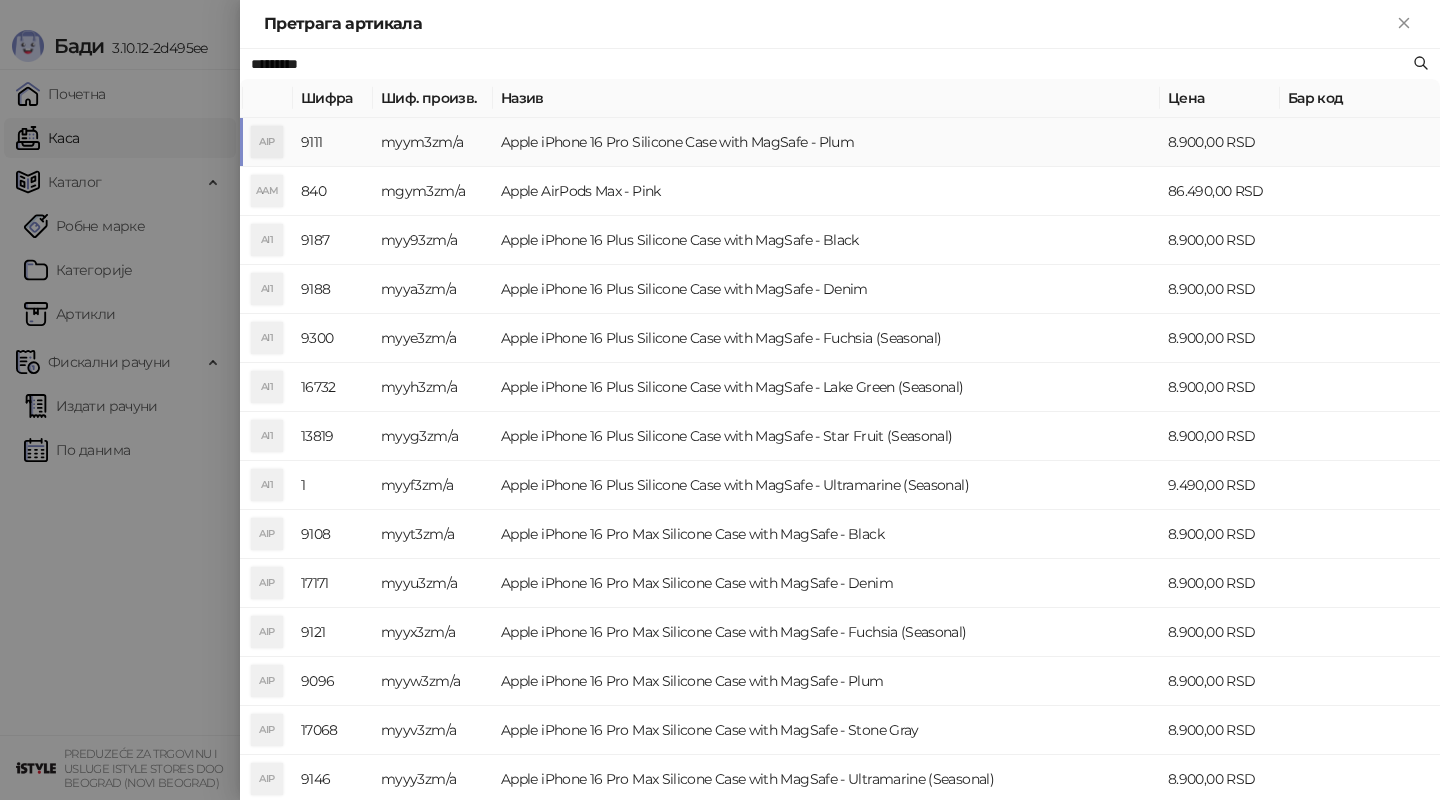 type on "*********" 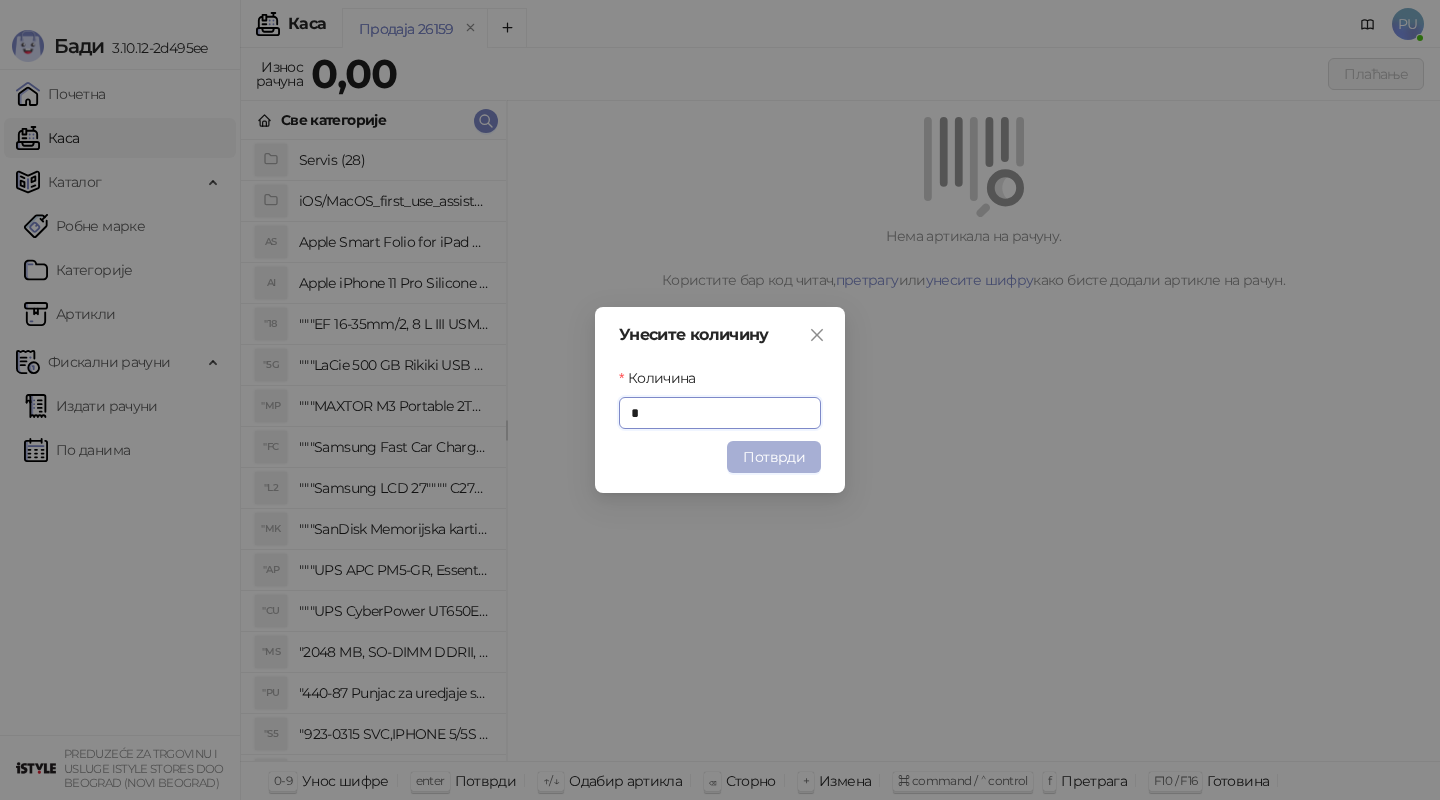 click on "Потврди" at bounding box center (774, 457) 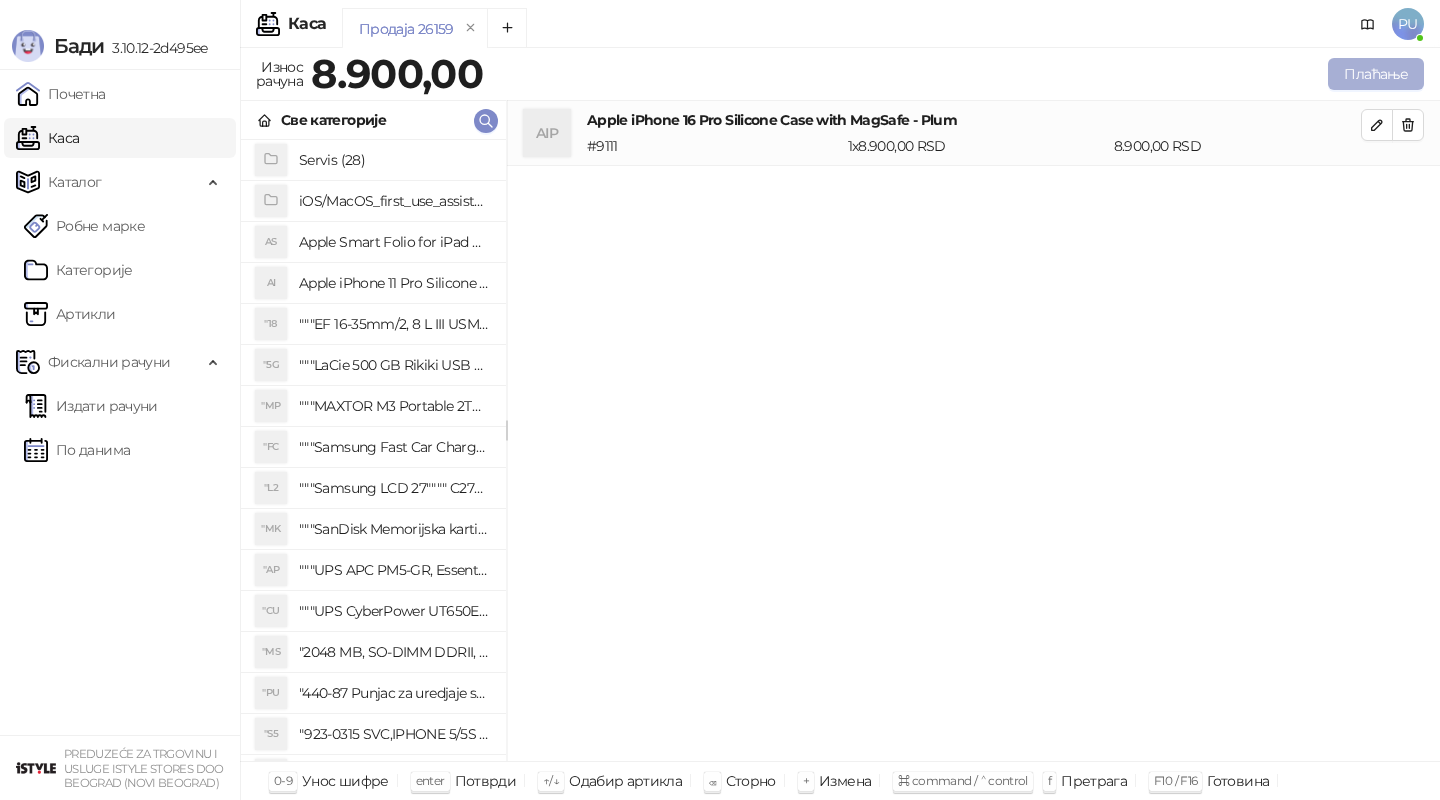 click on "Плаћање" at bounding box center [1376, 74] 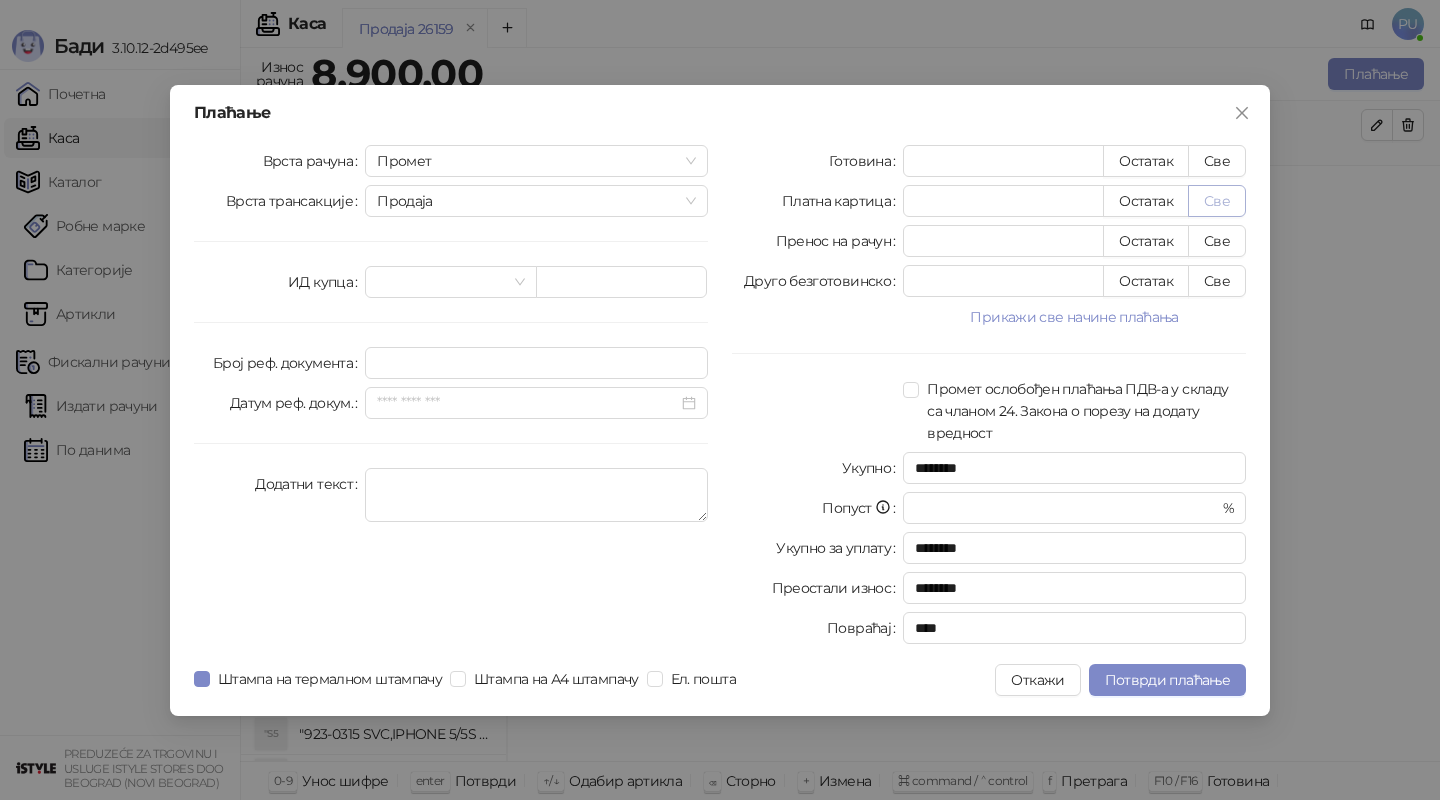 click on "Све" at bounding box center [1217, 201] 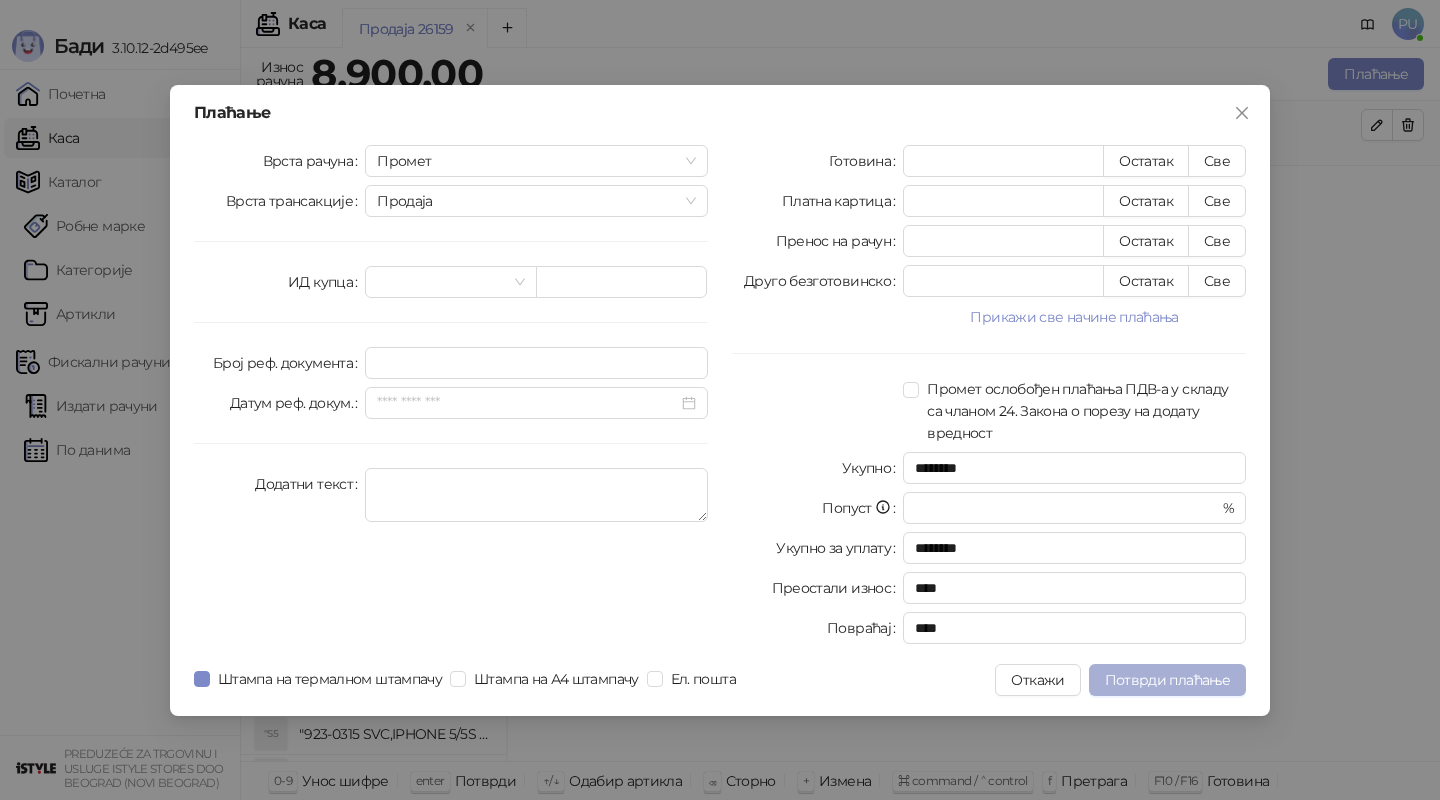 click on "Потврди плаћање" at bounding box center [1167, 680] 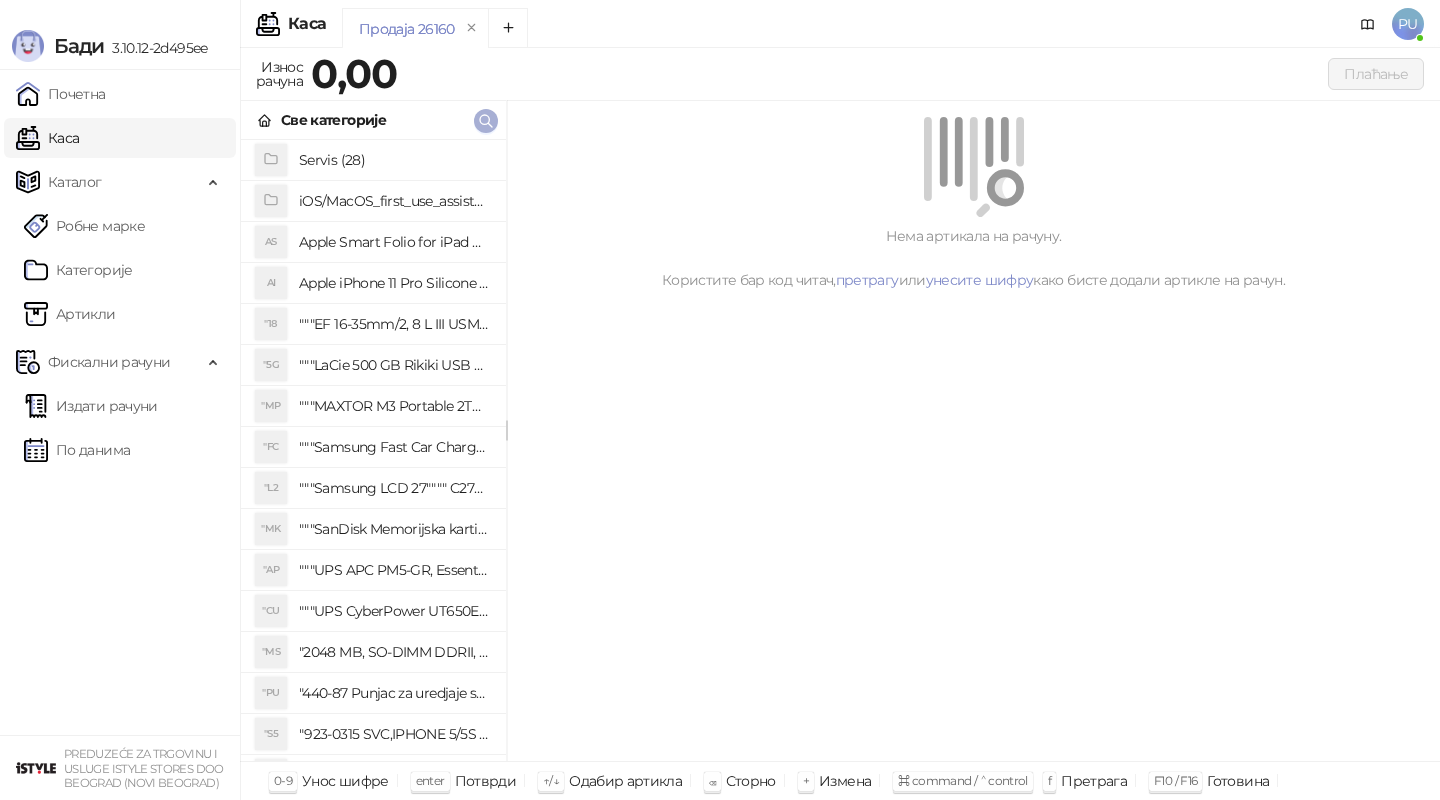 click 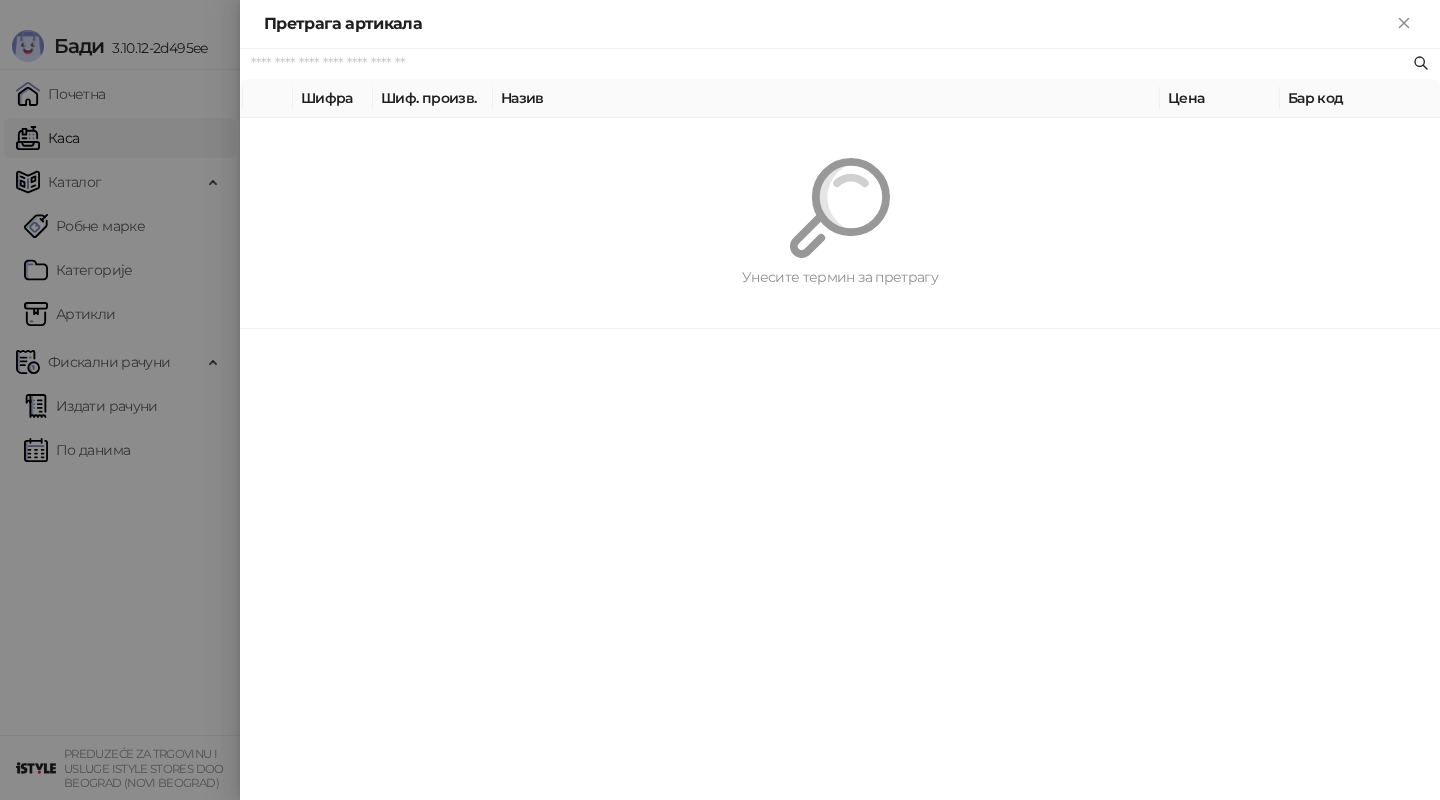 paste on "*********" 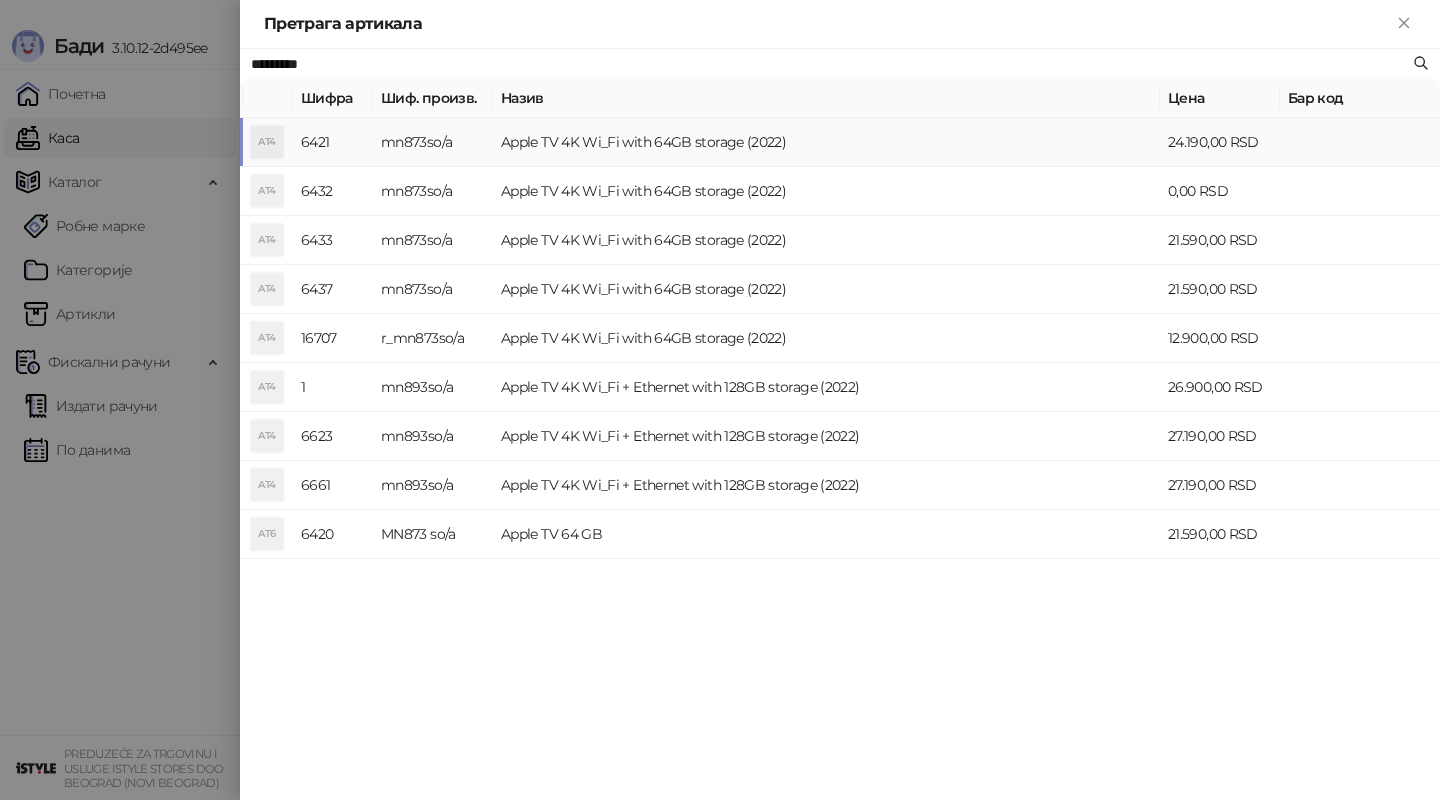 type on "*********" 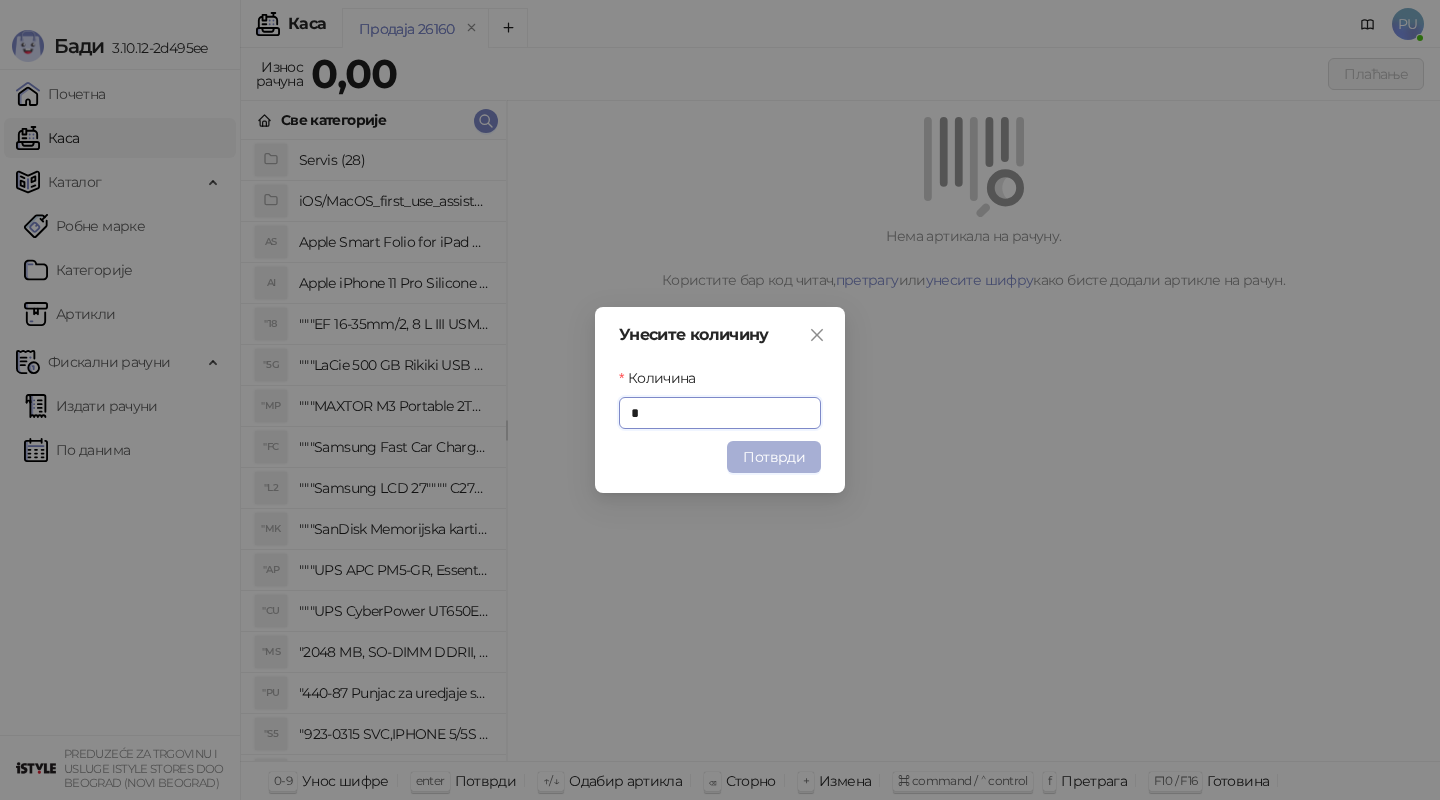 click on "Потврди" at bounding box center [774, 457] 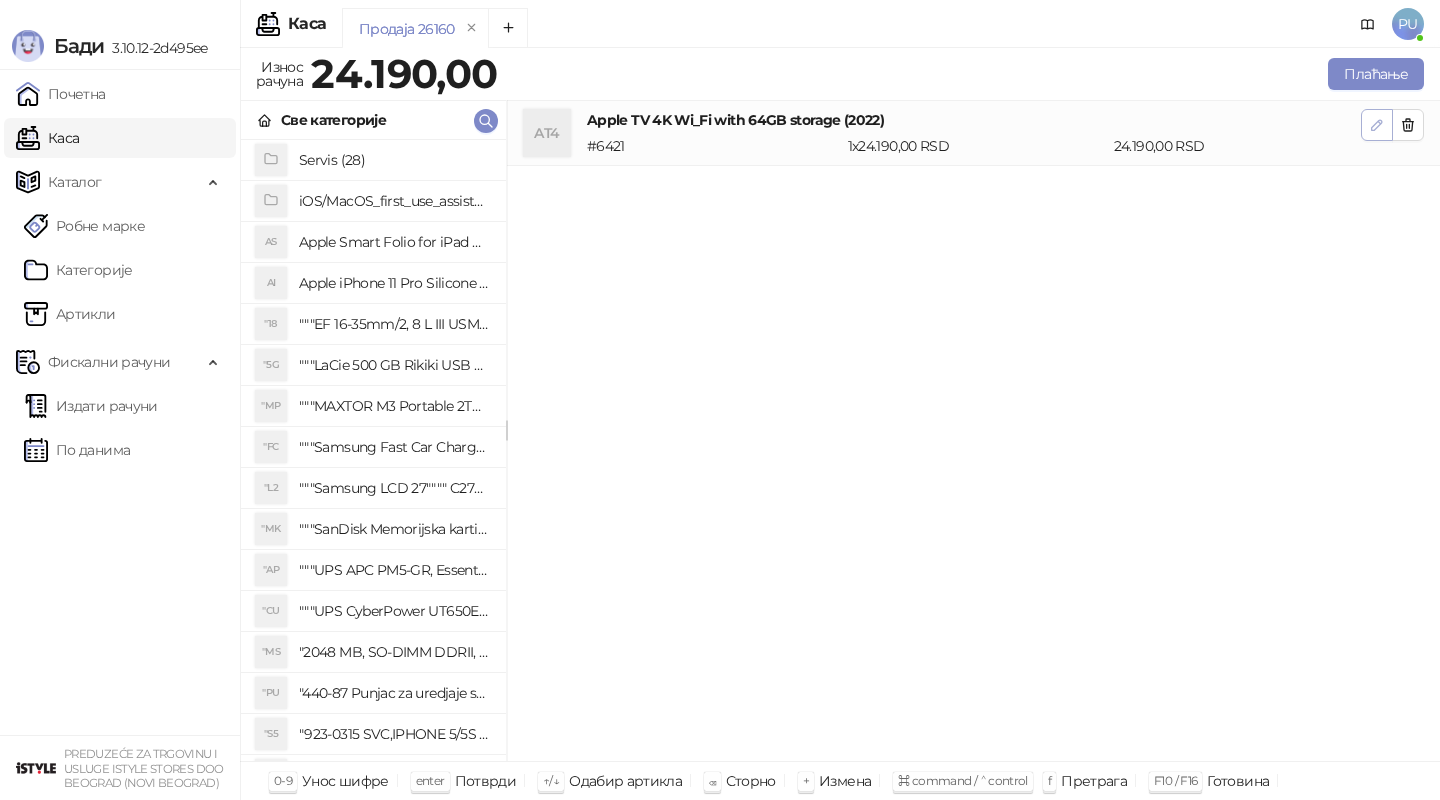 click 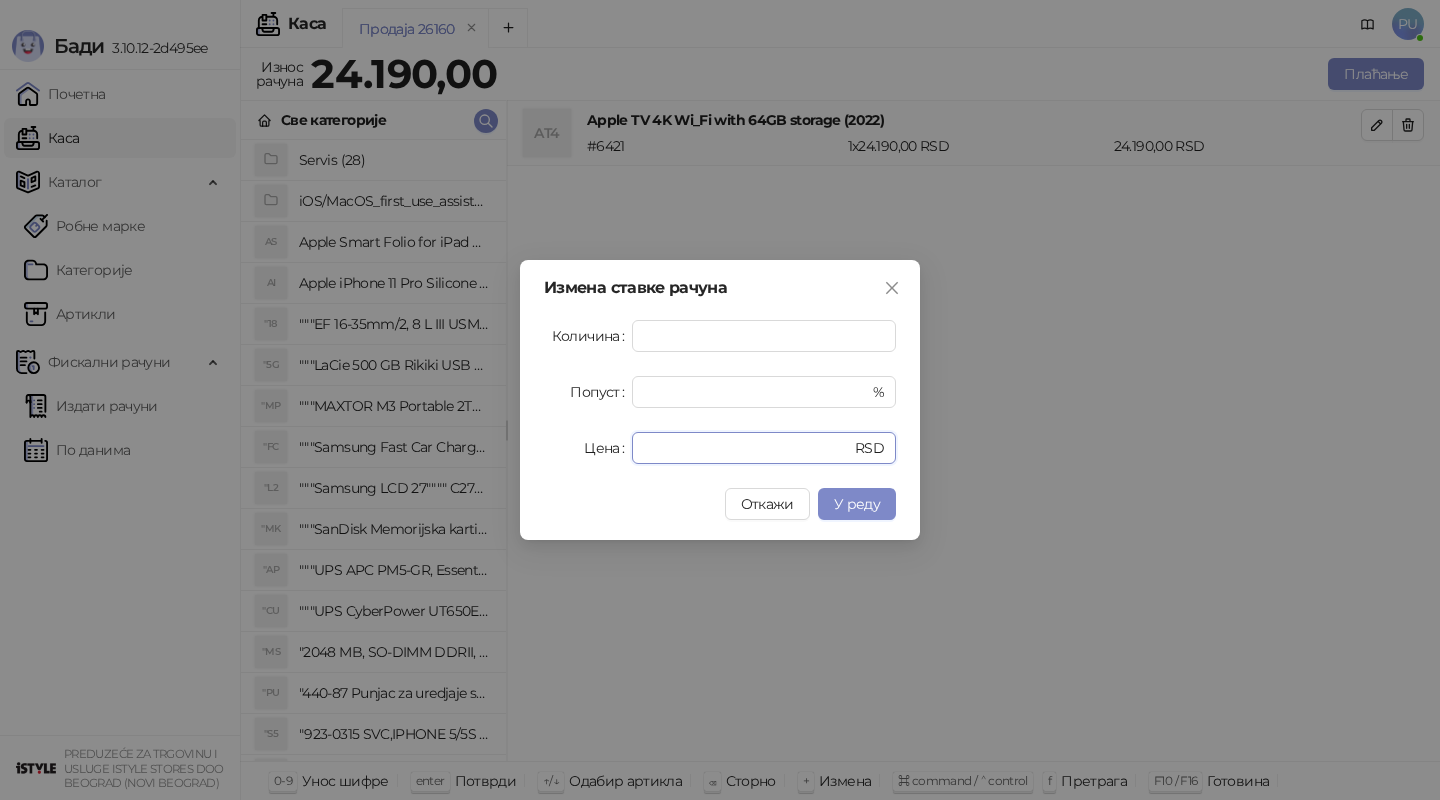 drag, startPoint x: 693, startPoint y: 451, endPoint x: 482, endPoint y: 447, distance: 211.03792 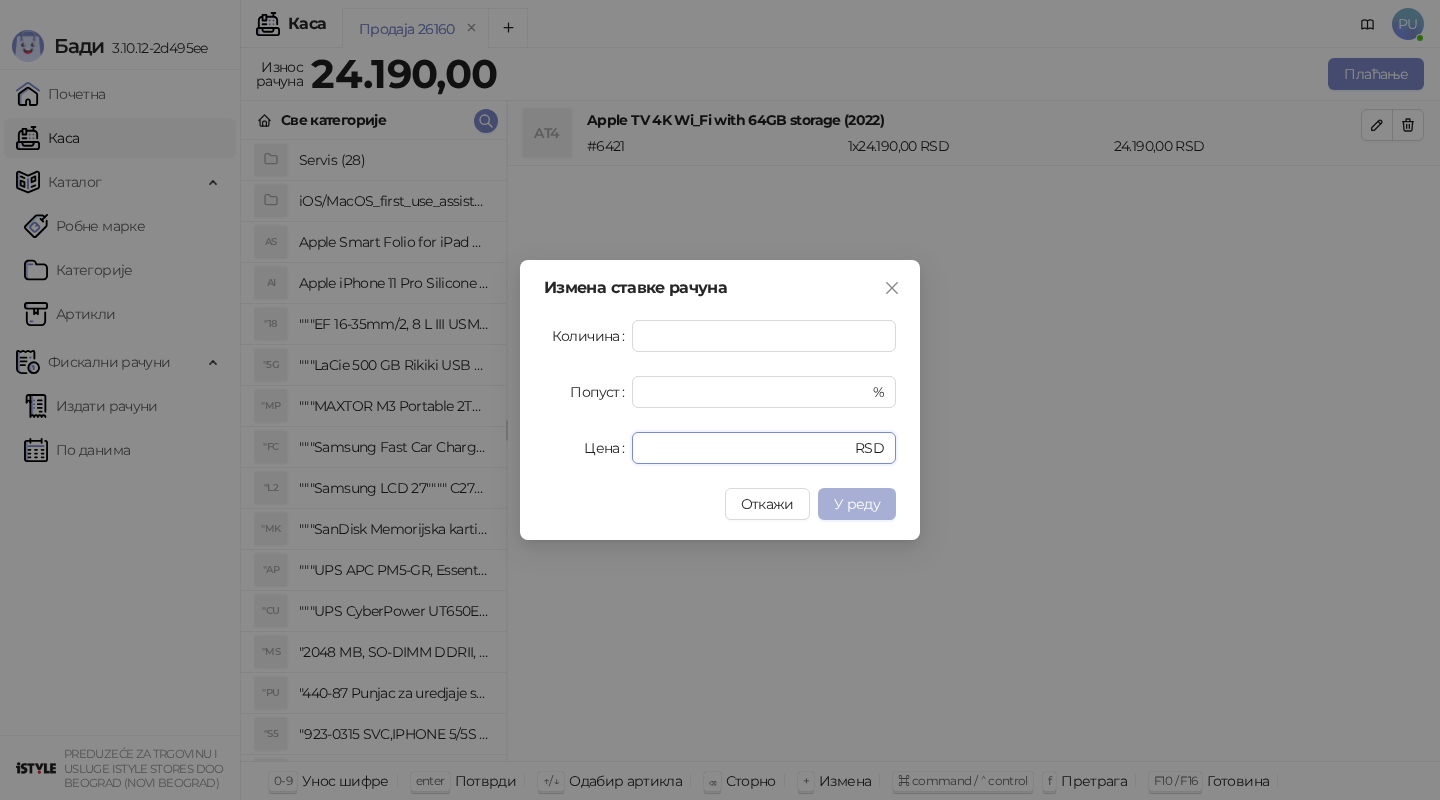 type on "*****" 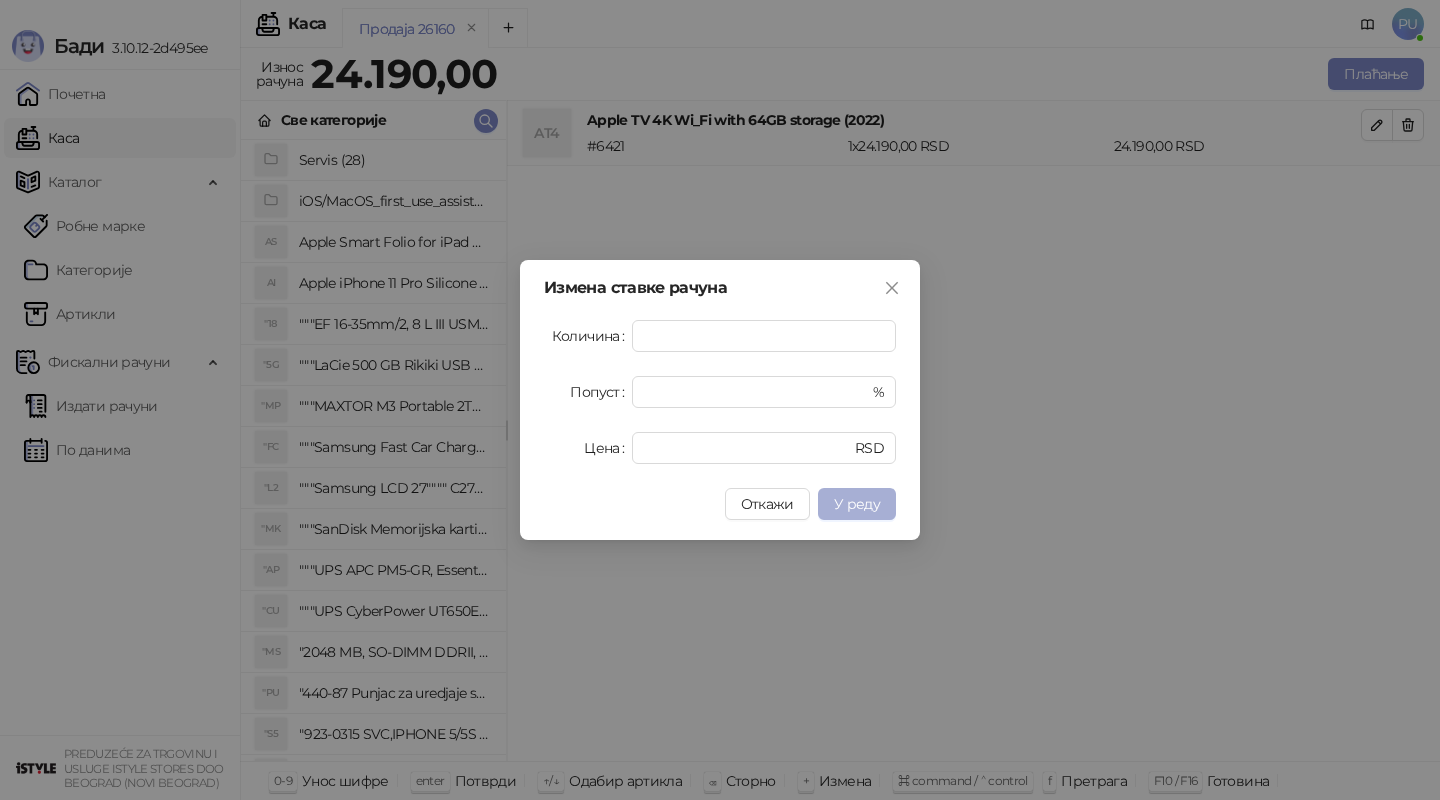 click on "У реду" at bounding box center [857, 504] 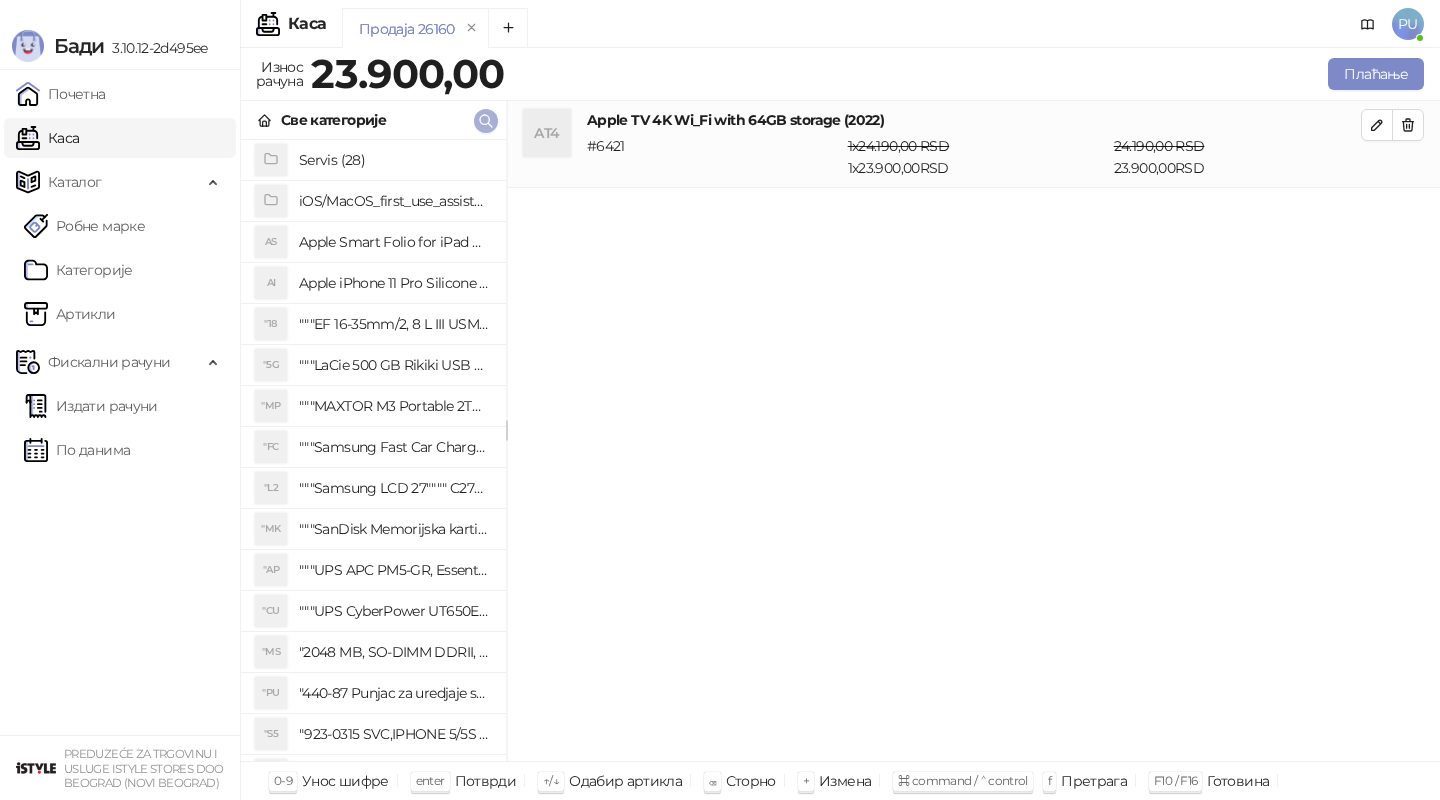 click 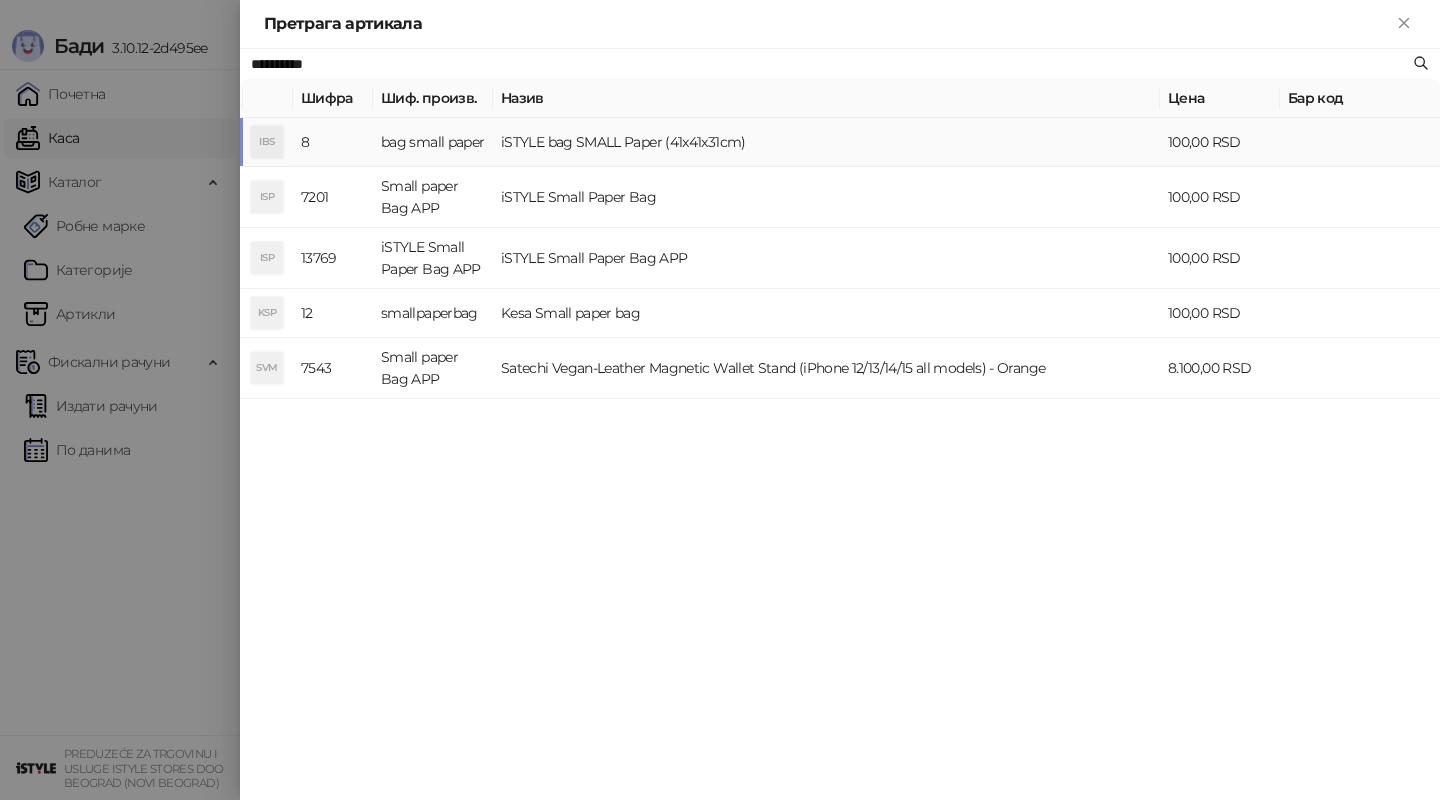 type on "**********" 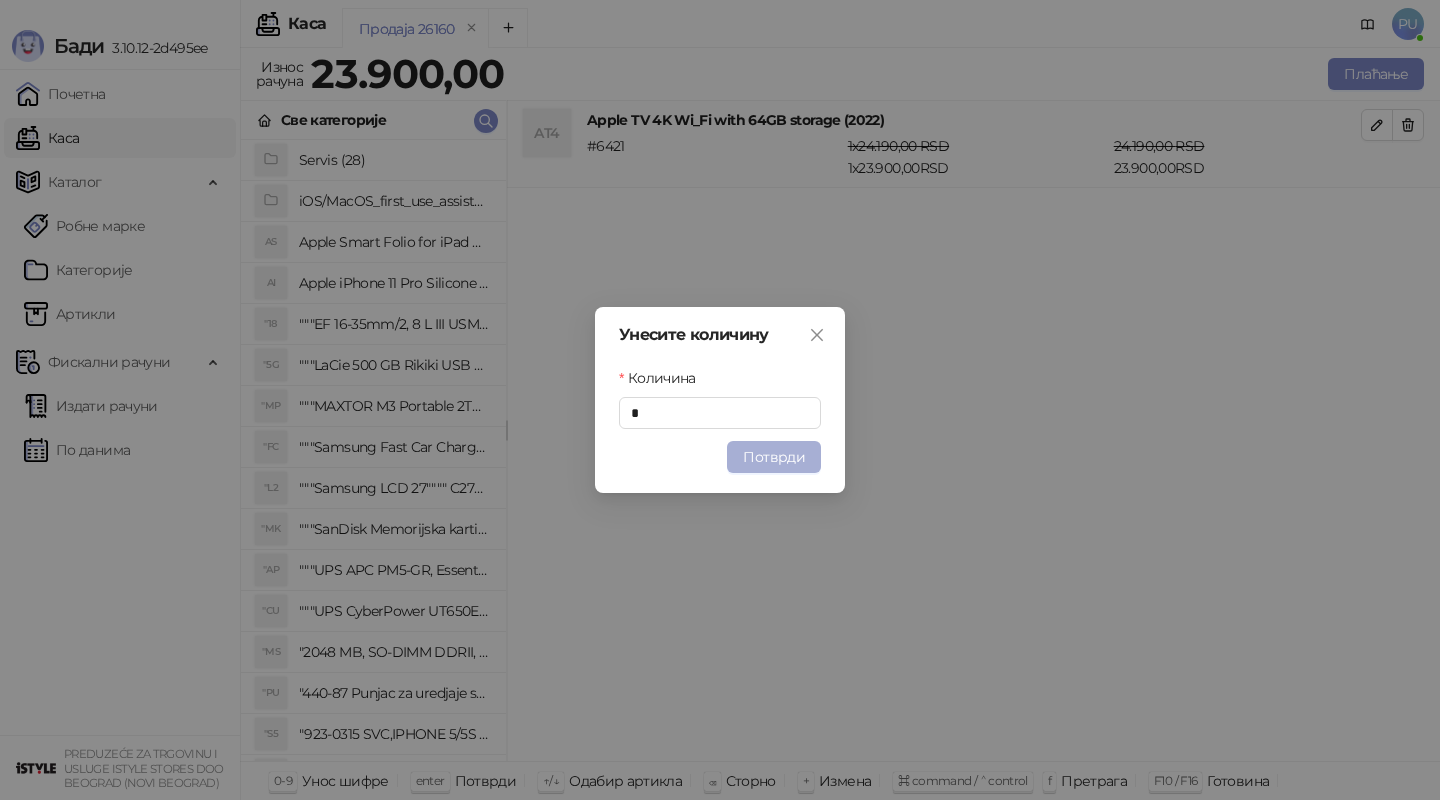 click on "Потврди" at bounding box center (774, 457) 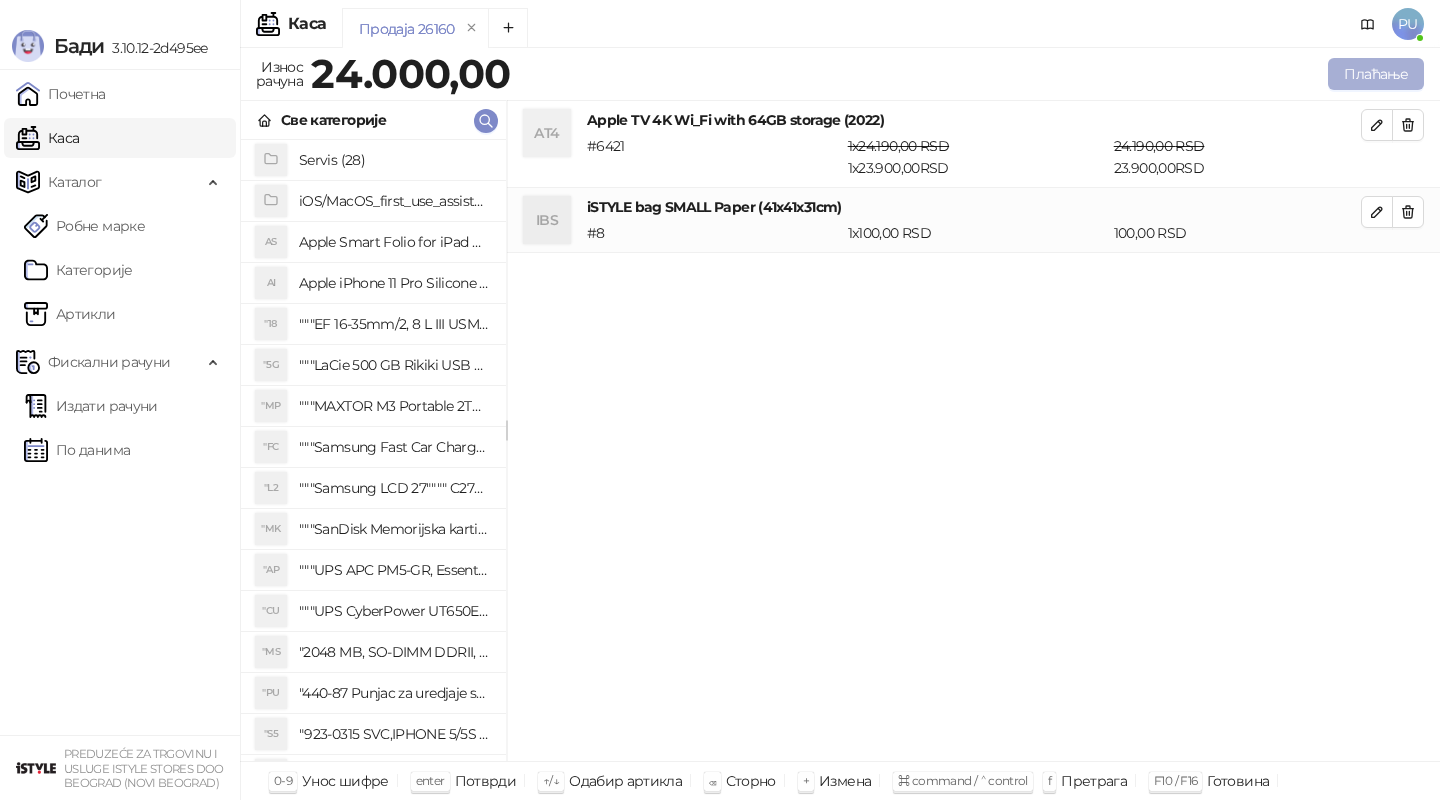 click on "Плаћање" at bounding box center [1376, 74] 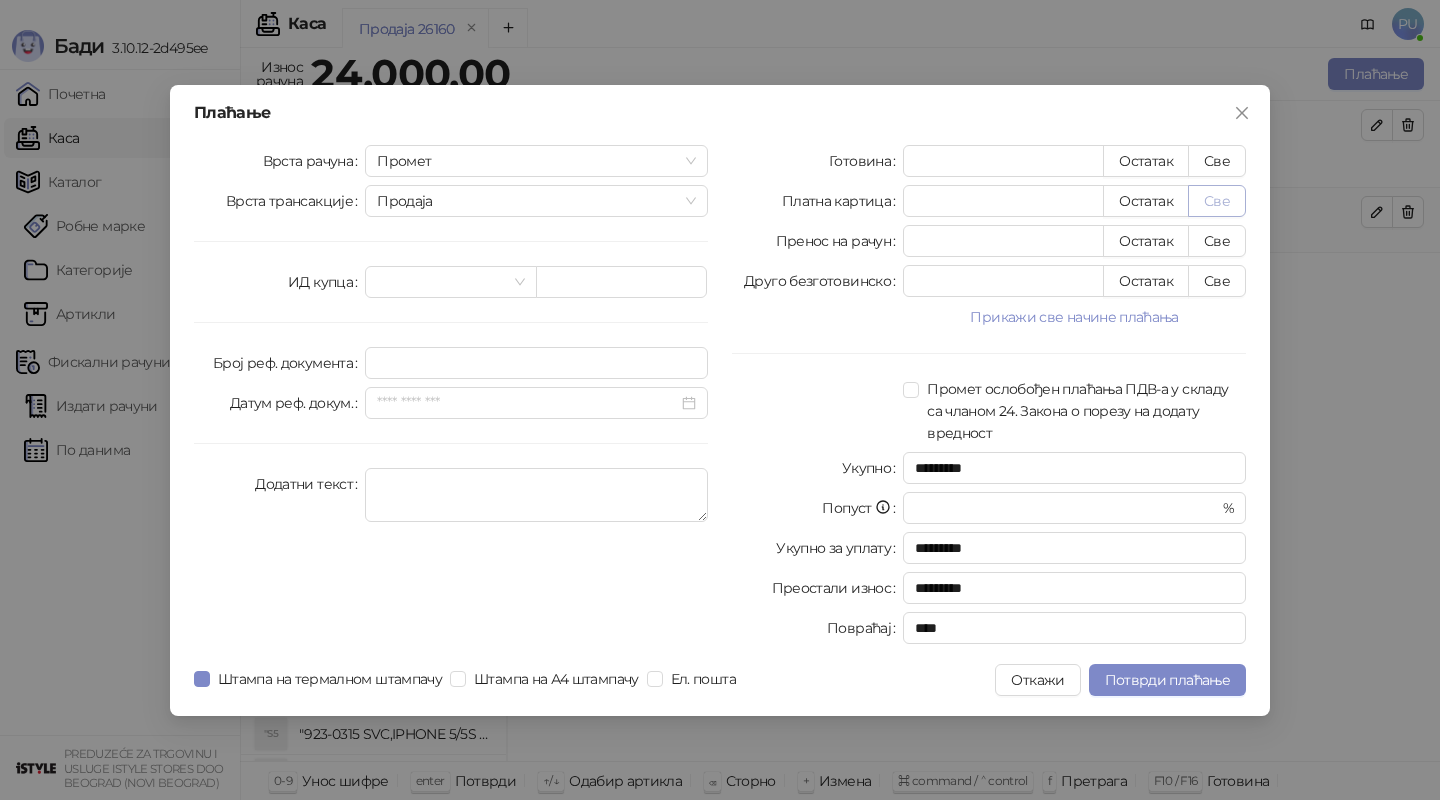 click on "Све" at bounding box center (1217, 201) 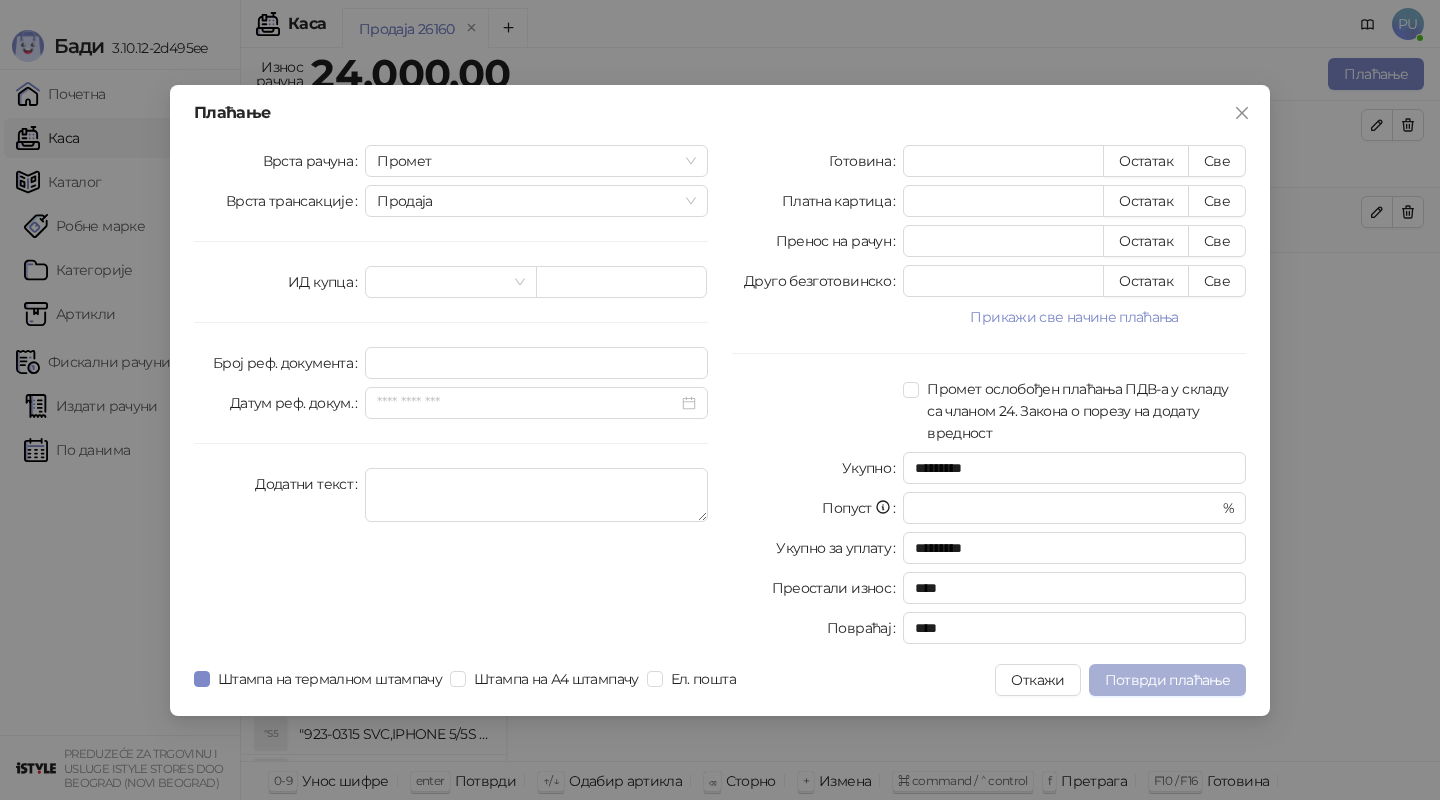 click on "Потврди плаћање" at bounding box center (1167, 680) 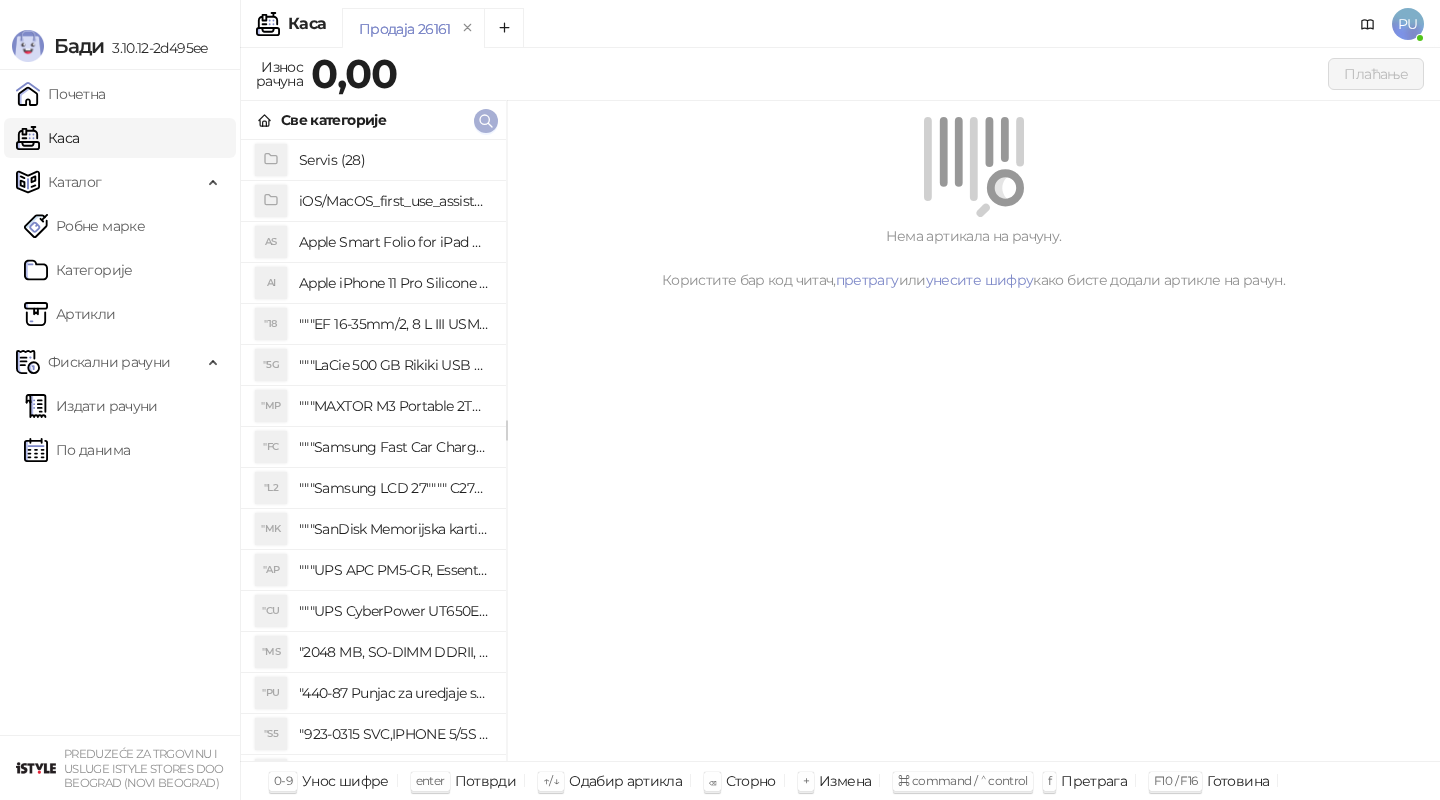 click 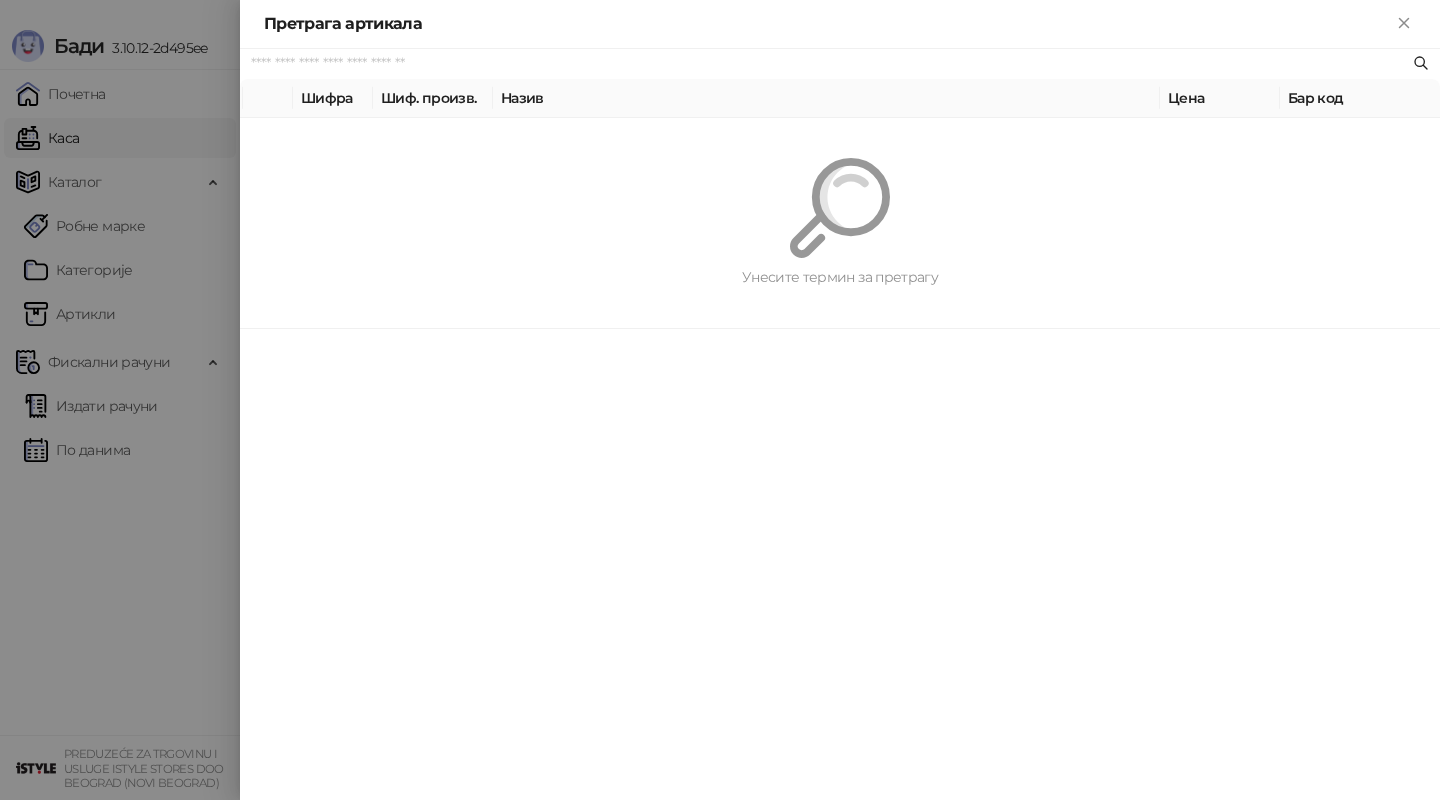 paste on "**********" 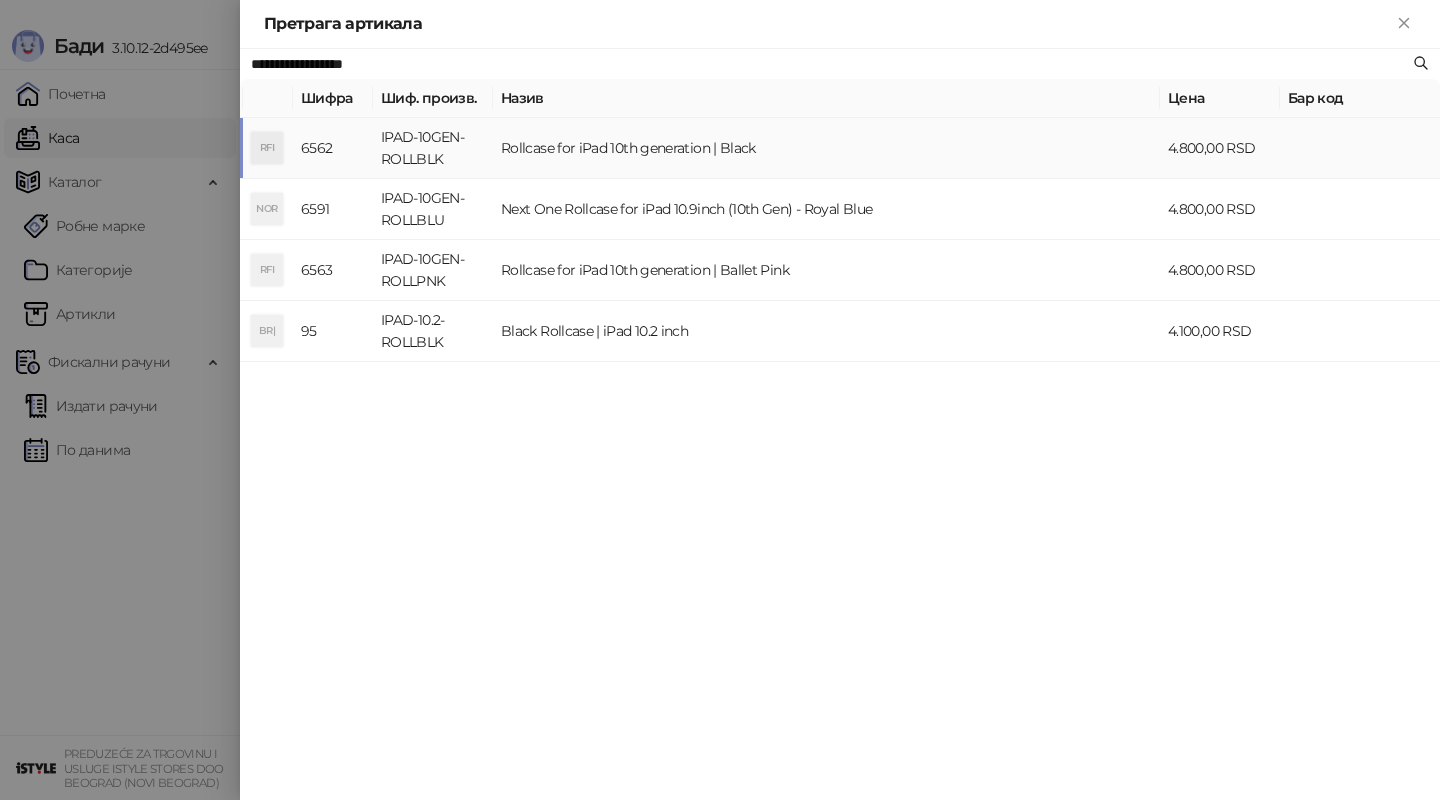 type on "**********" 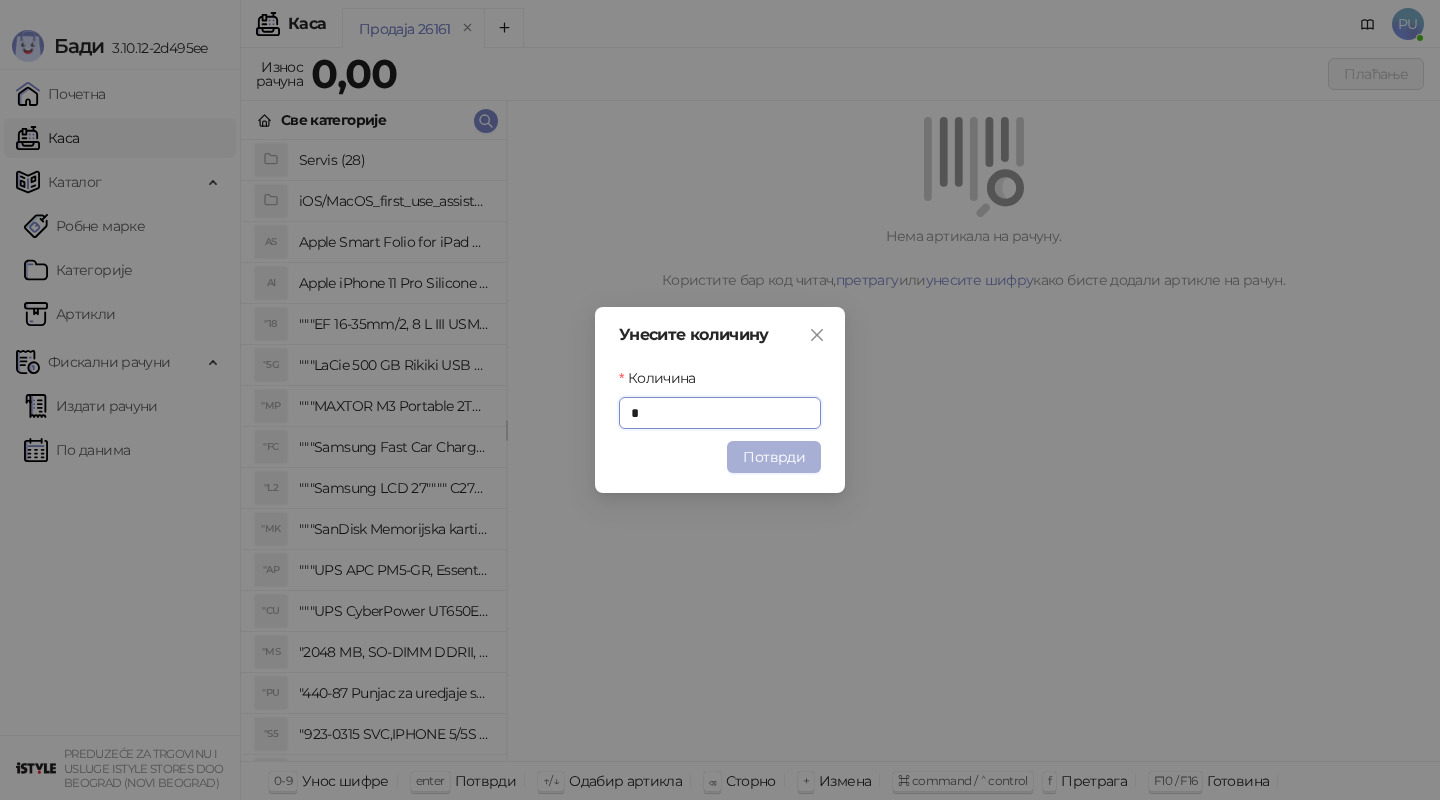 click on "Потврди" at bounding box center [774, 457] 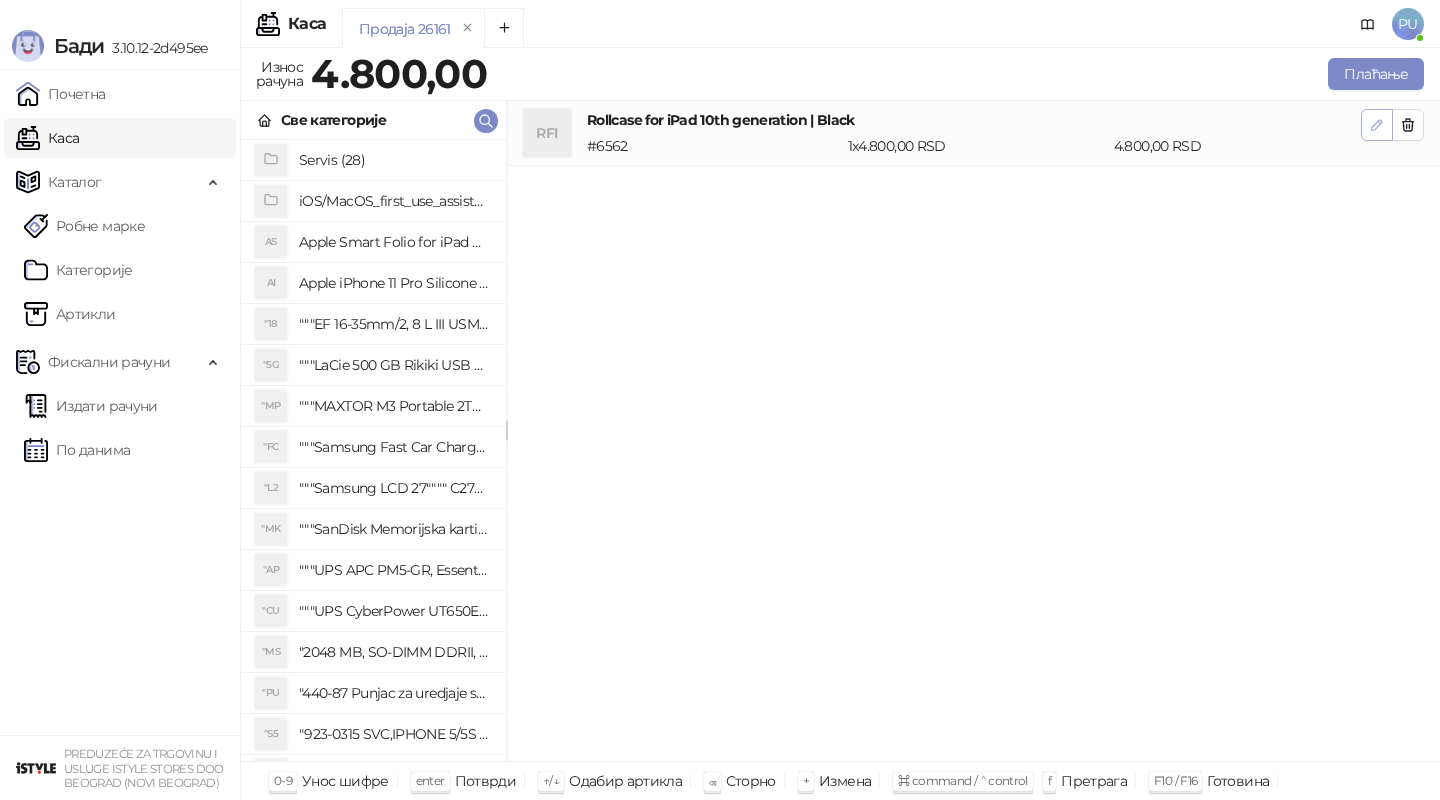 click 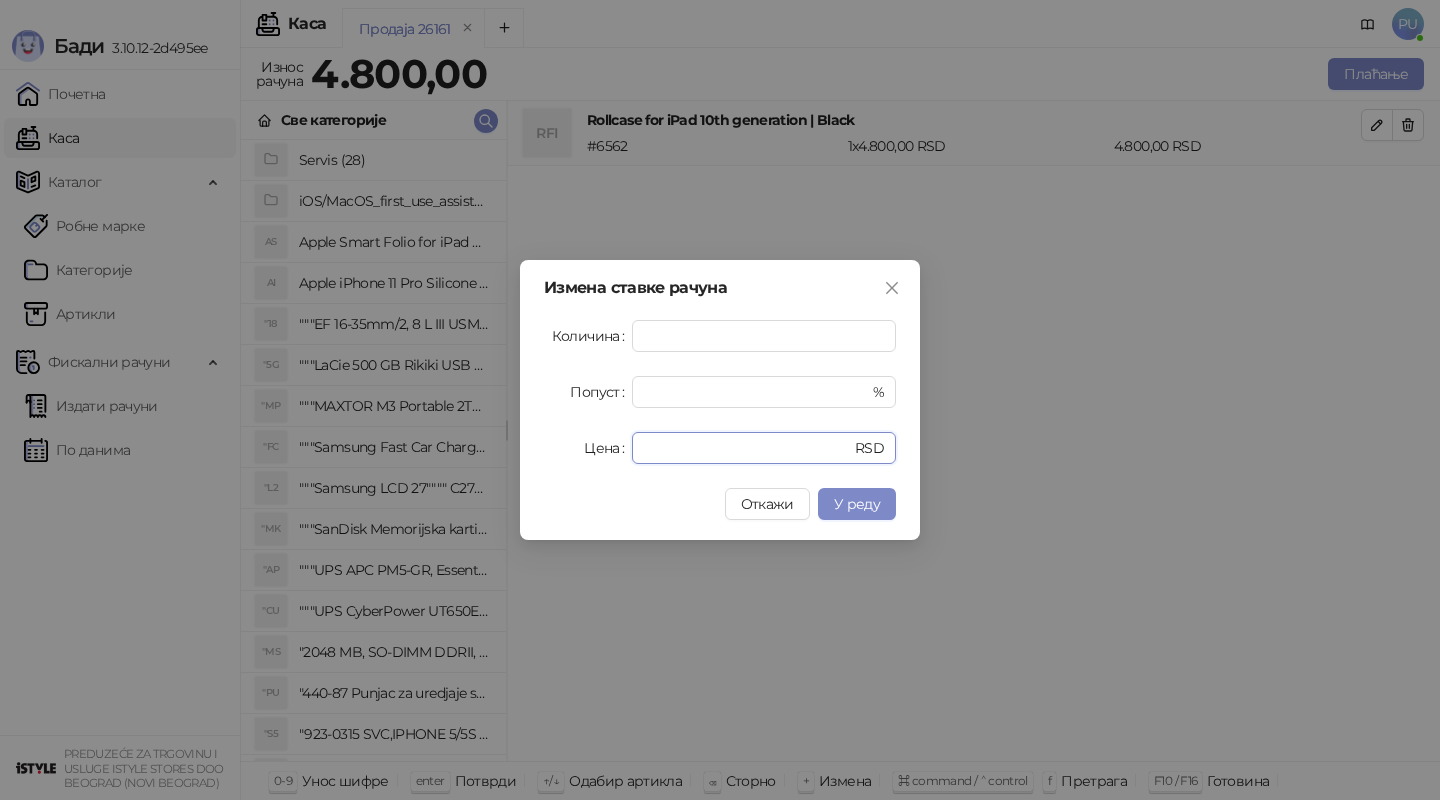 drag, startPoint x: 709, startPoint y: 441, endPoint x: 556, endPoint y: 434, distance: 153.16005 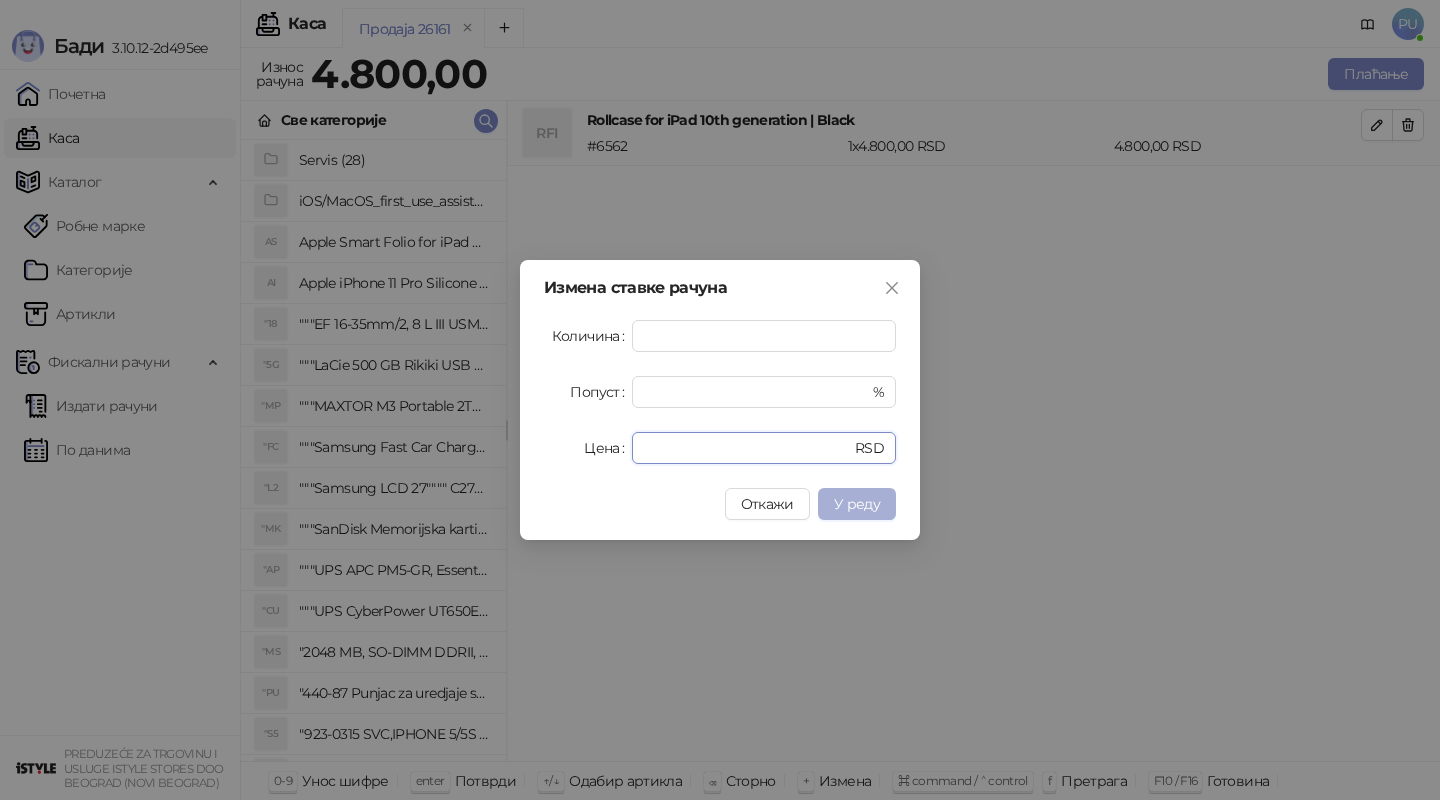 type on "*" 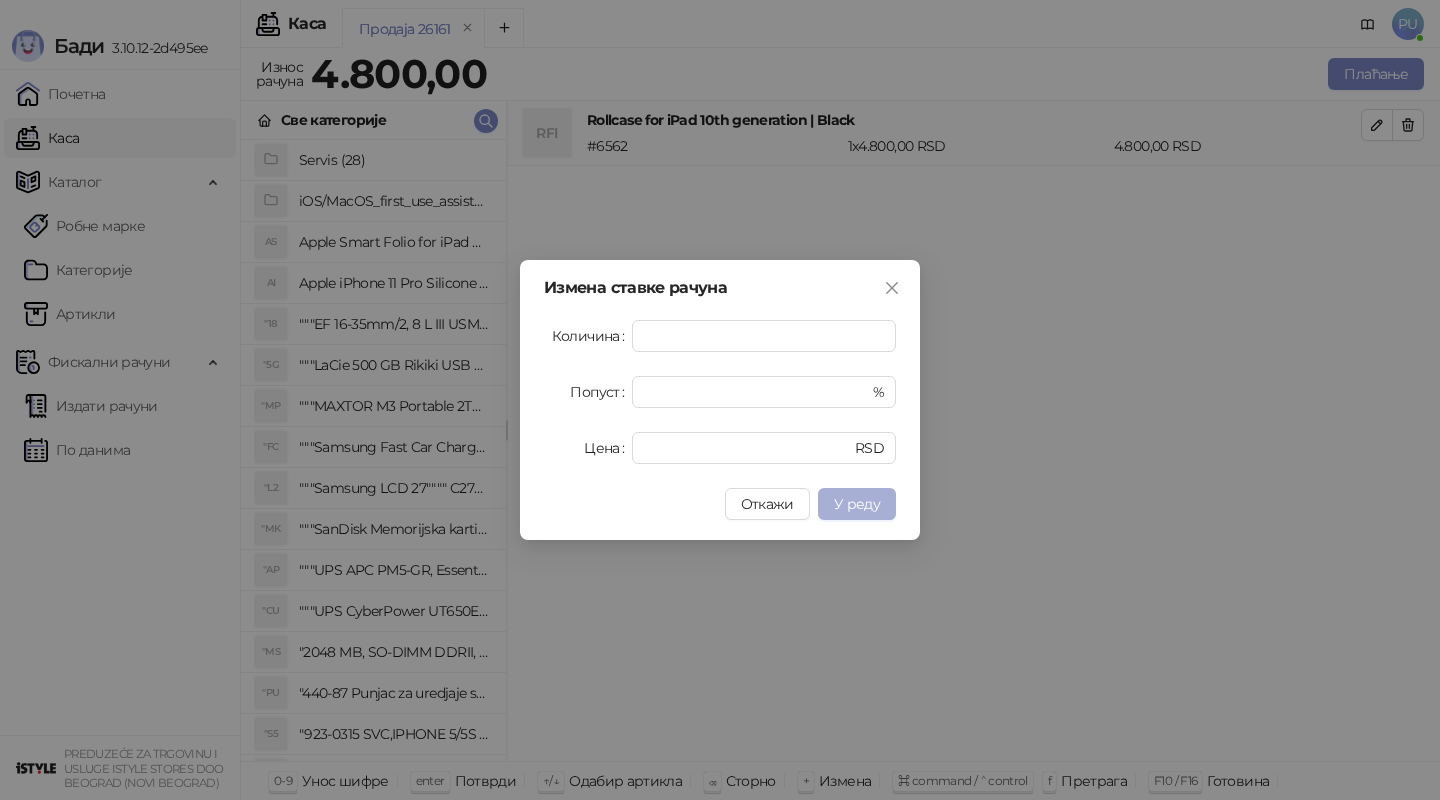 click on "У реду" at bounding box center [857, 504] 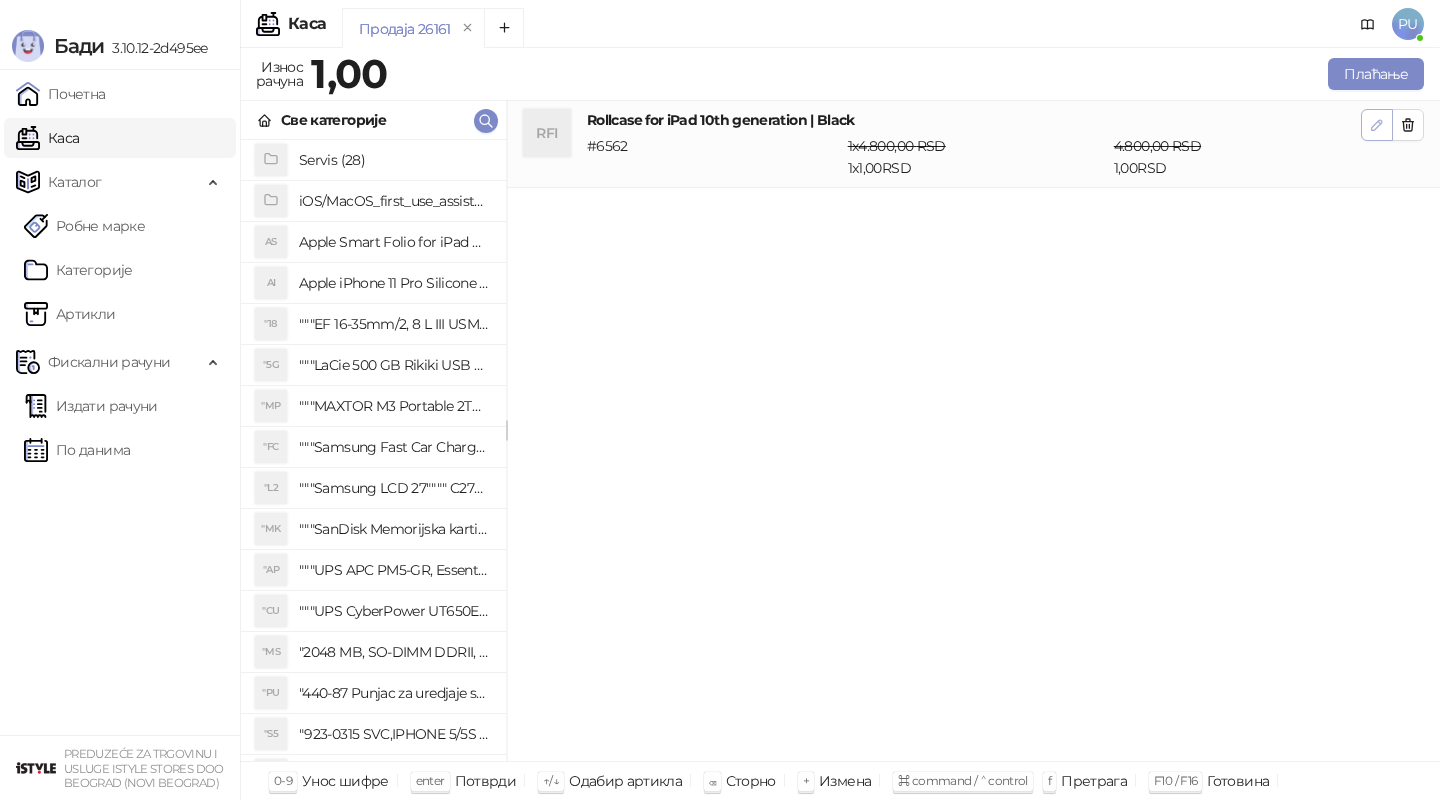 click at bounding box center (1377, 125) 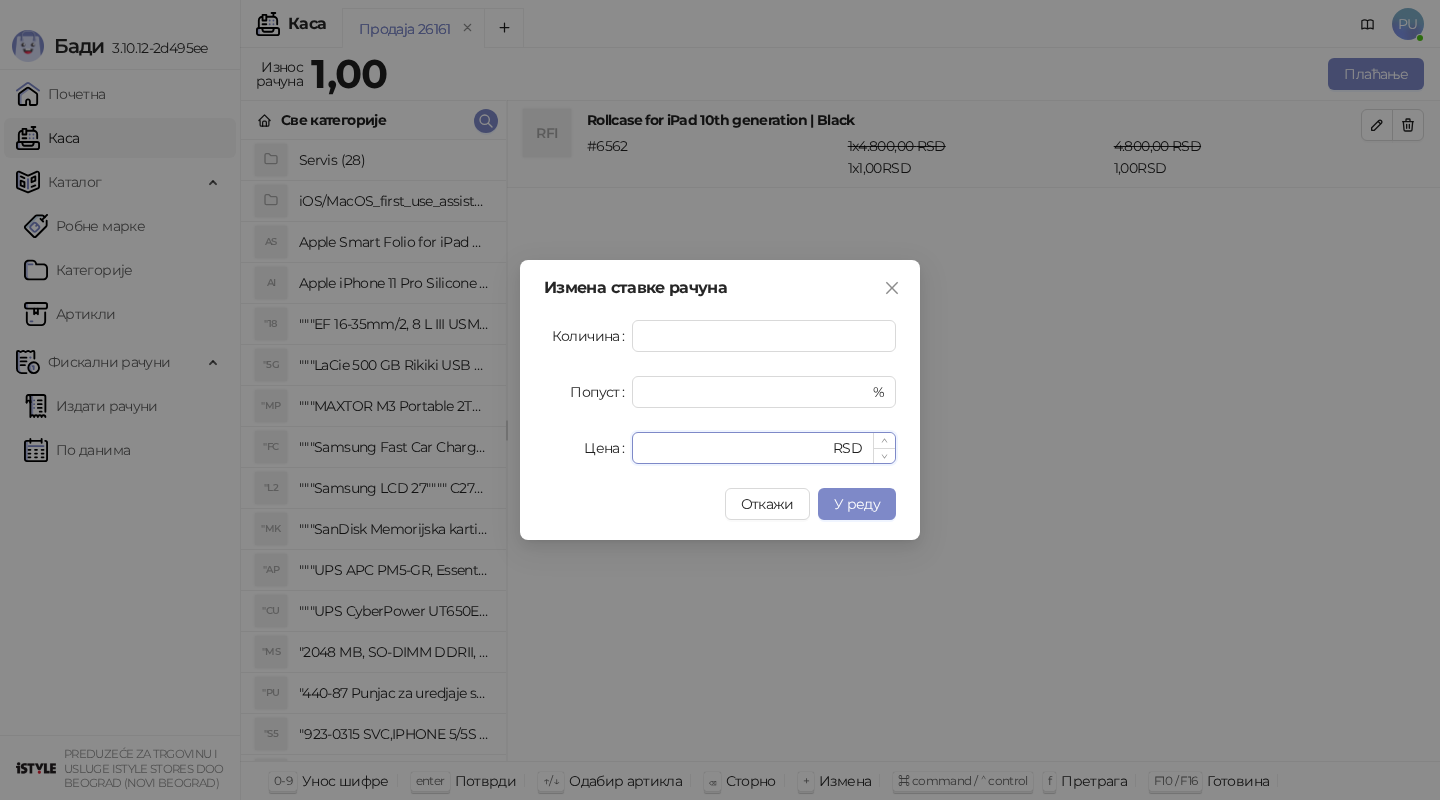 click on "*" at bounding box center [736, 448] 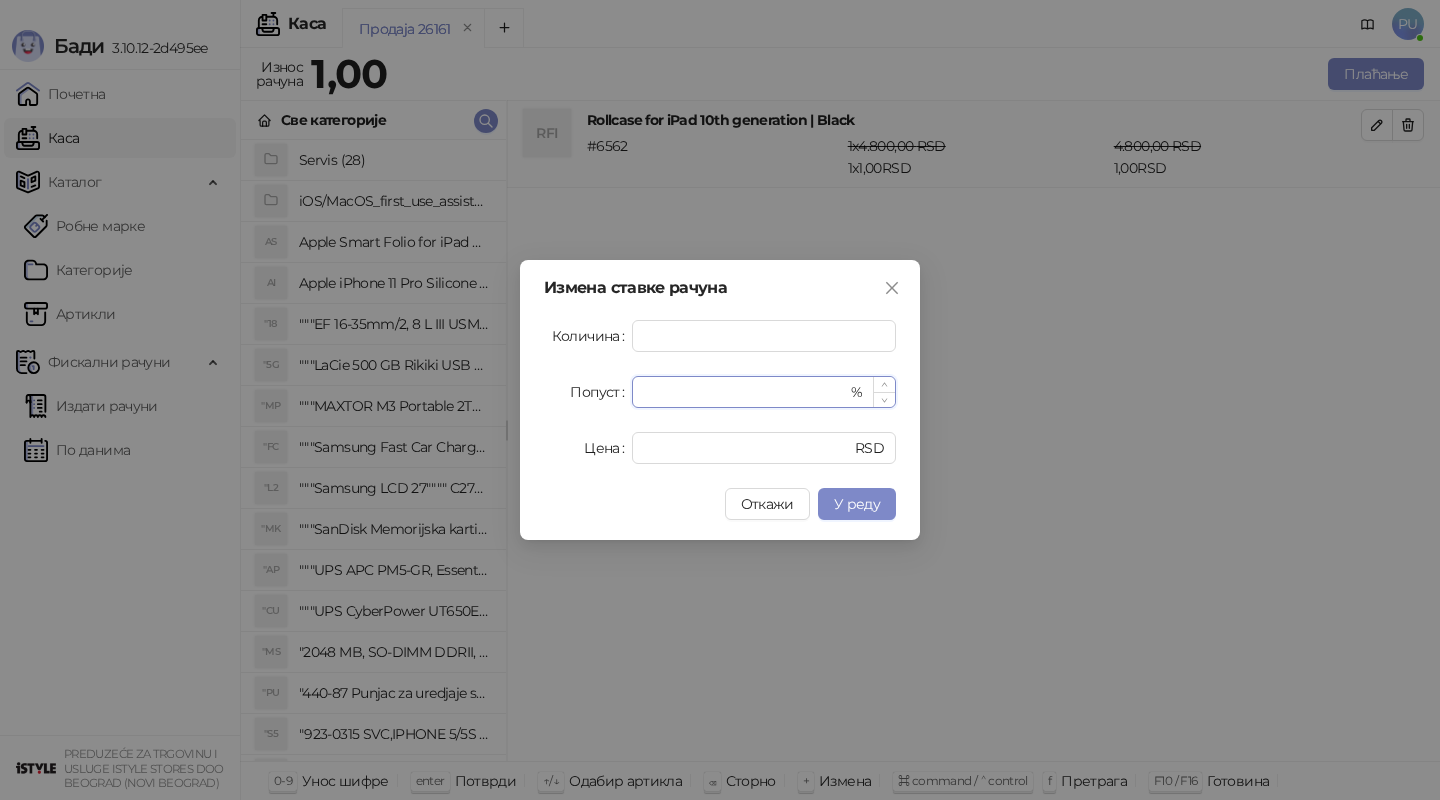 click on "*" at bounding box center (745, 392) 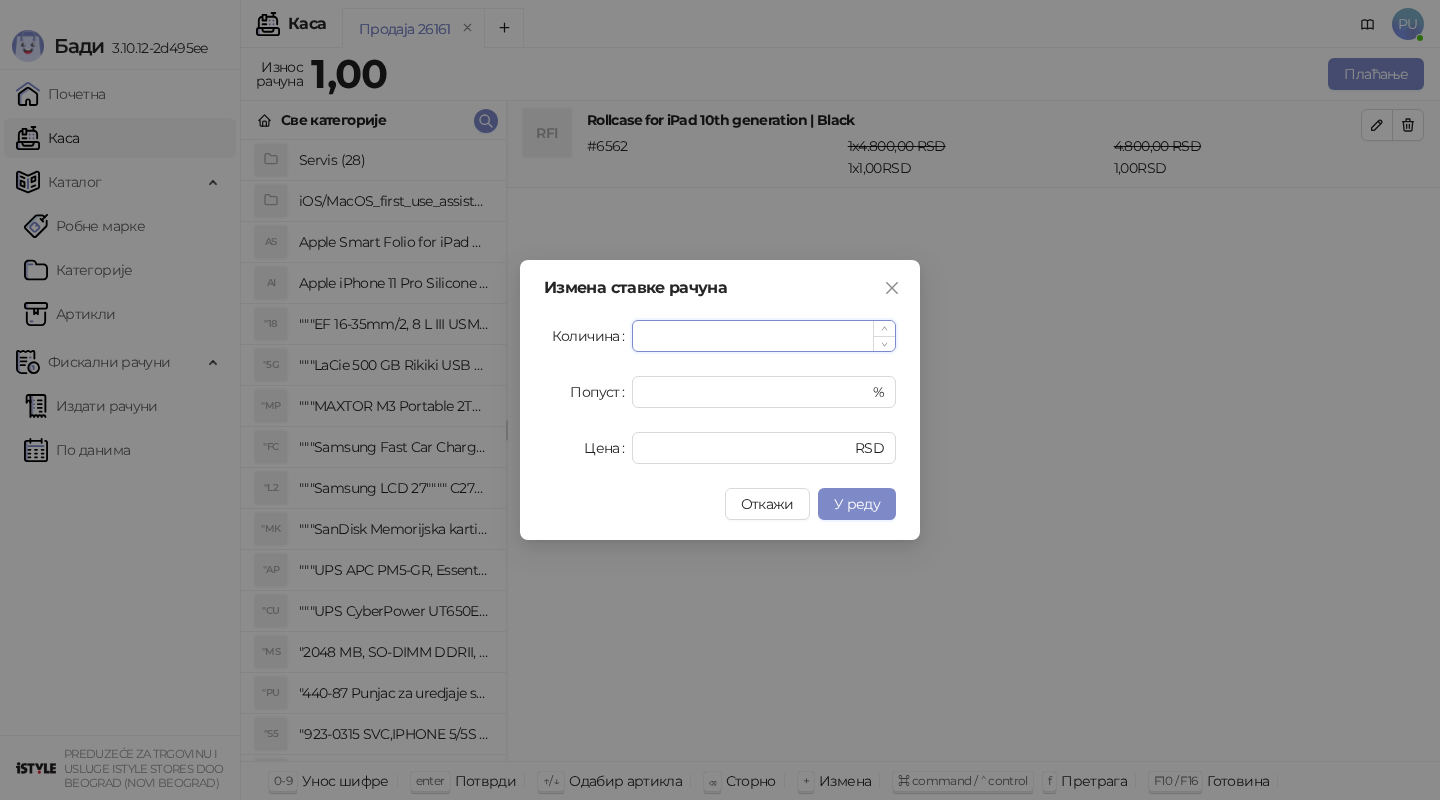 click on "*" at bounding box center (764, 336) 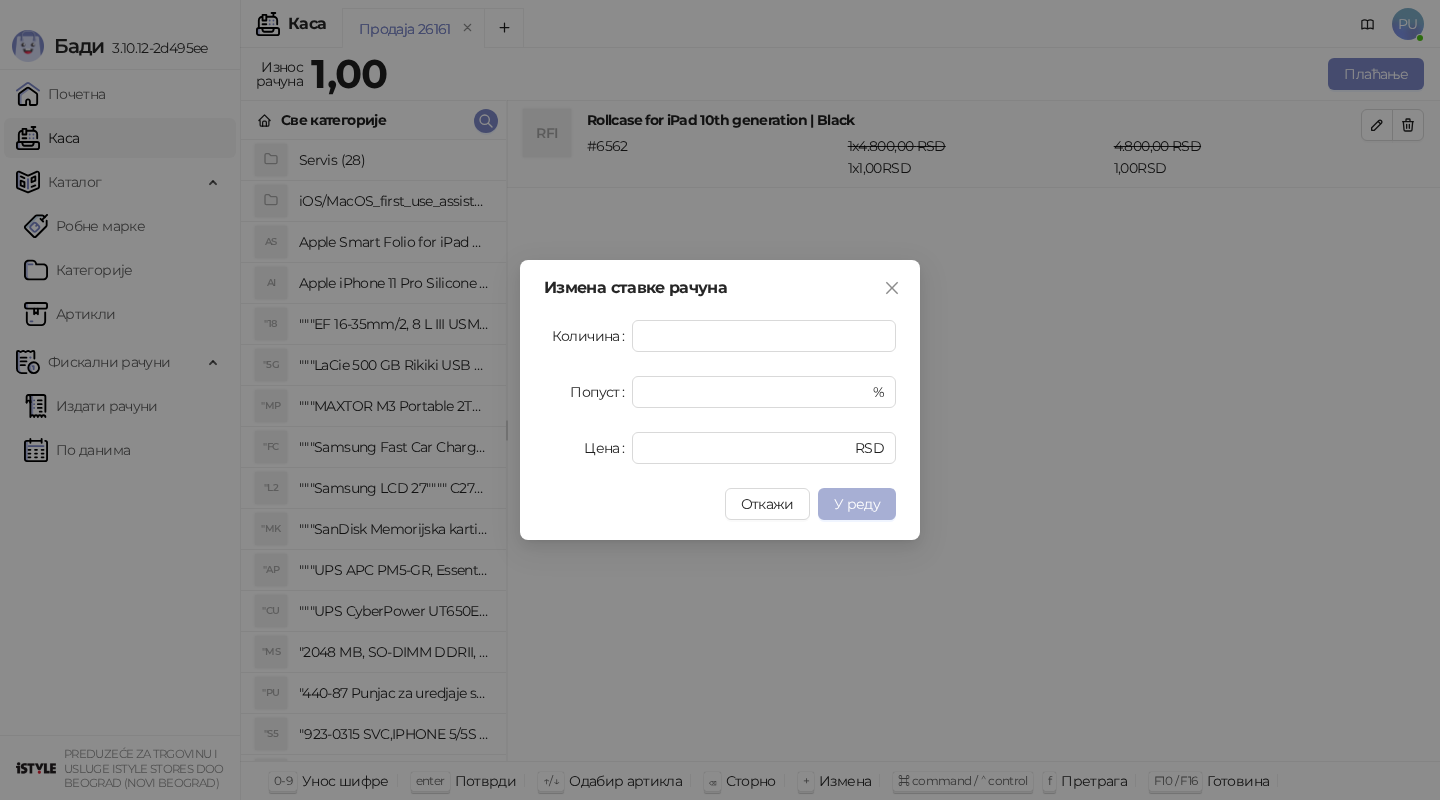 click on "У реду" at bounding box center (857, 504) 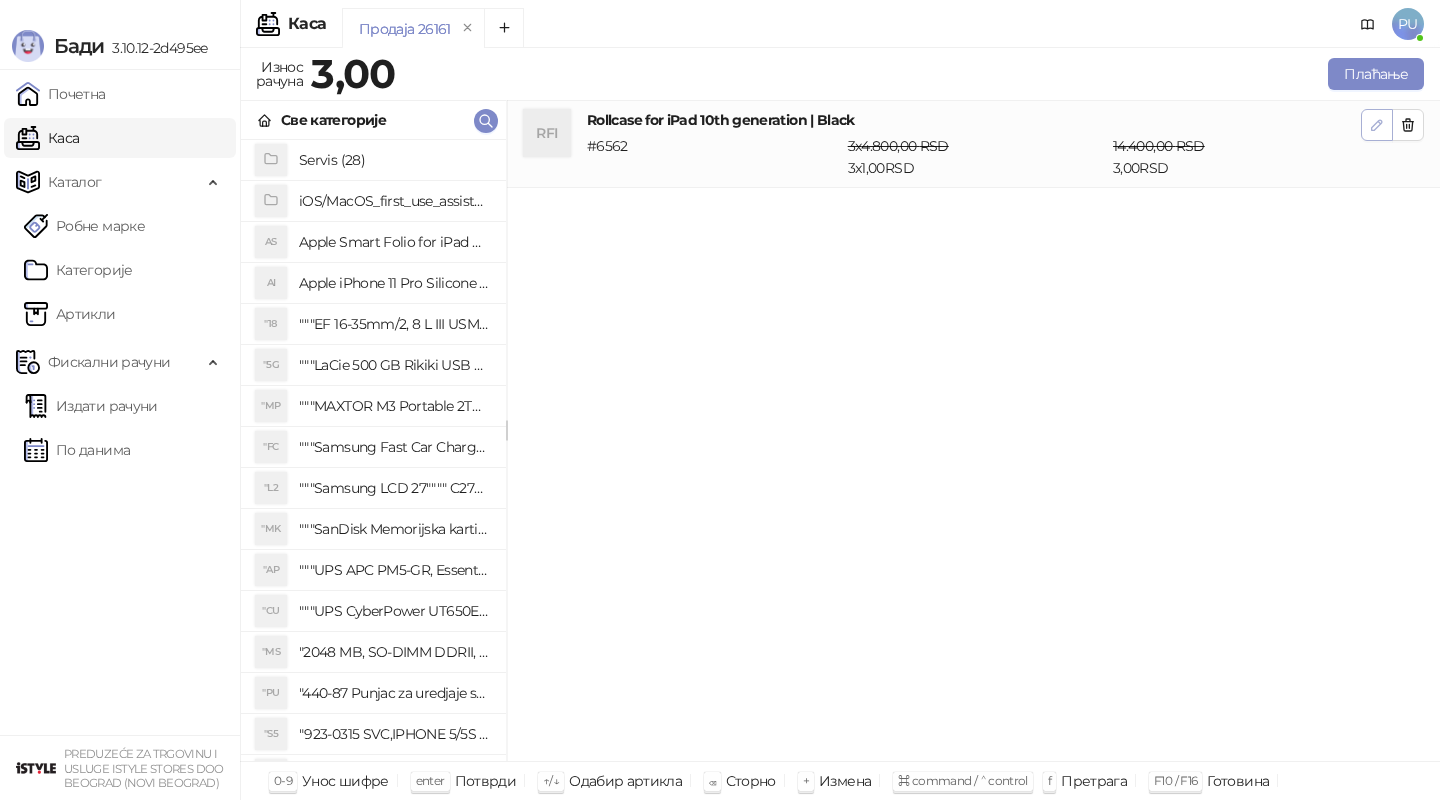 click 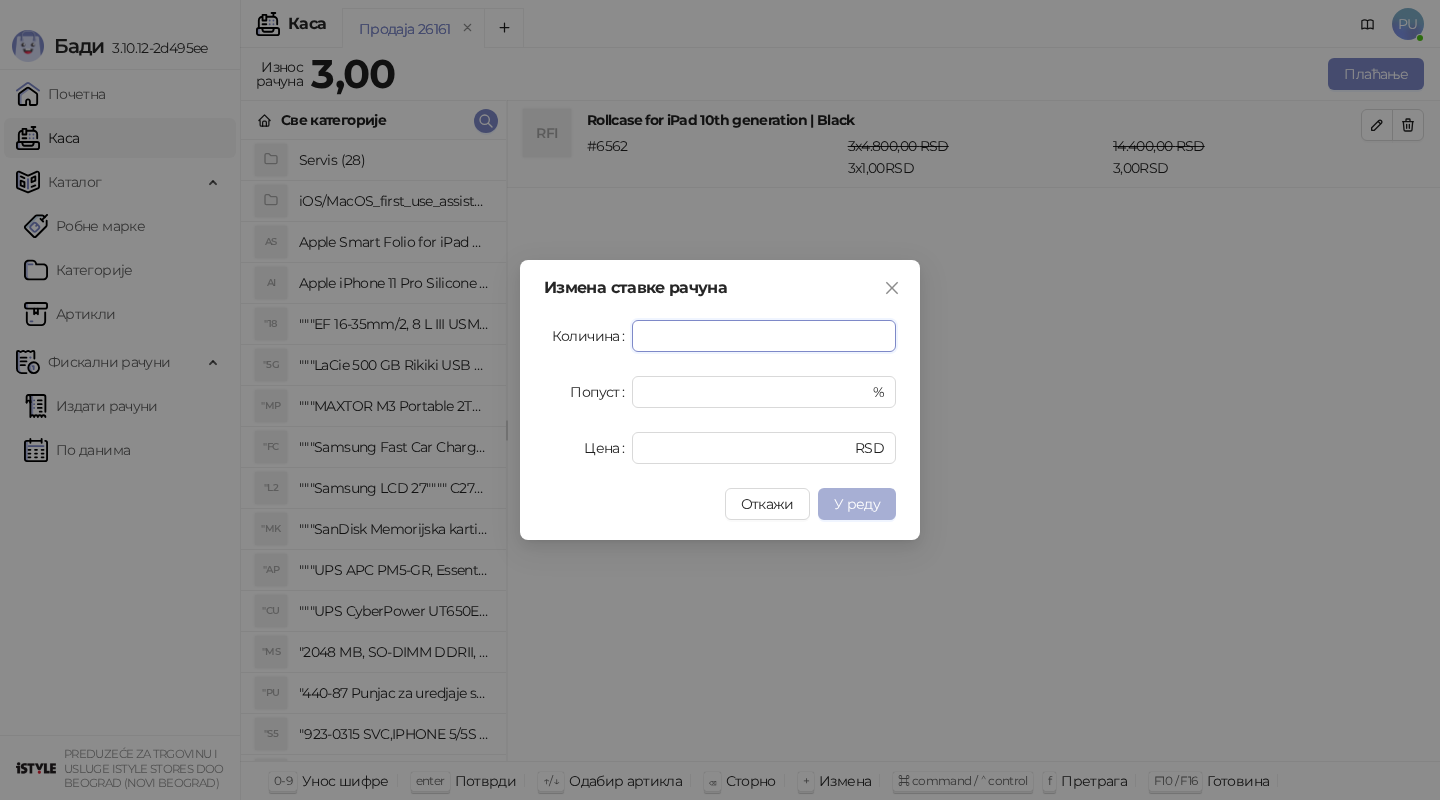 type on "*" 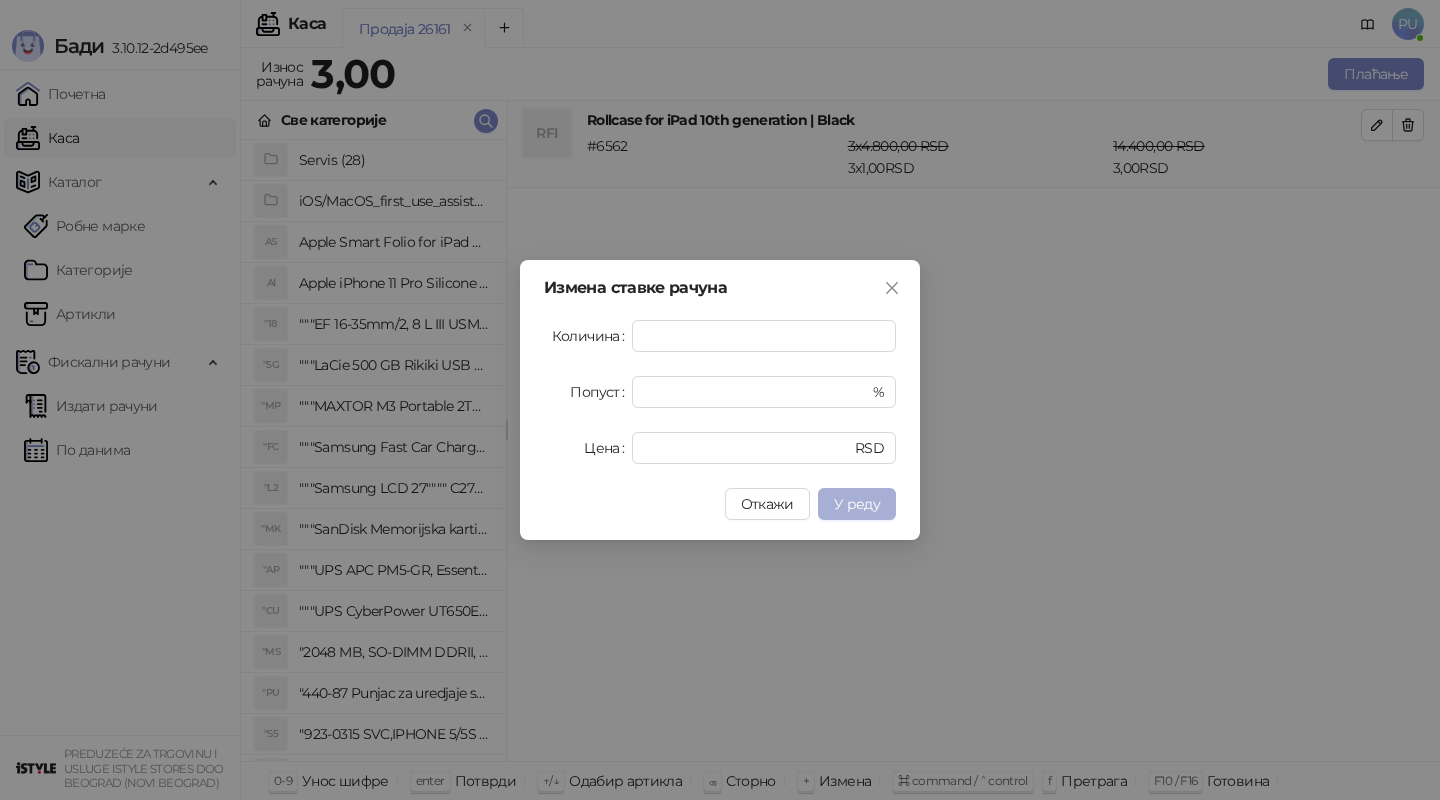 click on "У реду" at bounding box center (857, 504) 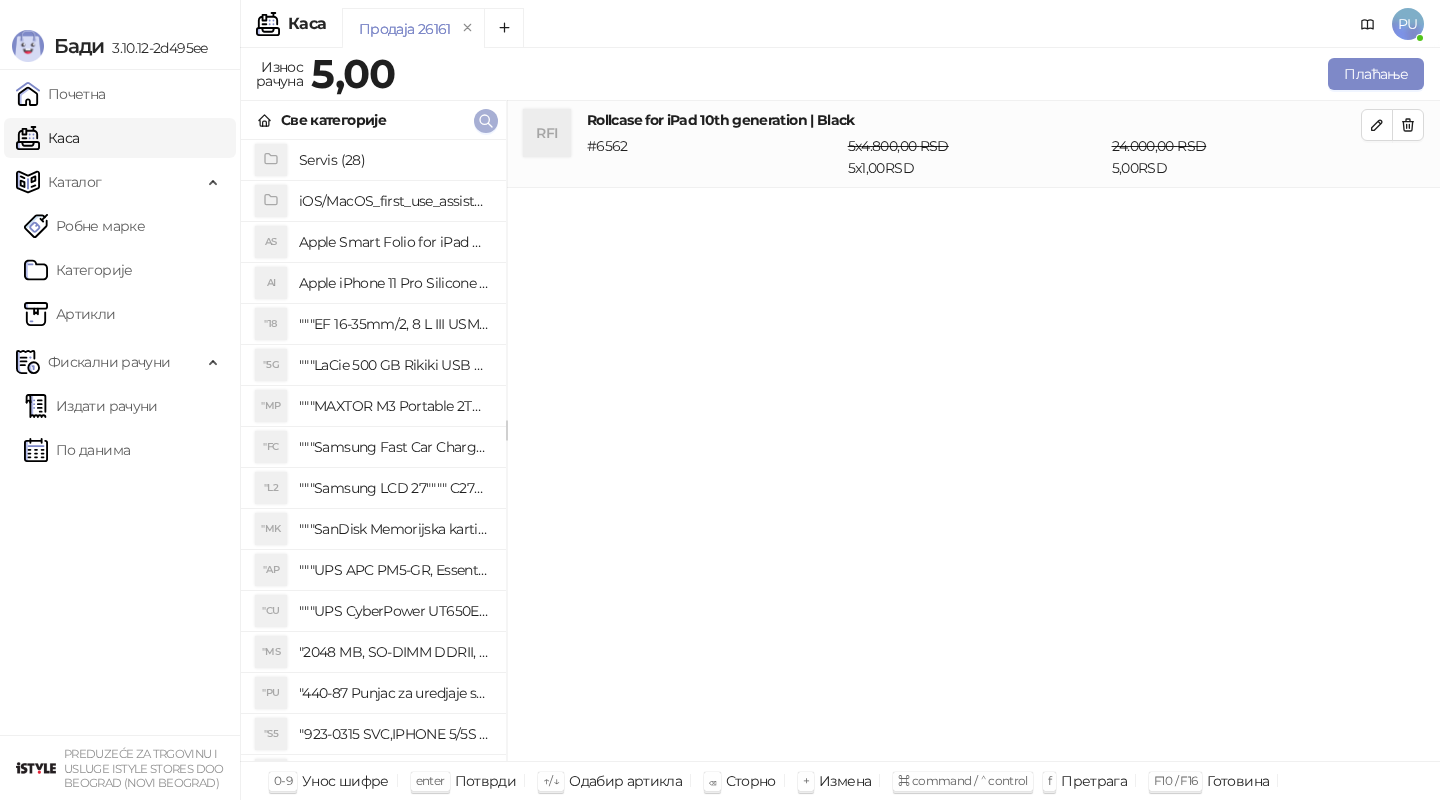 click 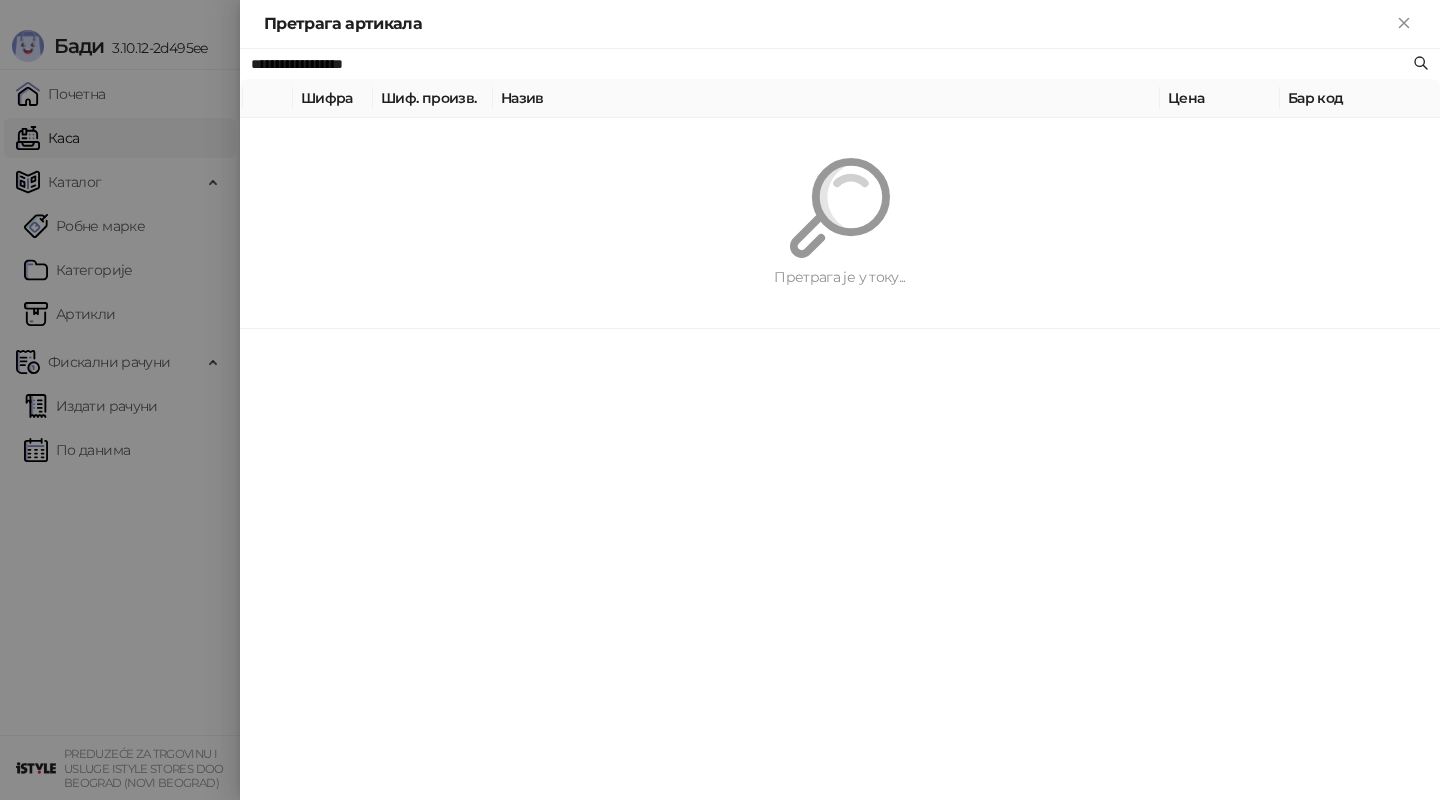 paste on "*****" 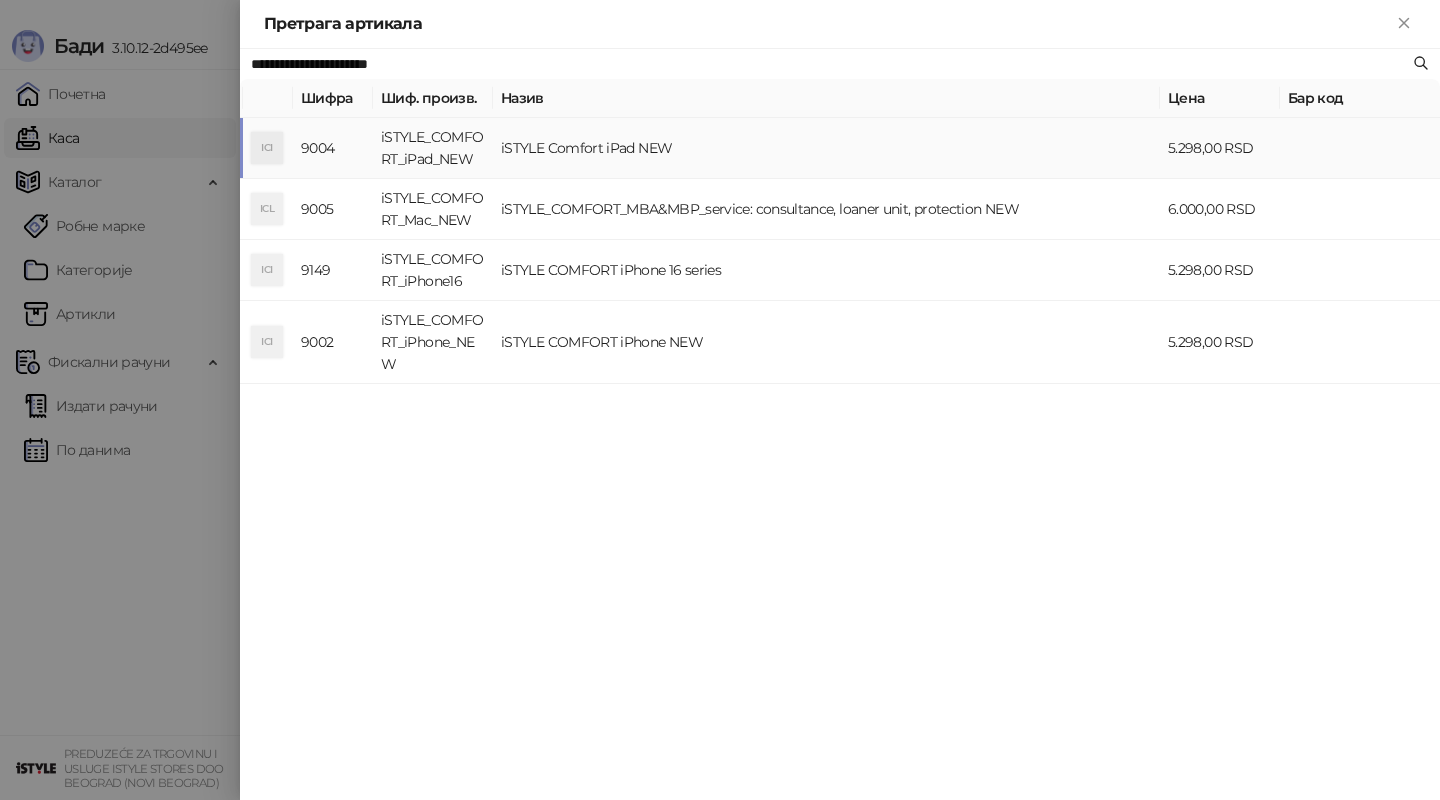 type on "**********" 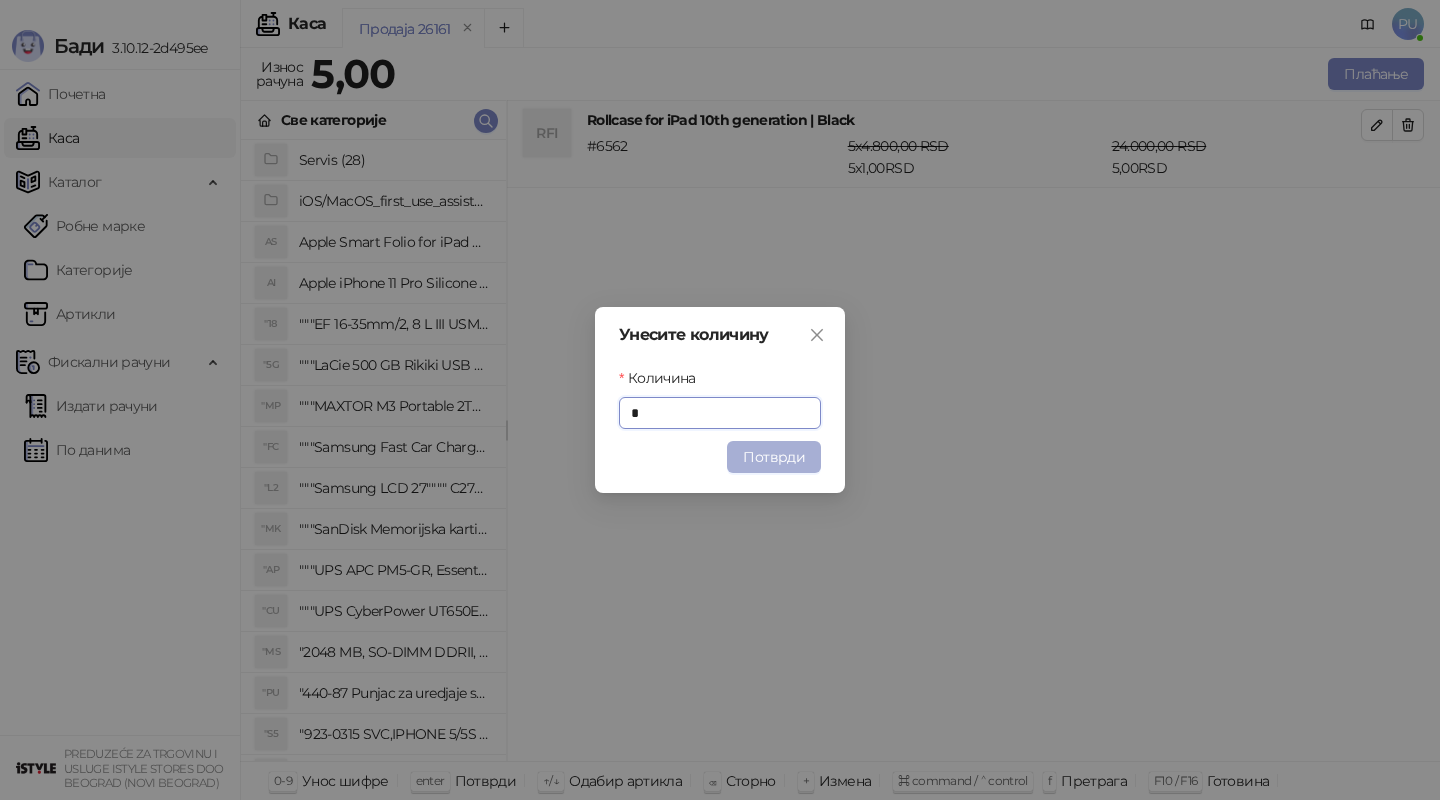 type on "*" 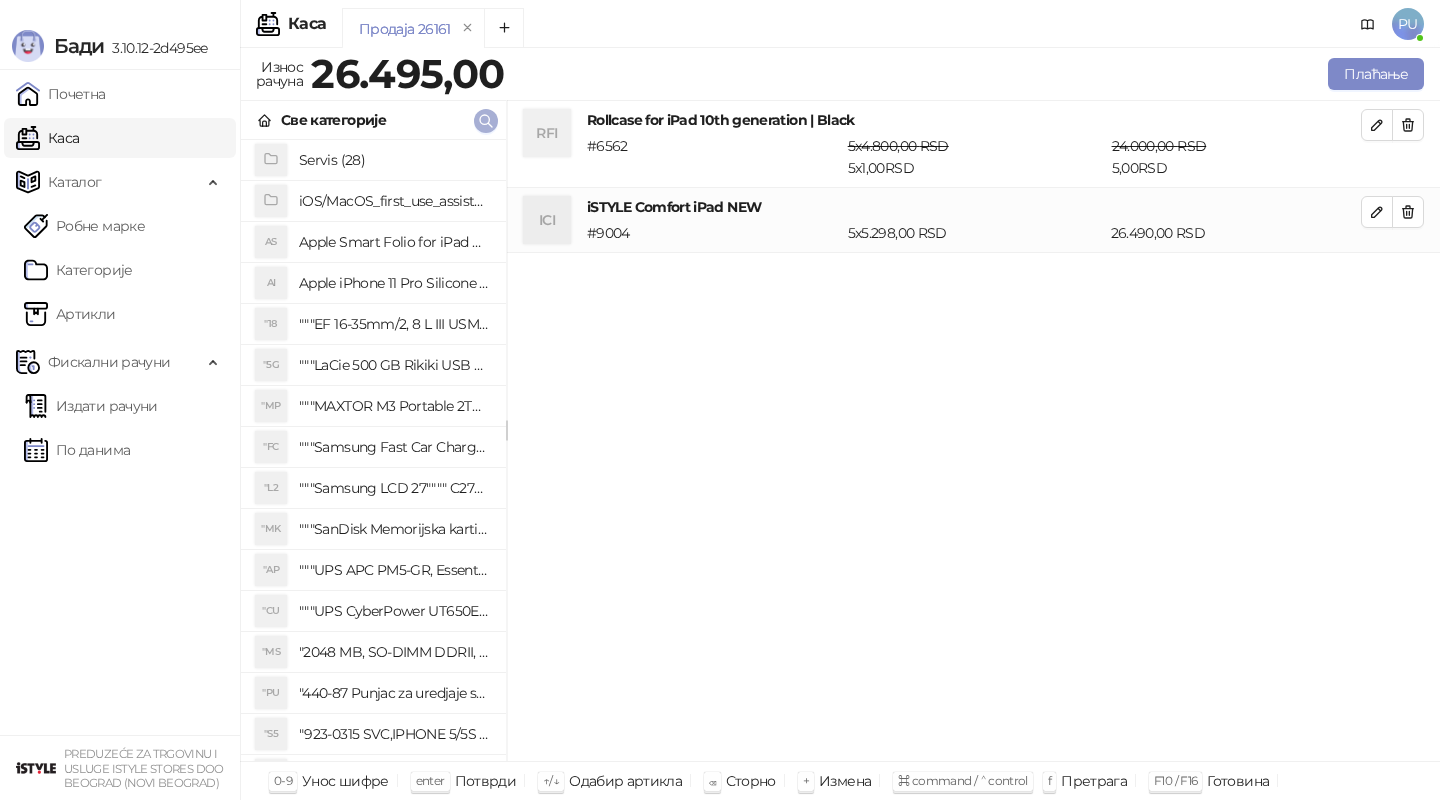 click 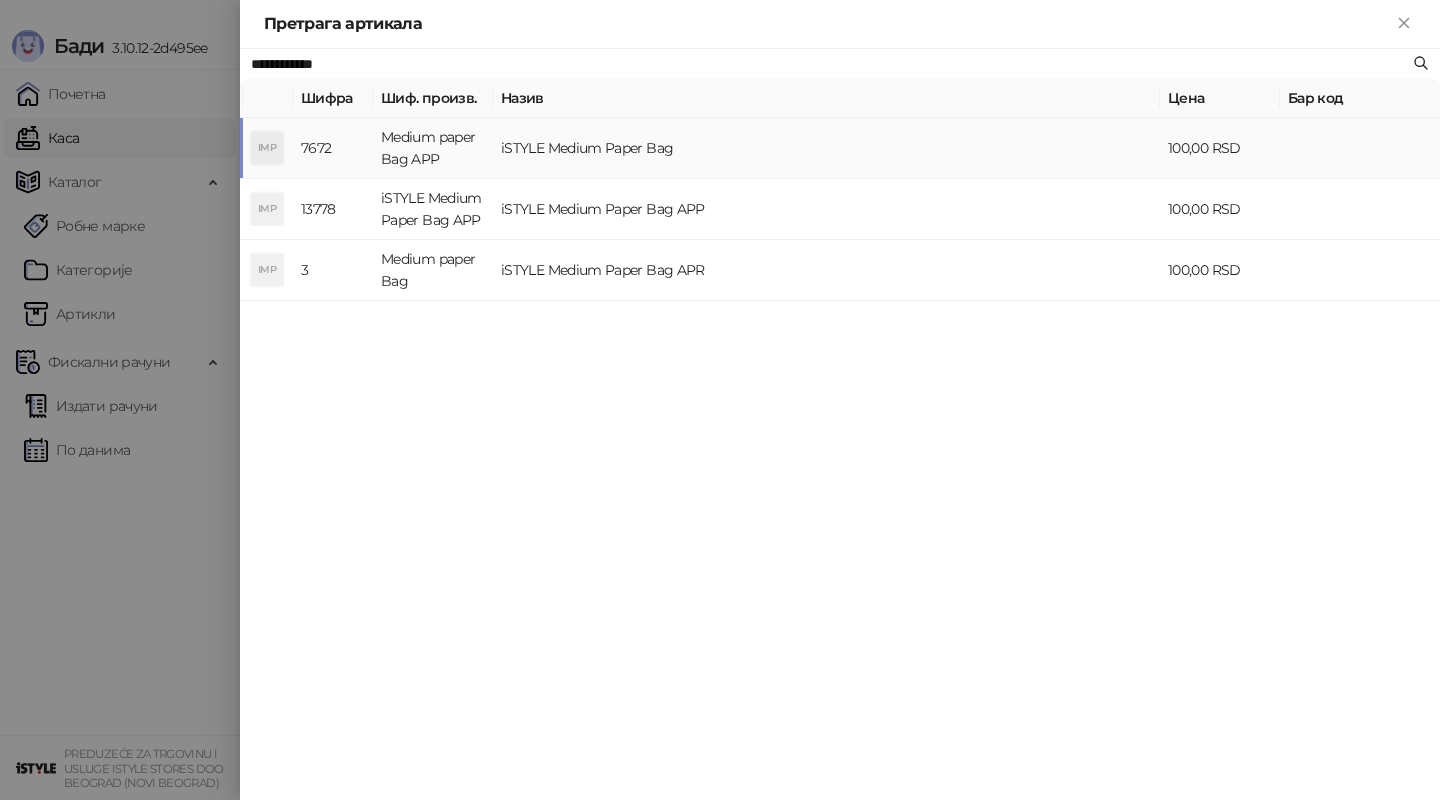 type on "**********" 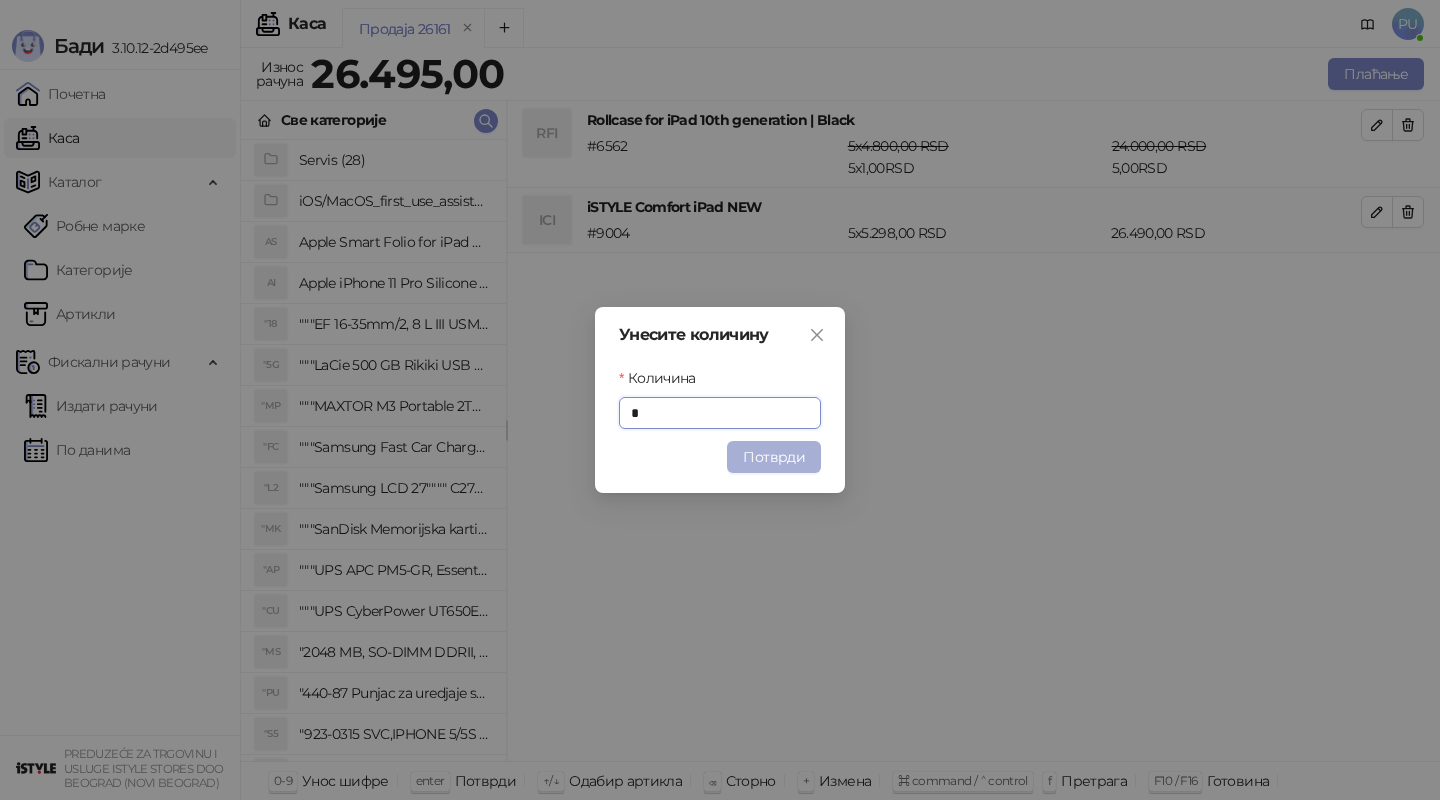 click on "Потврди" at bounding box center (774, 457) 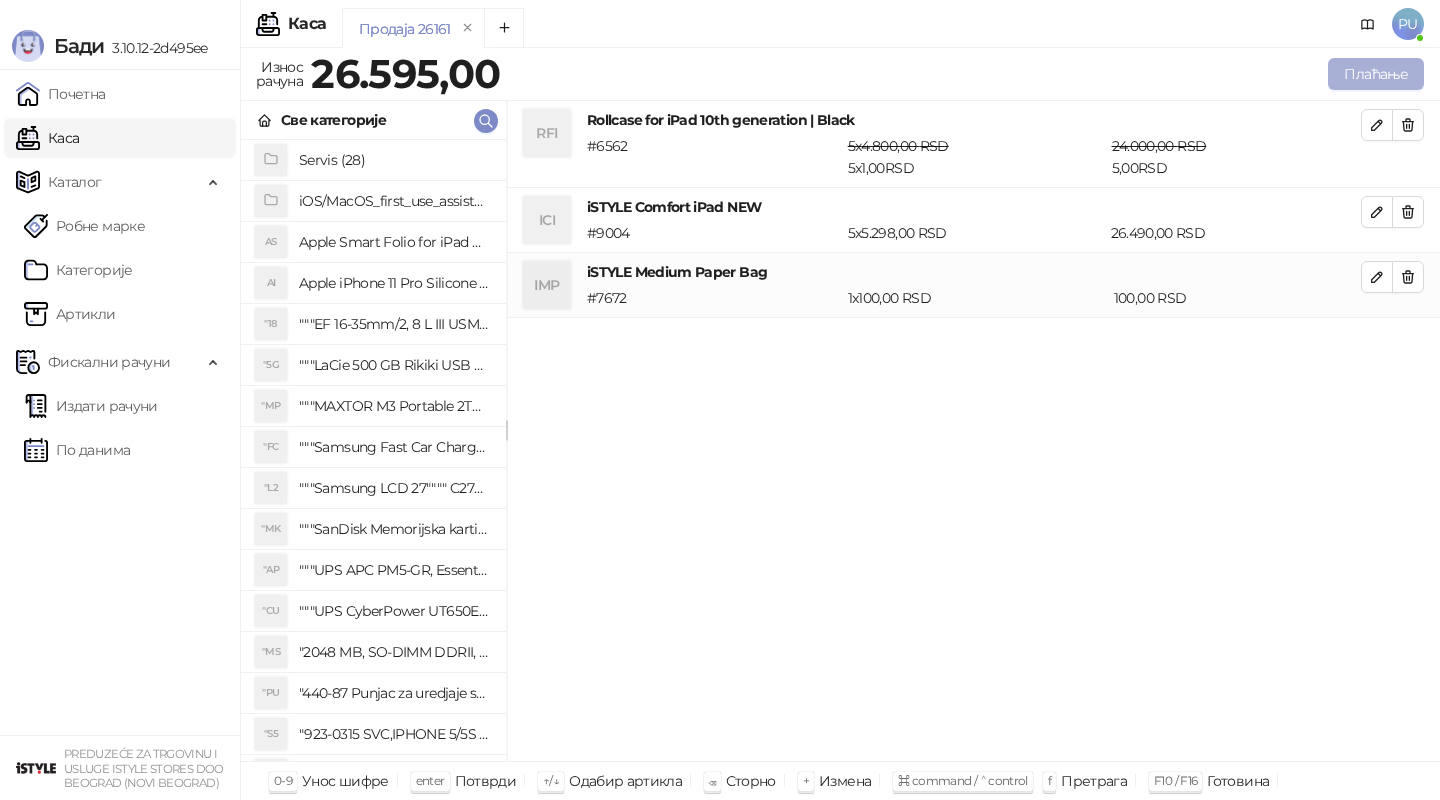 click on "Плаћање" at bounding box center [1376, 74] 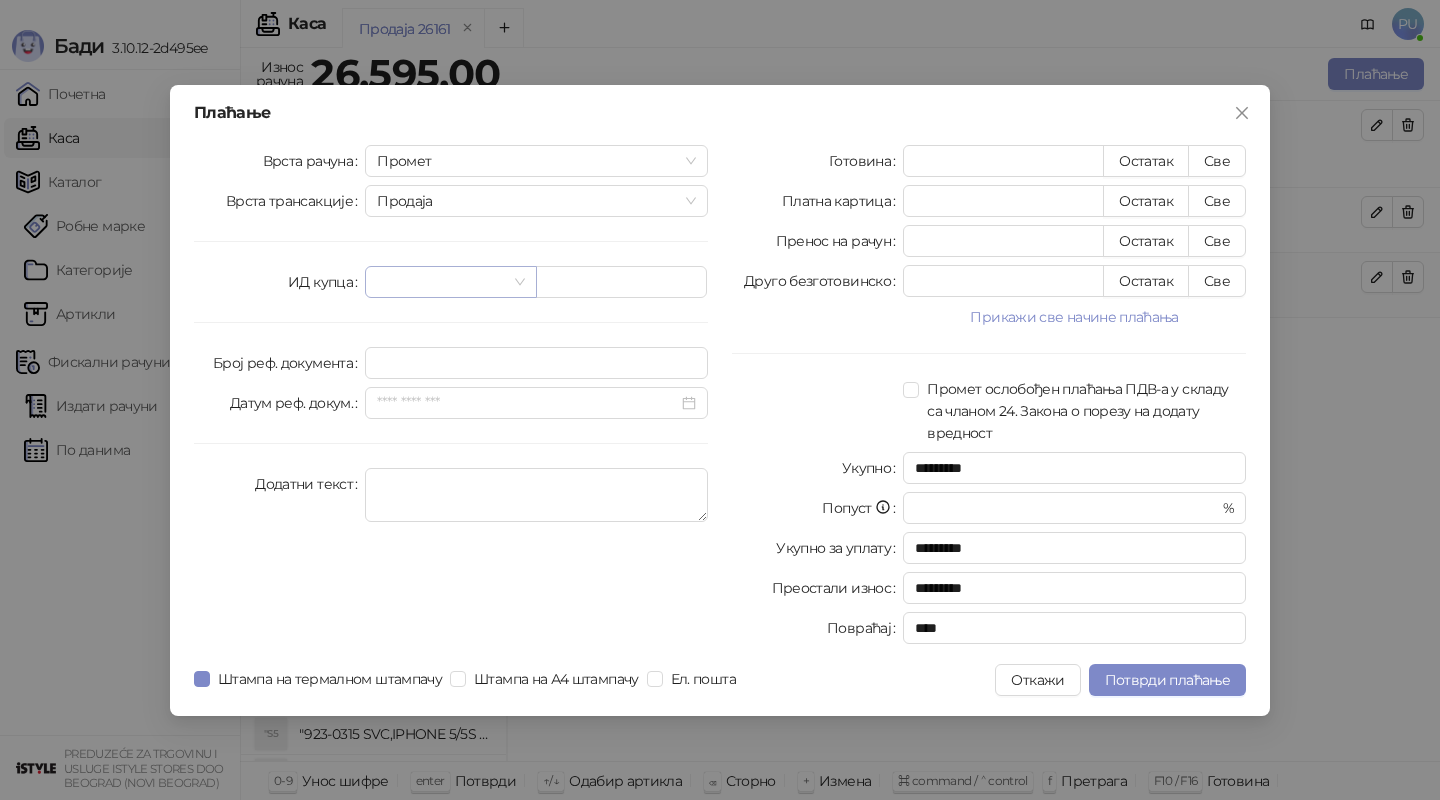 click at bounding box center [441, 282] 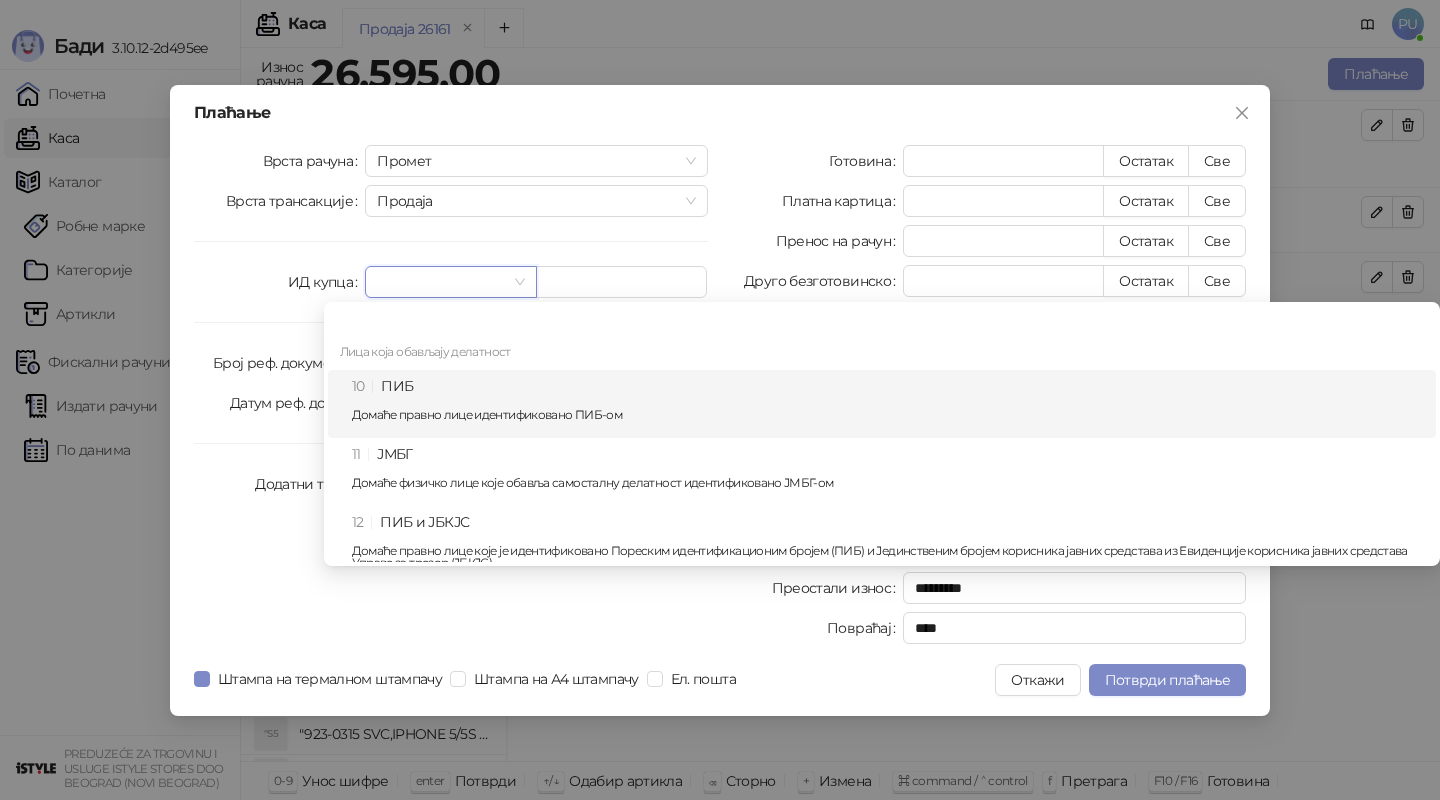 click on "Домаће правно лице идентификовано ПИБ-ом" at bounding box center [888, 415] 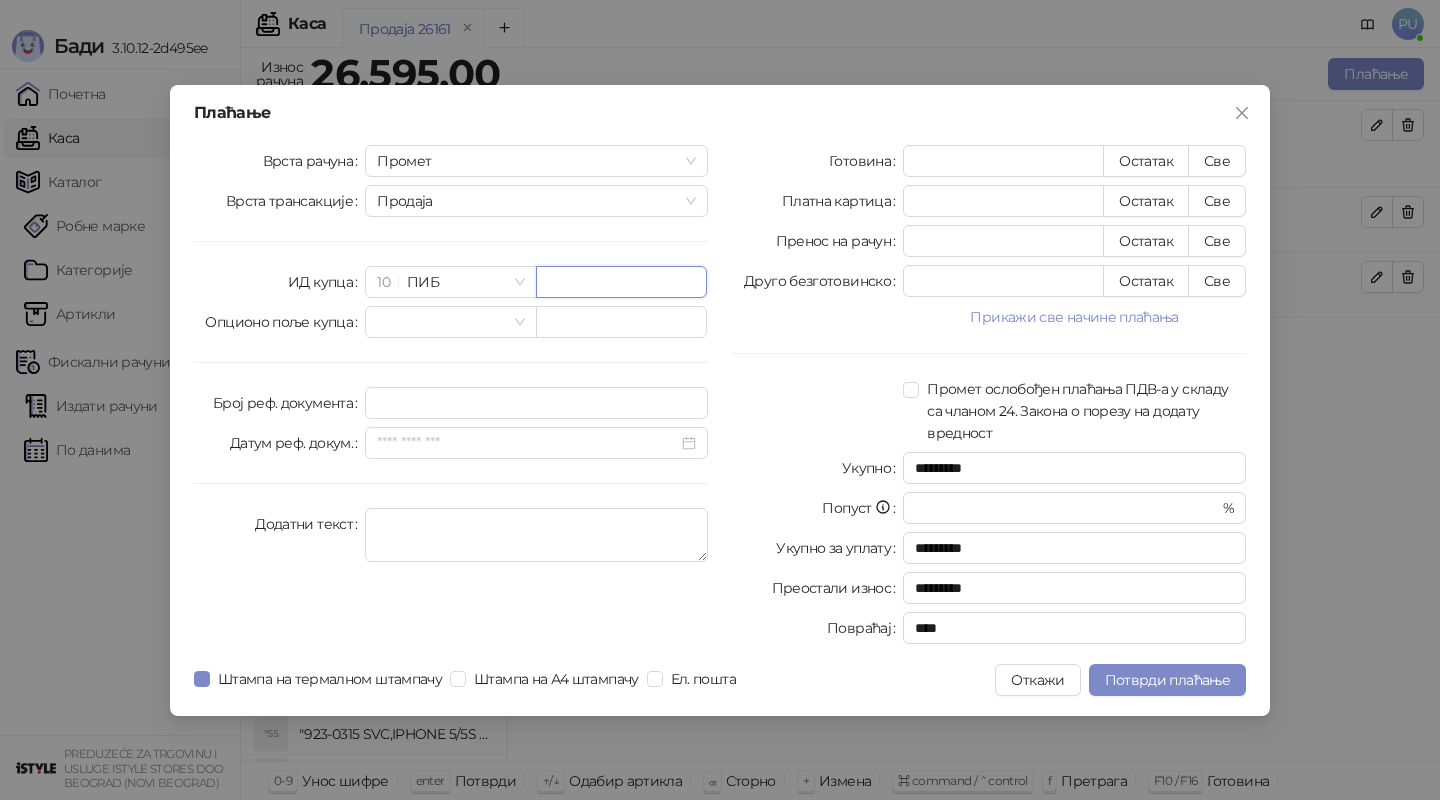 click at bounding box center (621, 282) 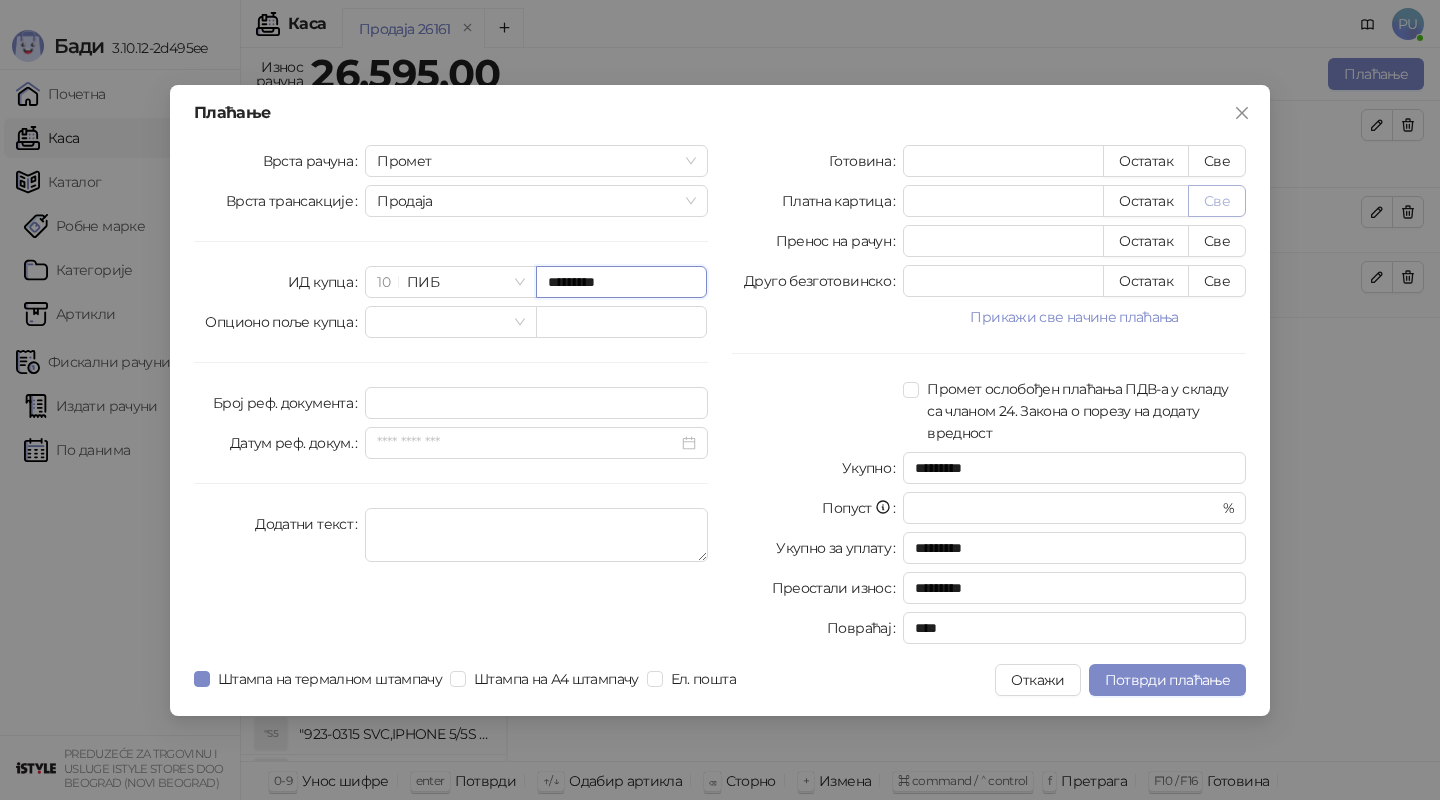 type on "*********" 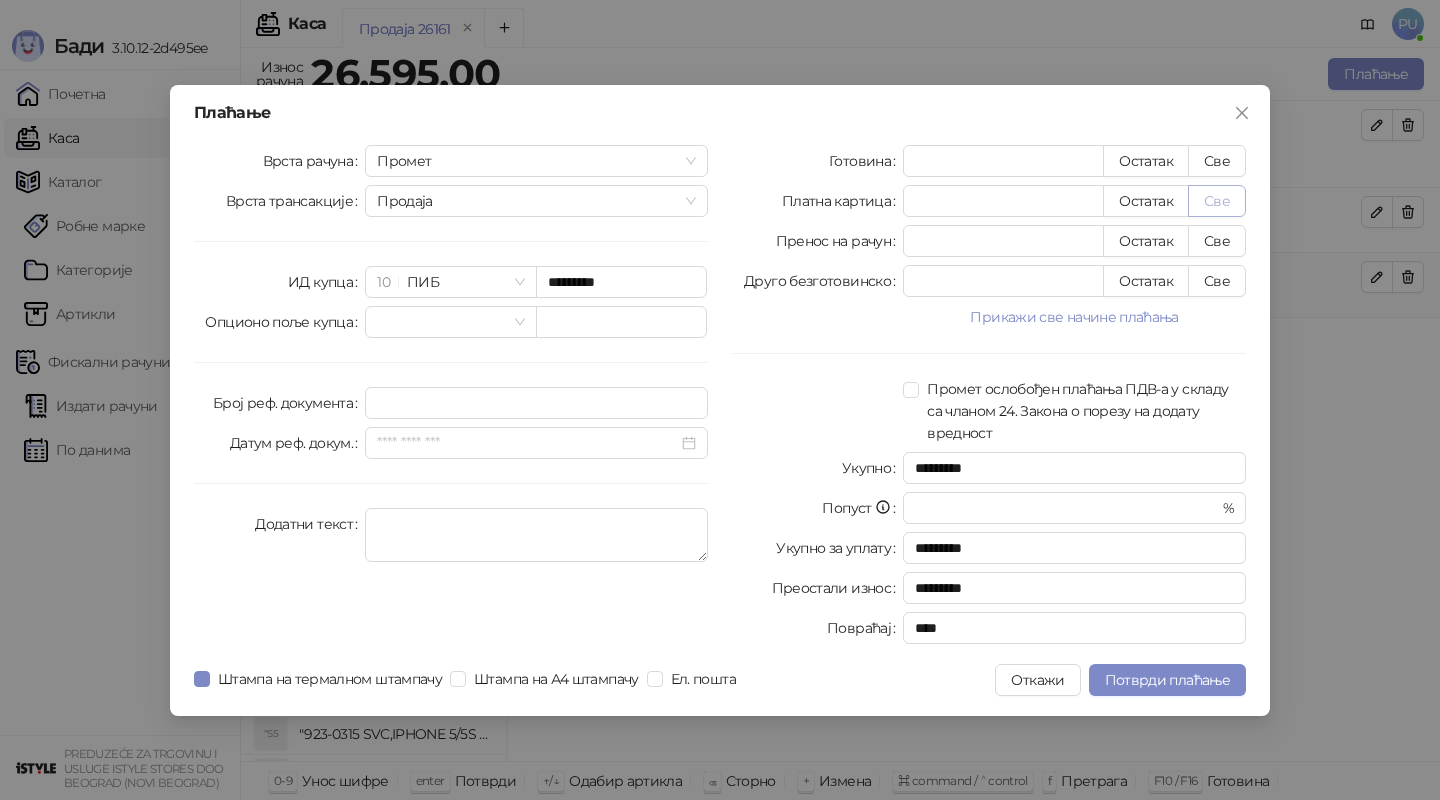 click on "Све" at bounding box center (1217, 201) 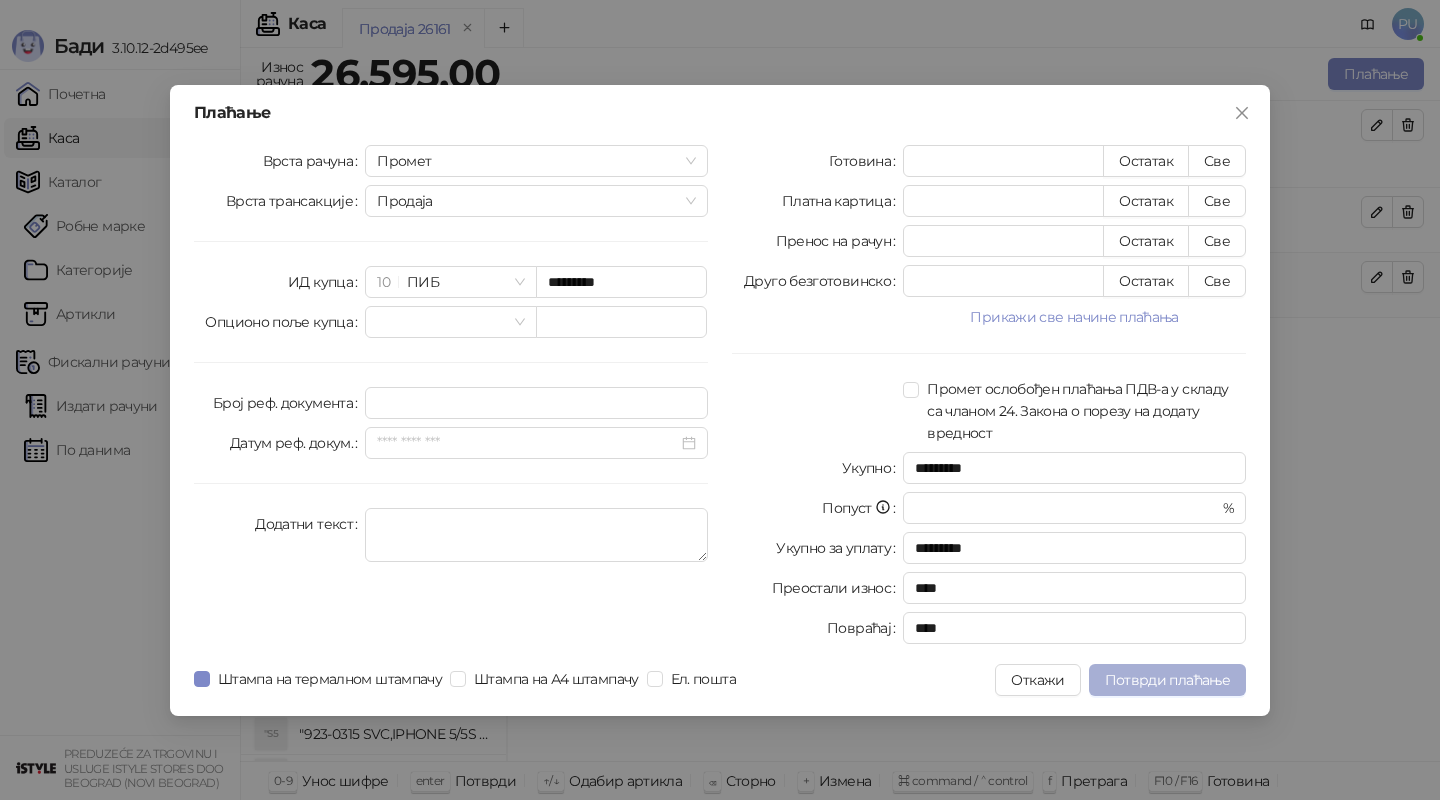 click on "Потврди плаћање" at bounding box center (1167, 680) 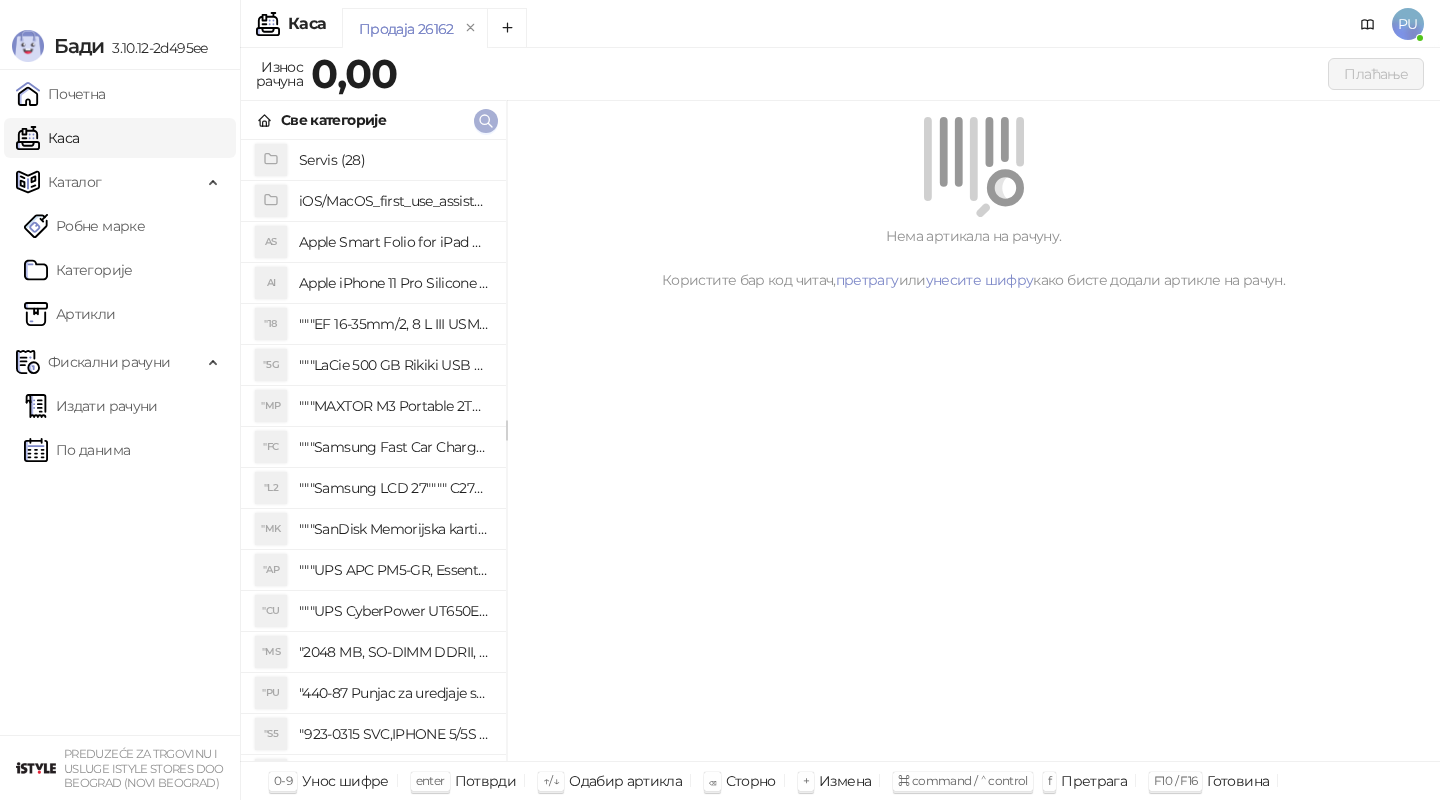 click 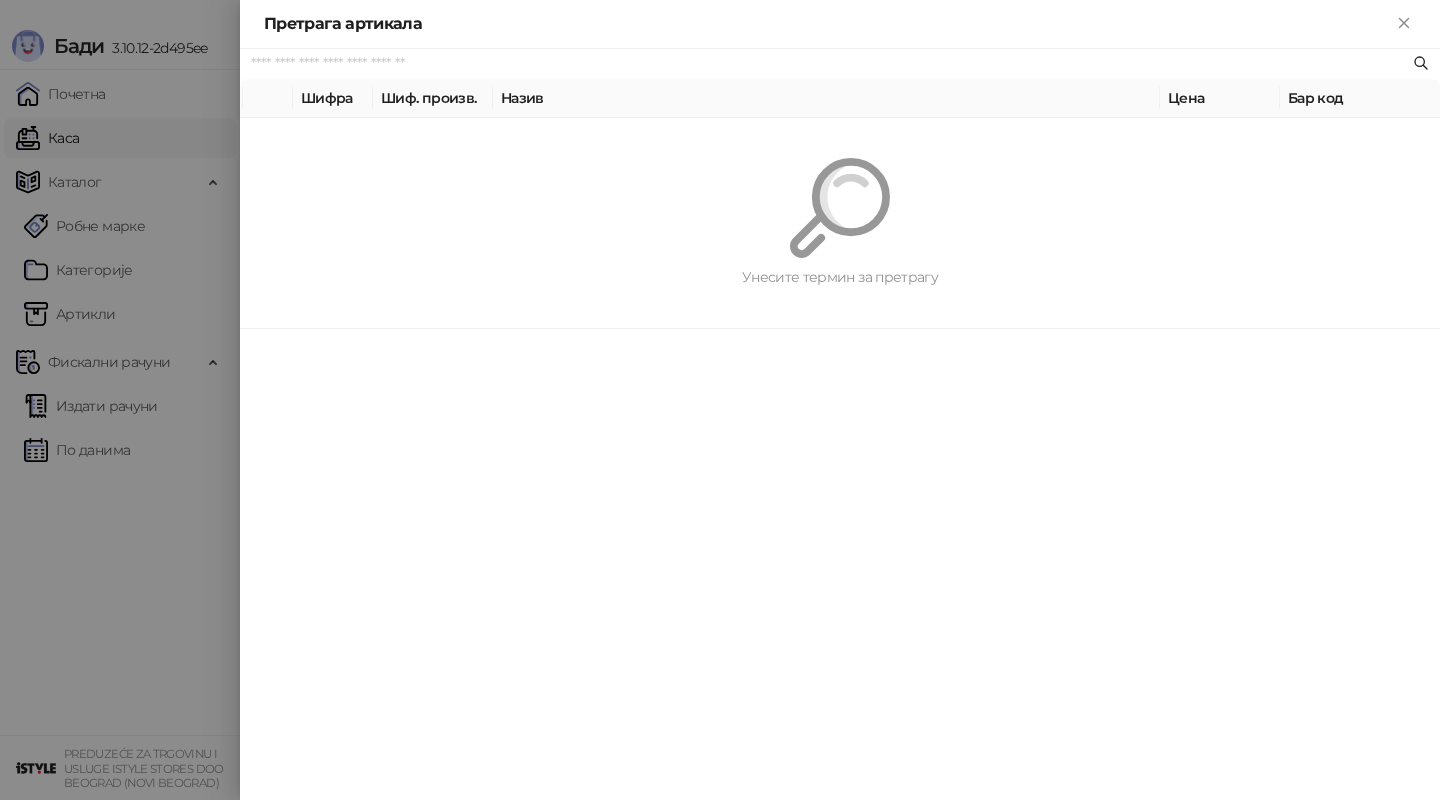 paste on "*********" 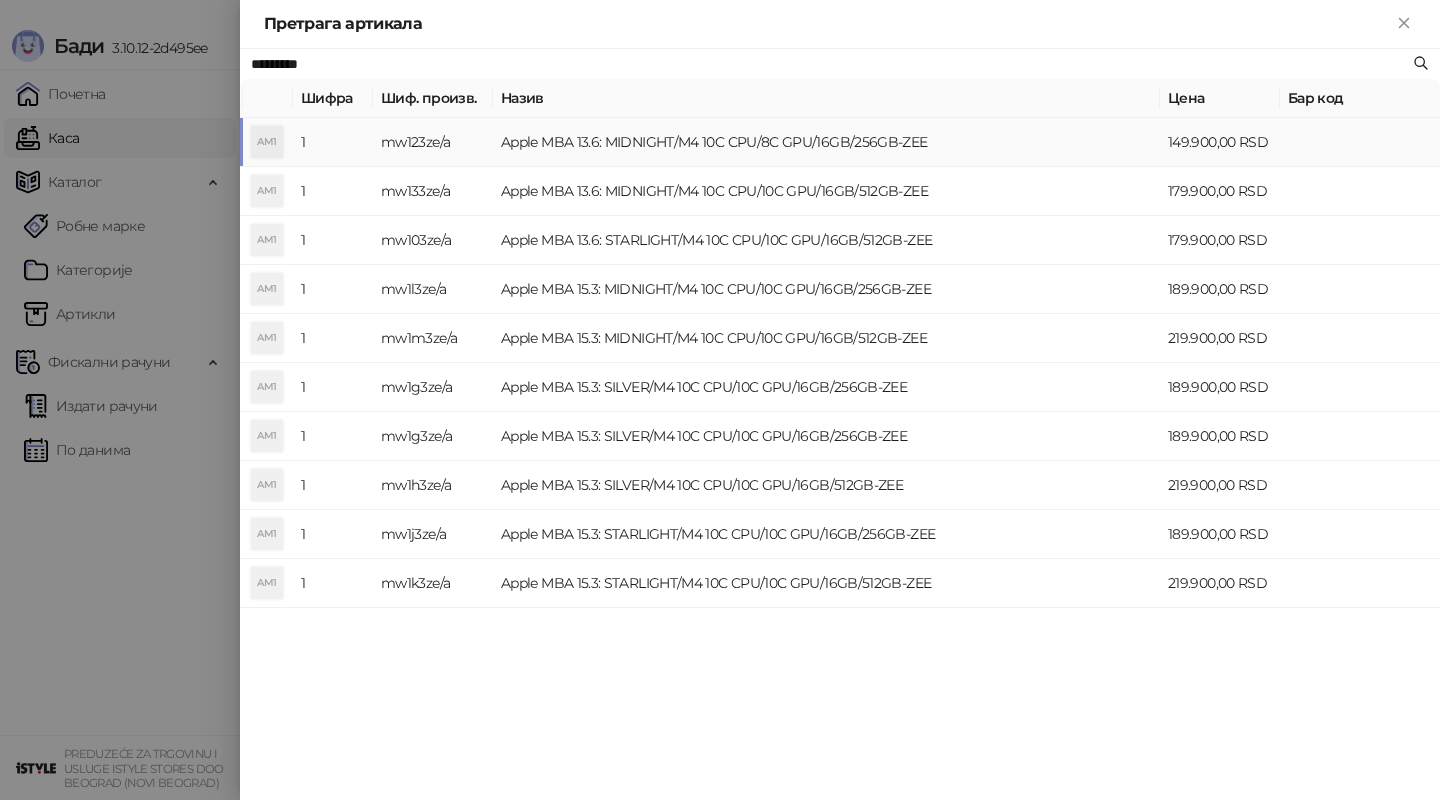 type on "*********" 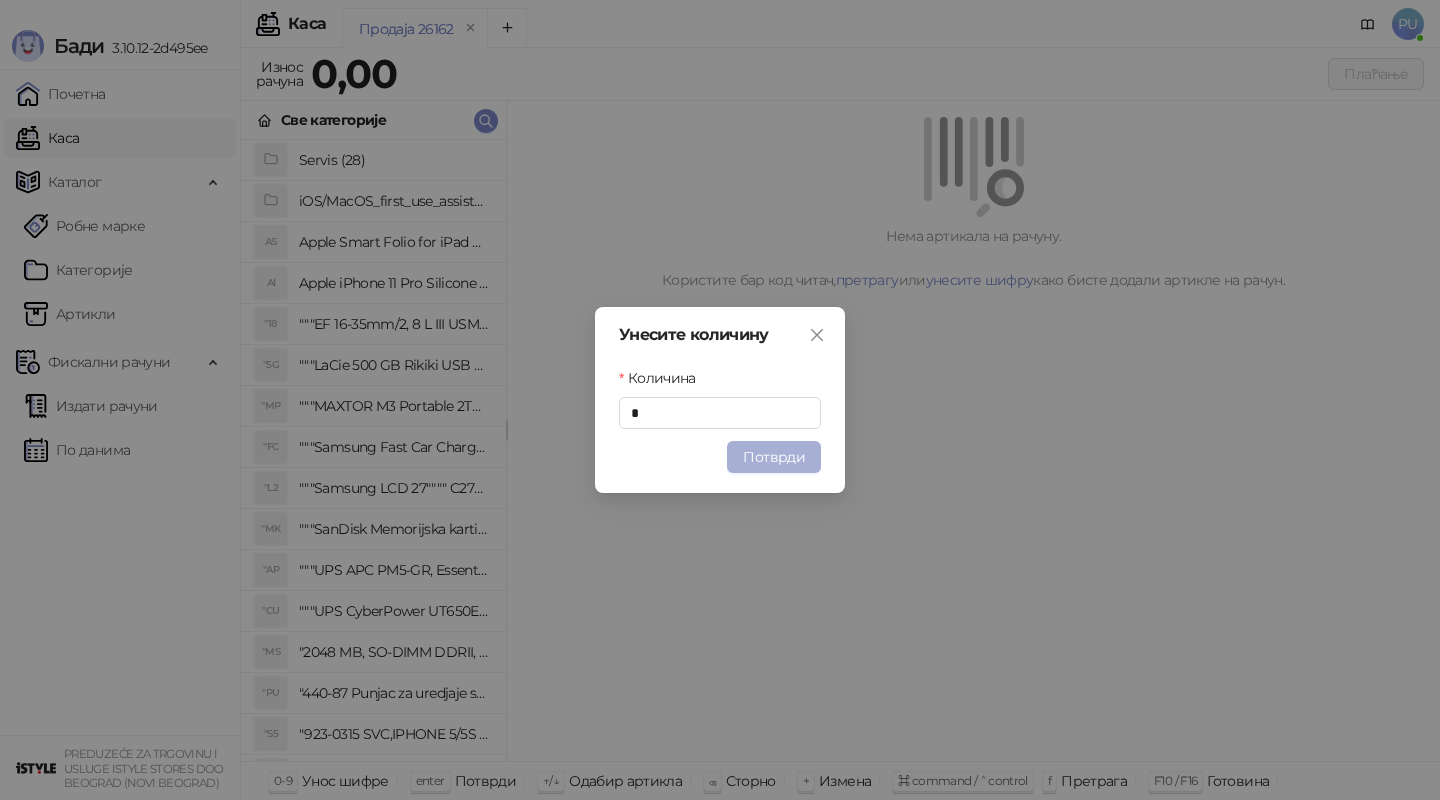 click on "Потврди" at bounding box center (774, 457) 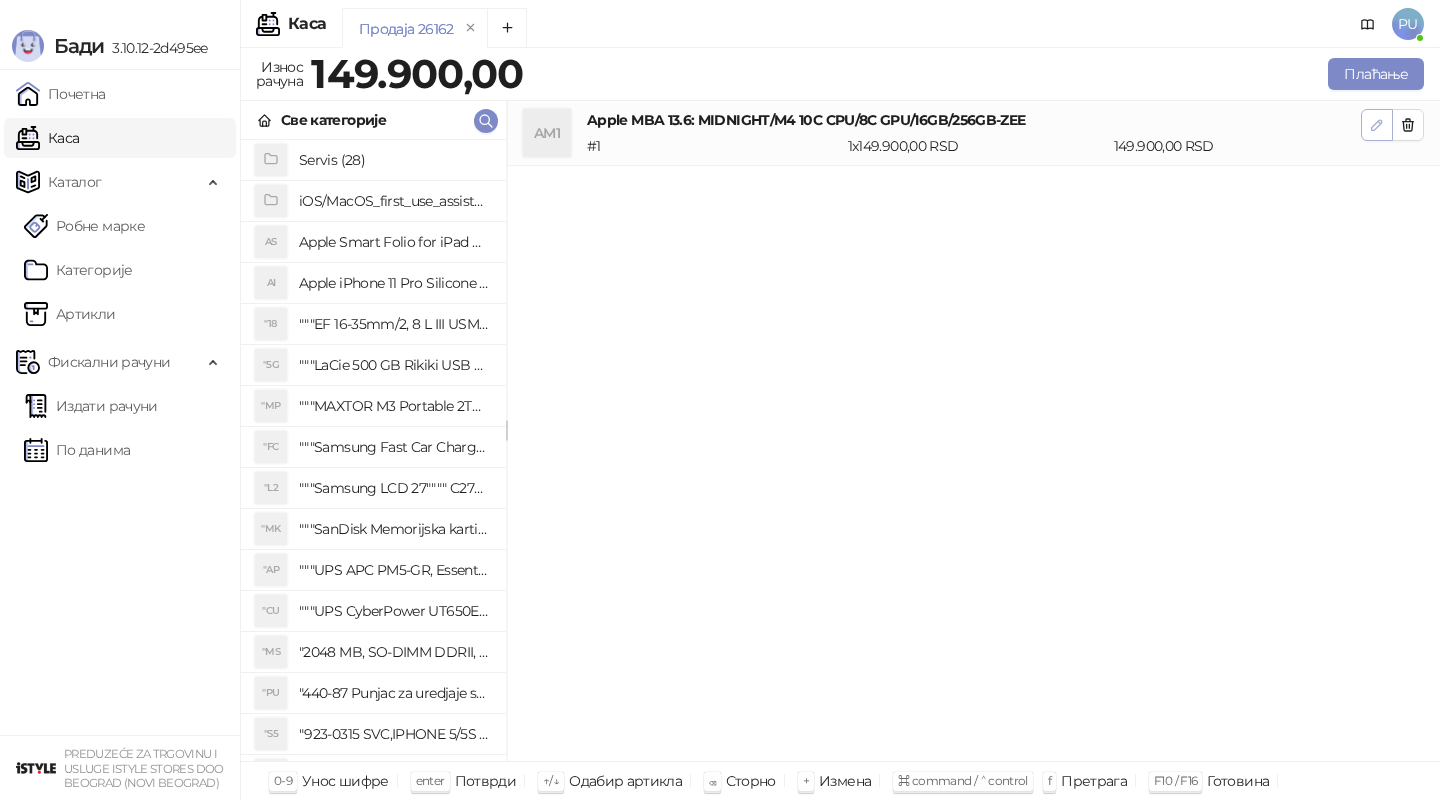 click 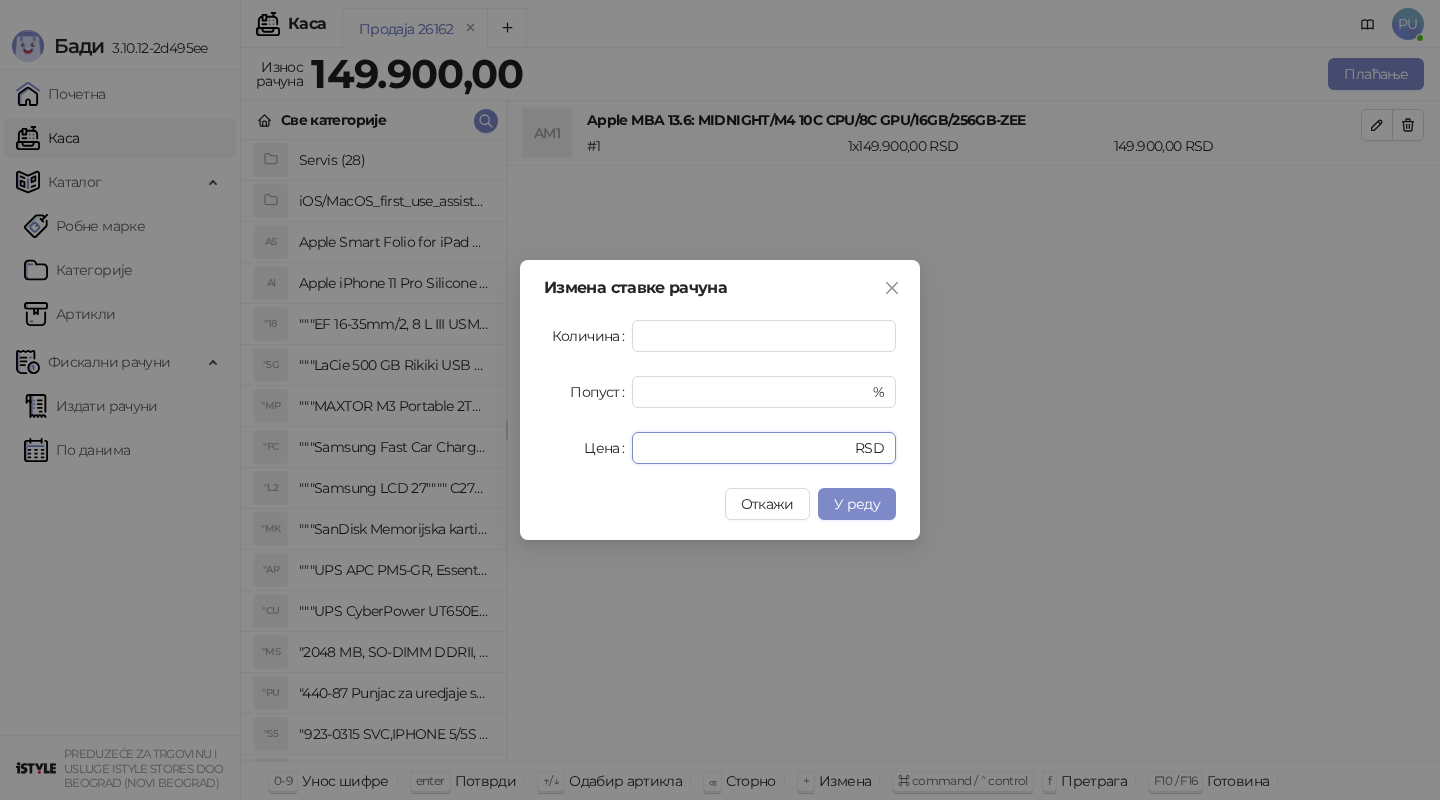 drag, startPoint x: 717, startPoint y: 446, endPoint x: 500, endPoint y: 446, distance: 217 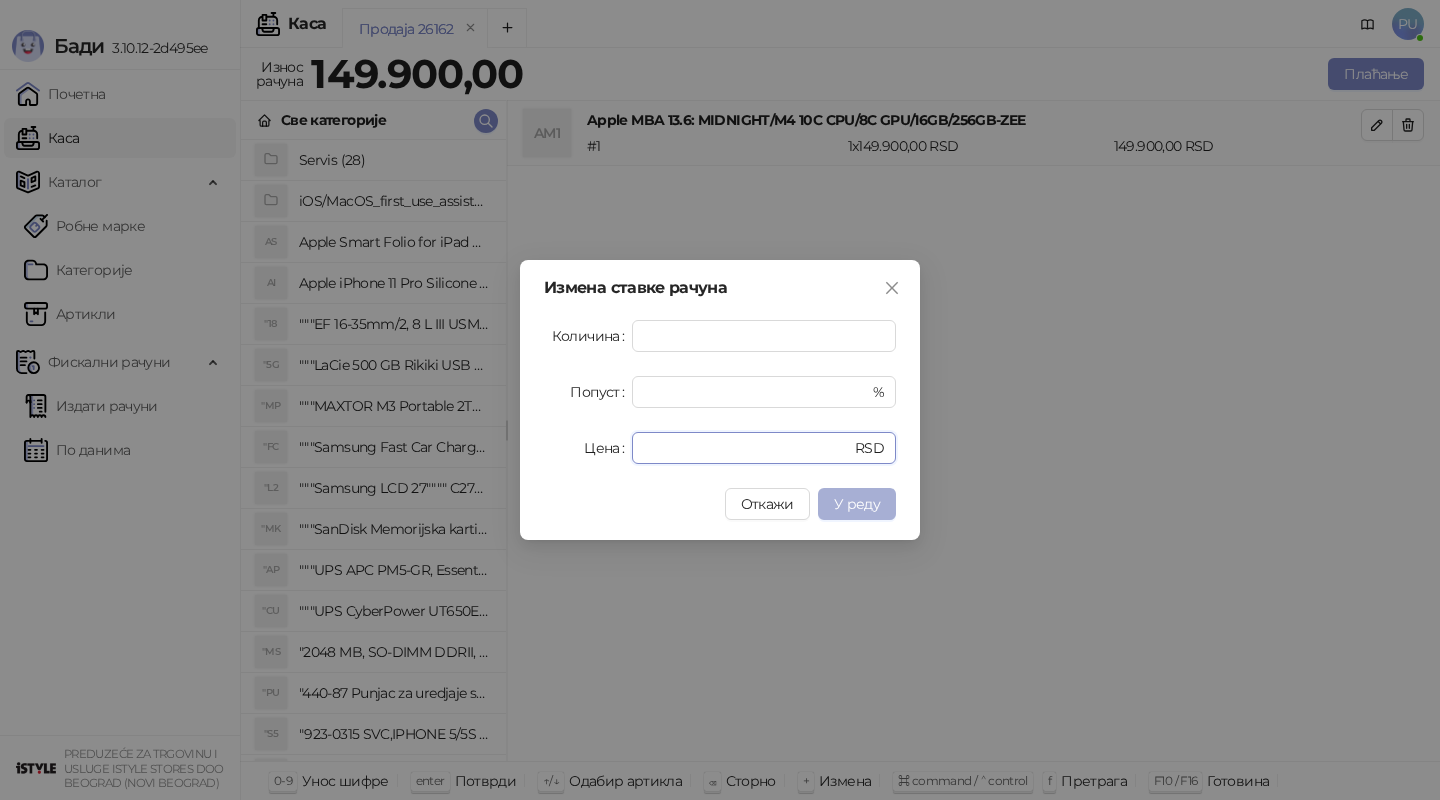 type on "******" 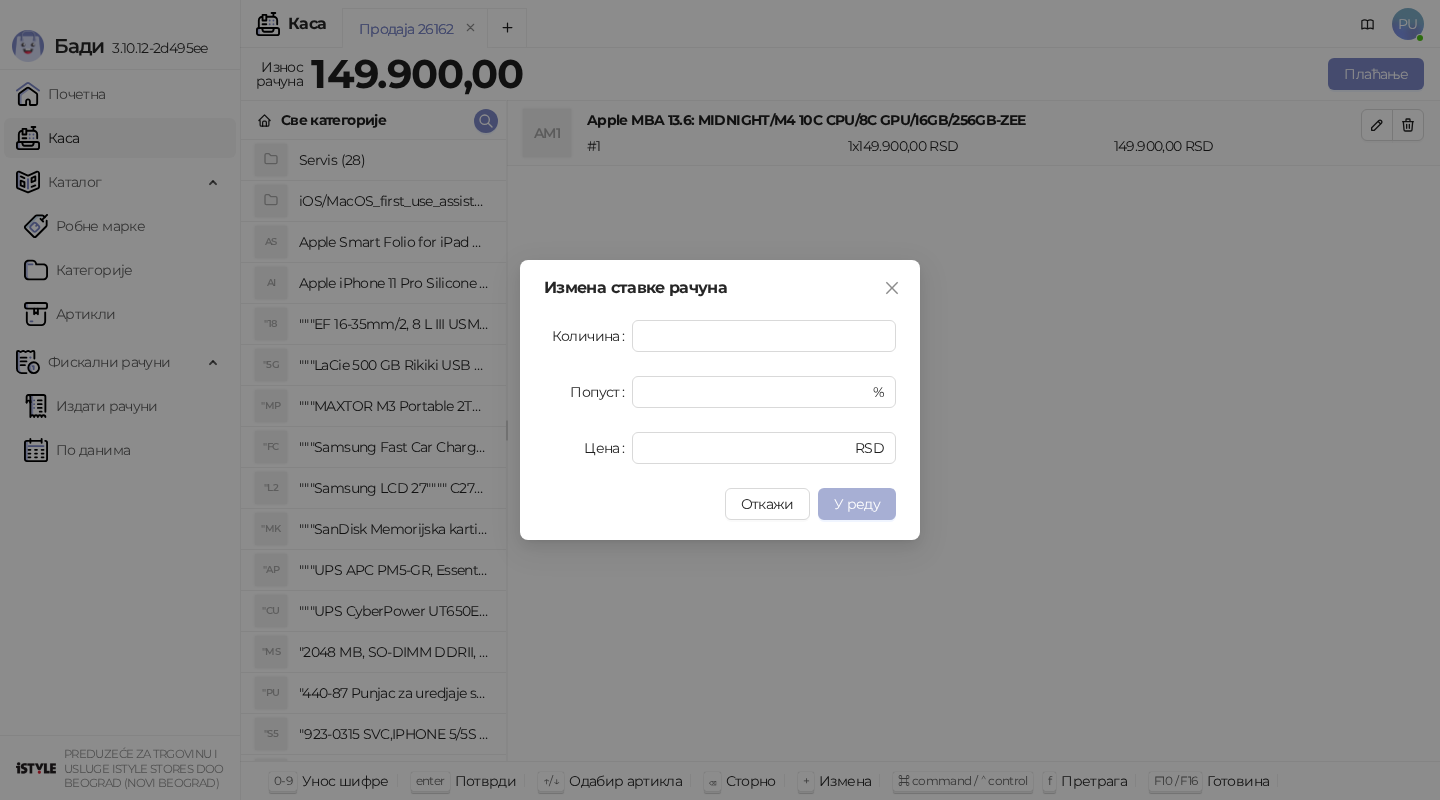 click on "У реду" at bounding box center (857, 504) 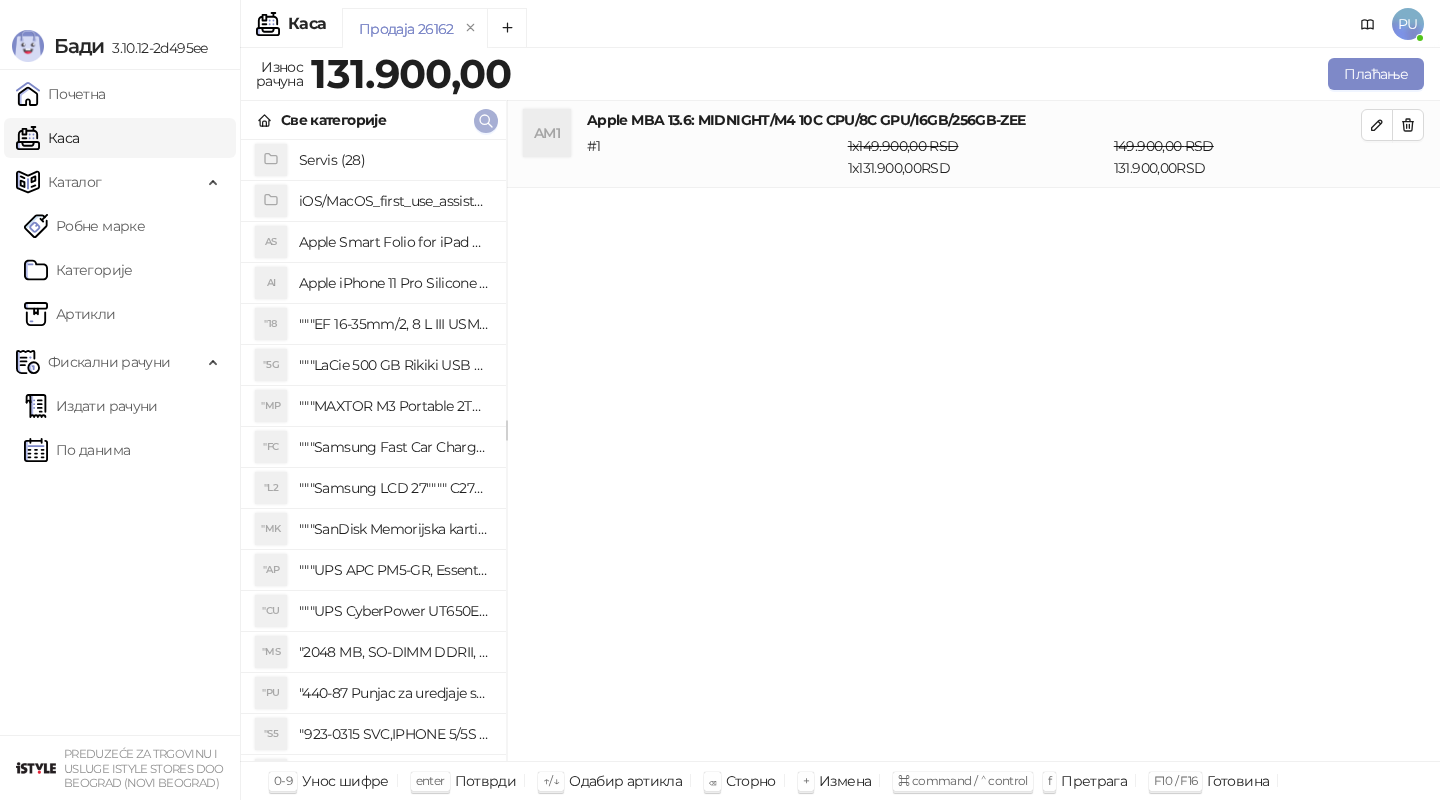 click 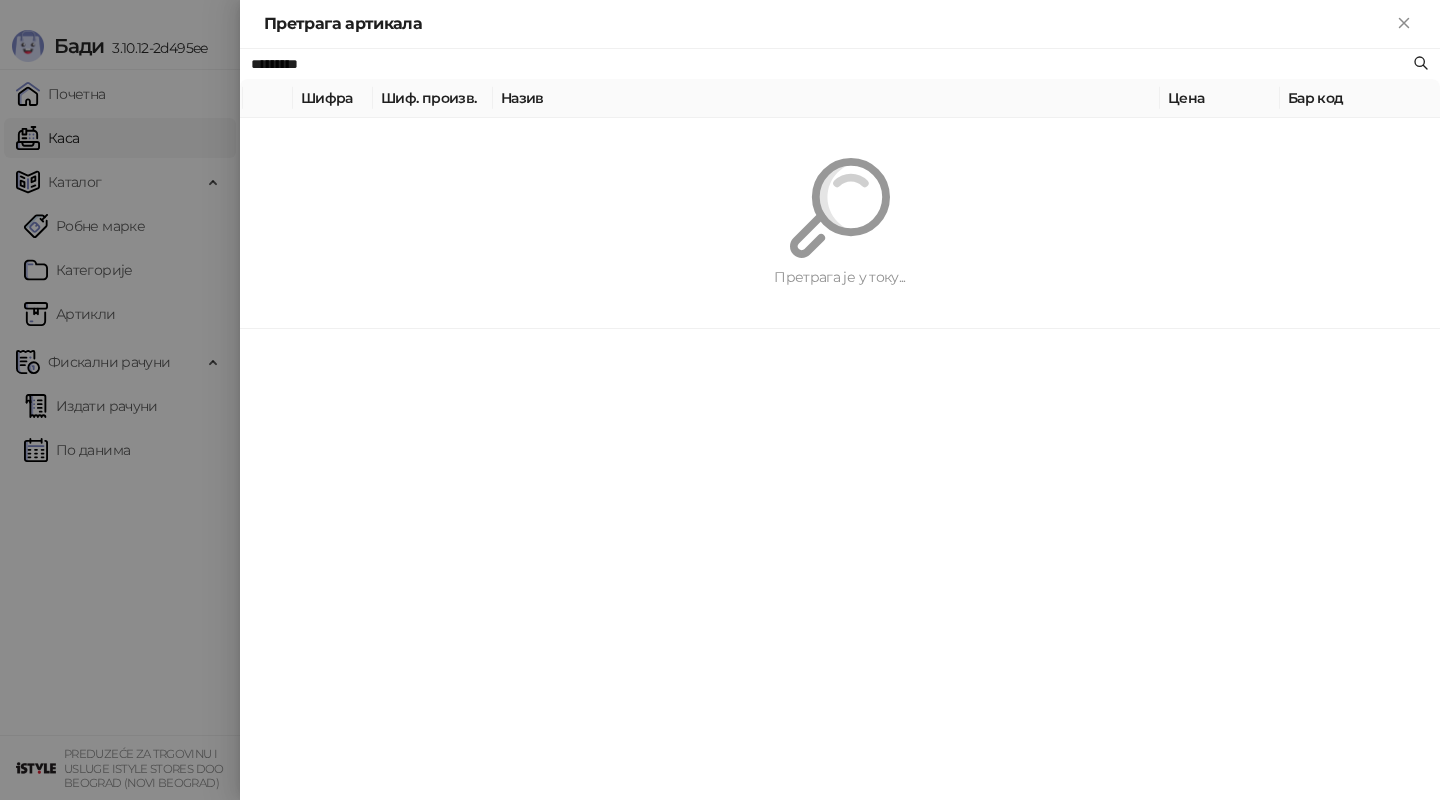 paste on "**********" 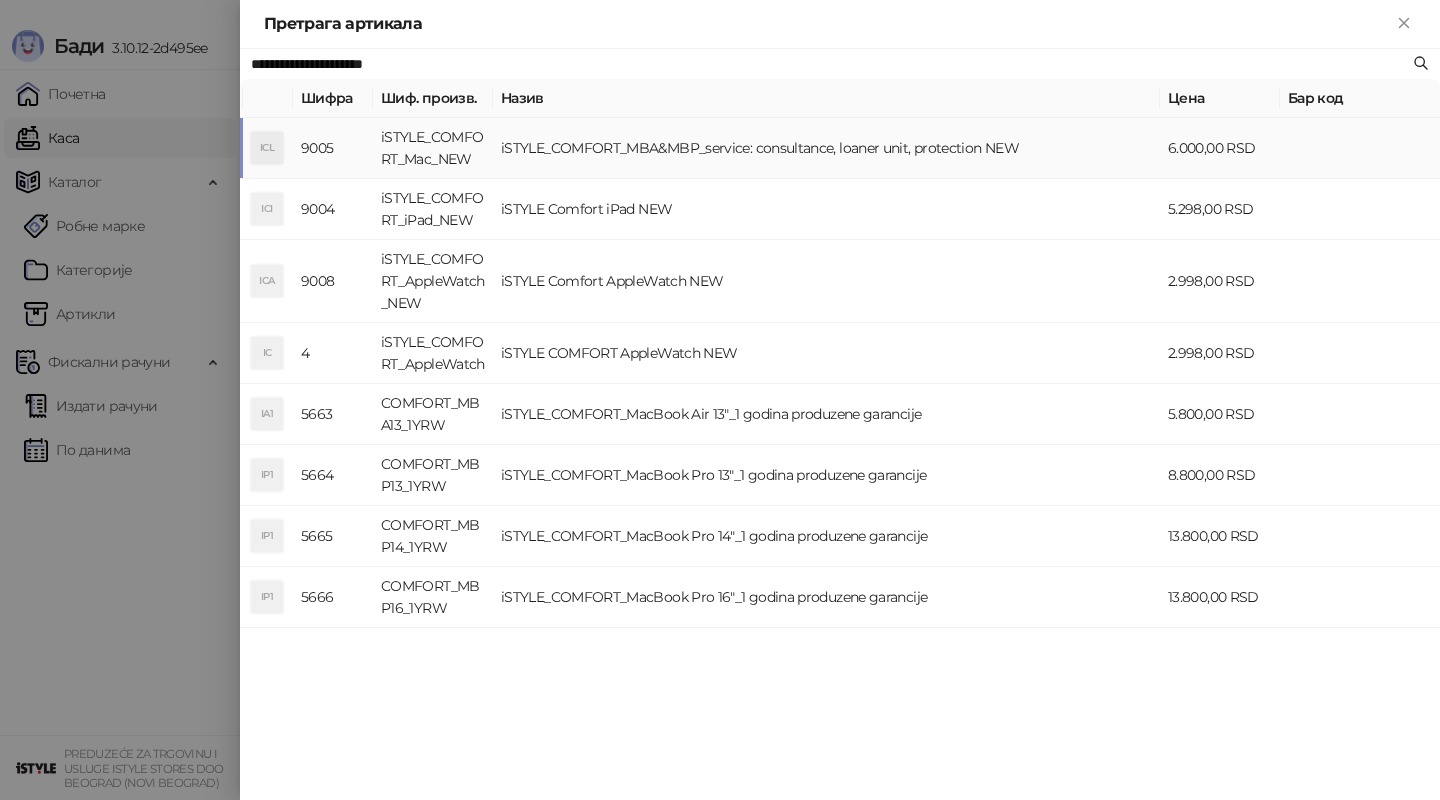 click on "iSTYLE_COMFORT_MBA&MBP_service: consultance, loaner unit, protection NEW" at bounding box center [826, 148] 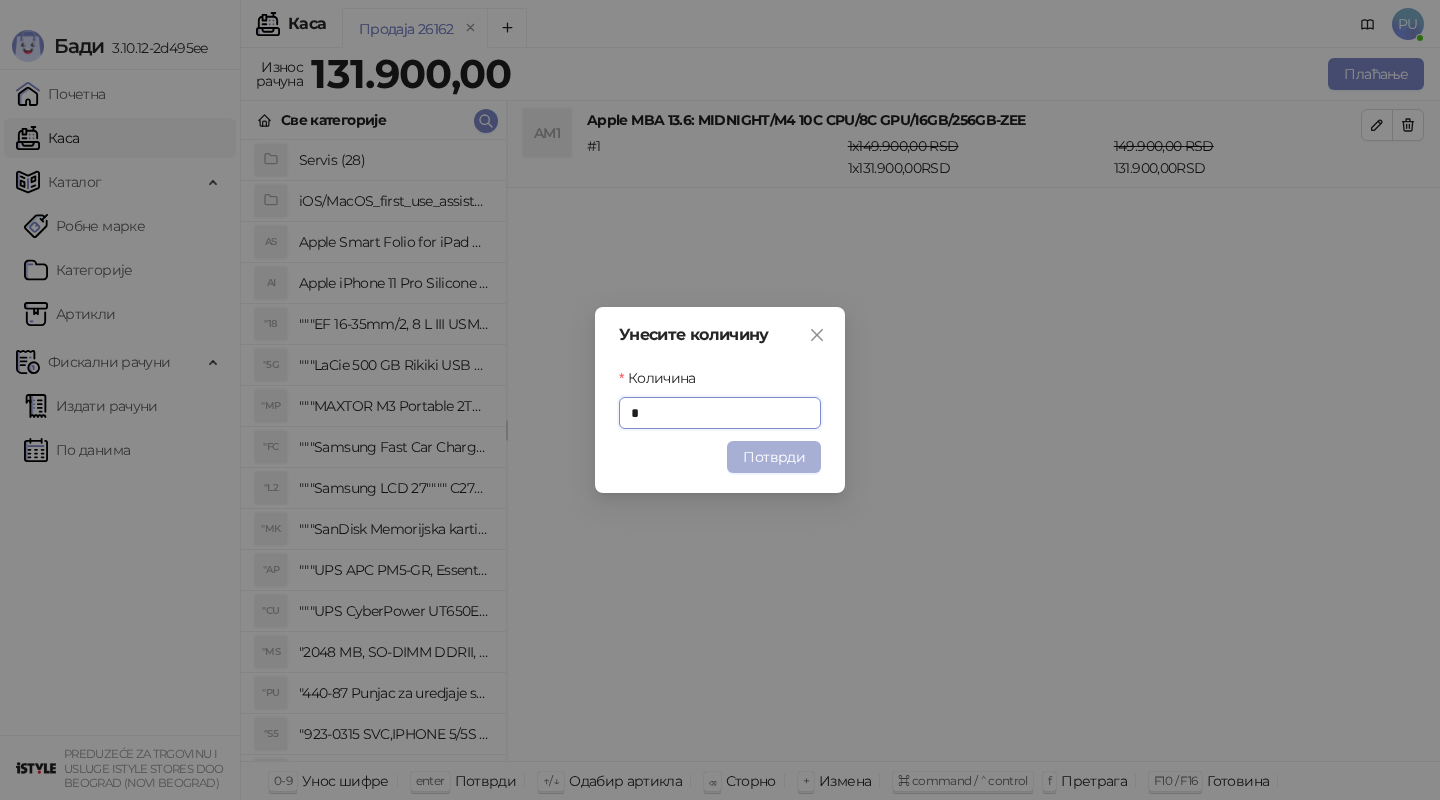 click on "Потврди" at bounding box center [774, 457] 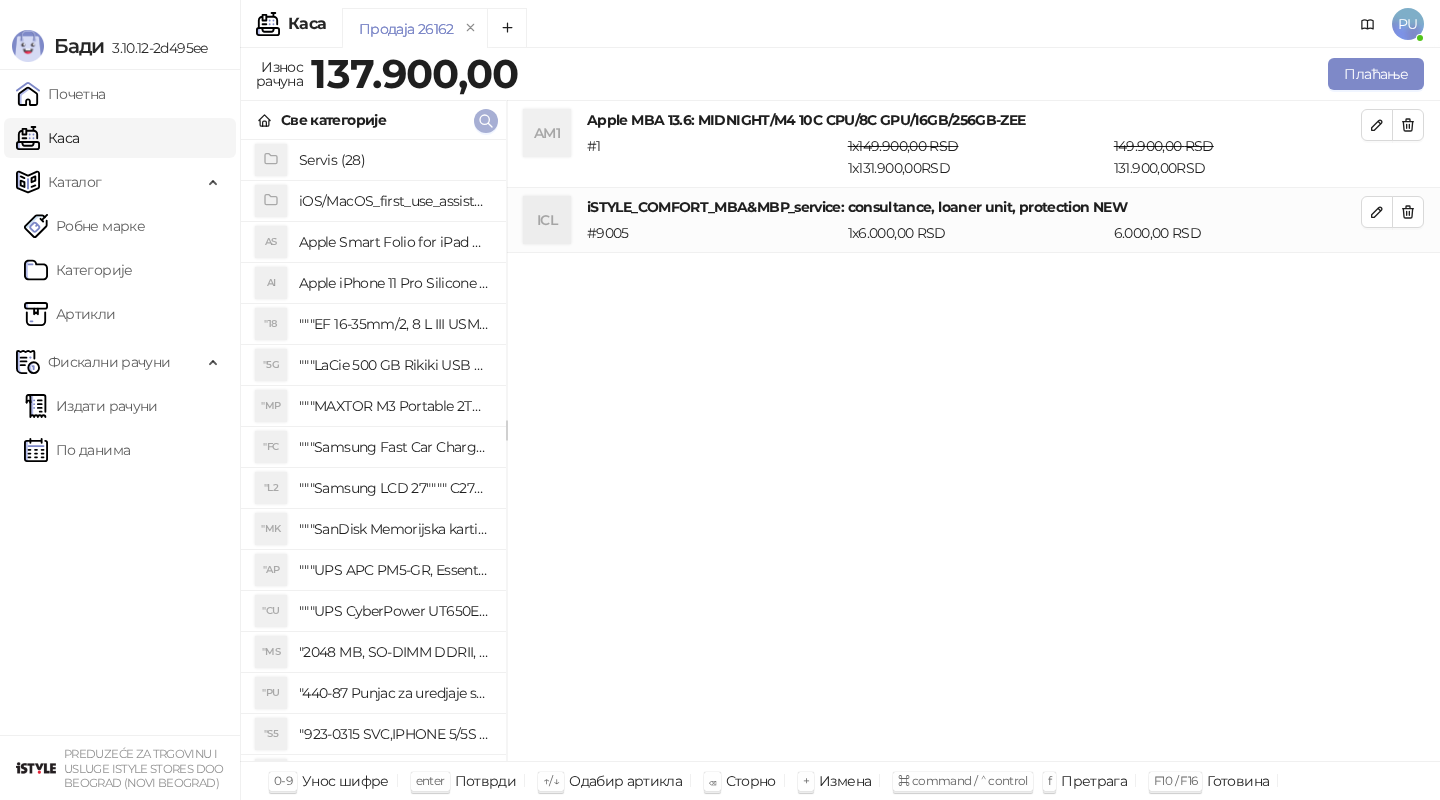 click 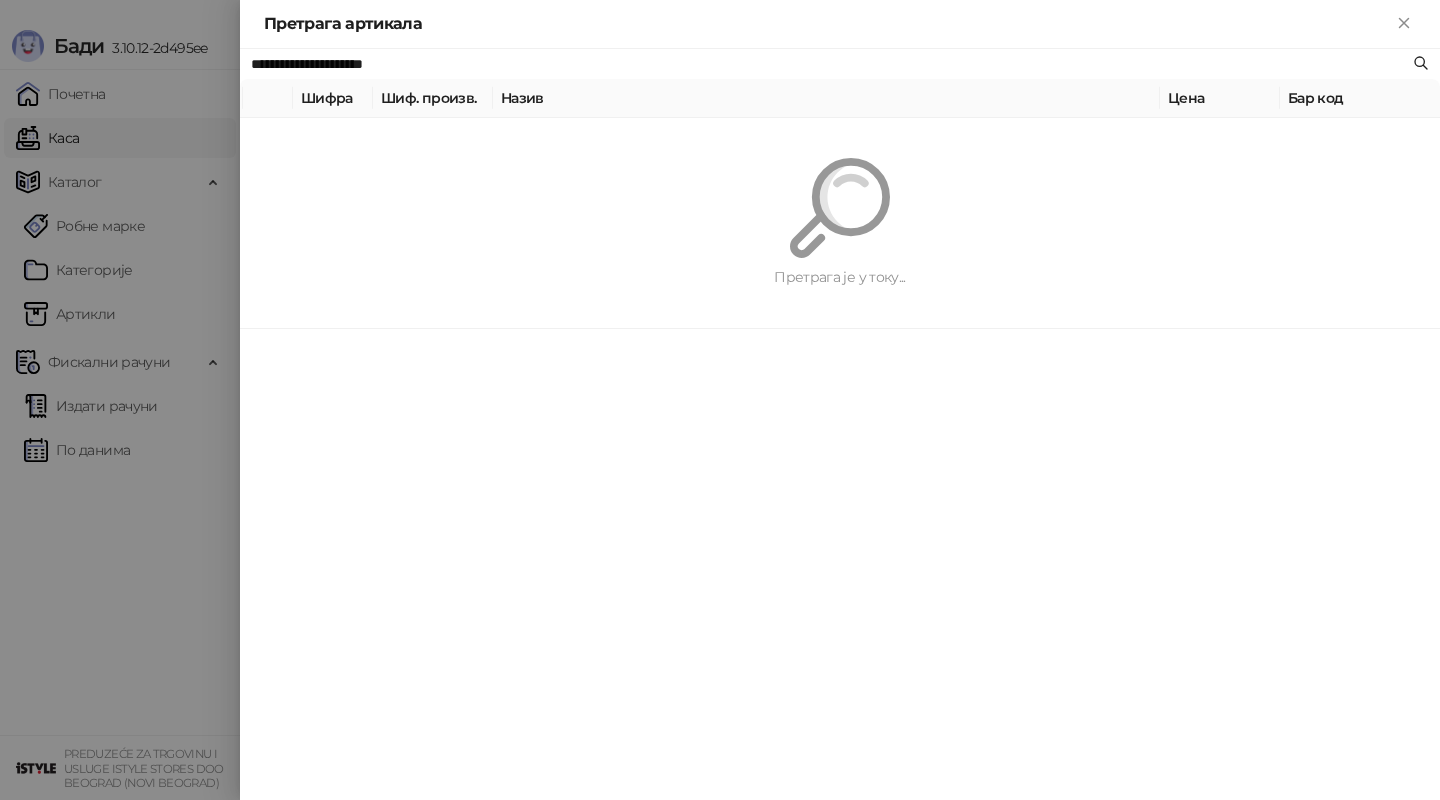 paste 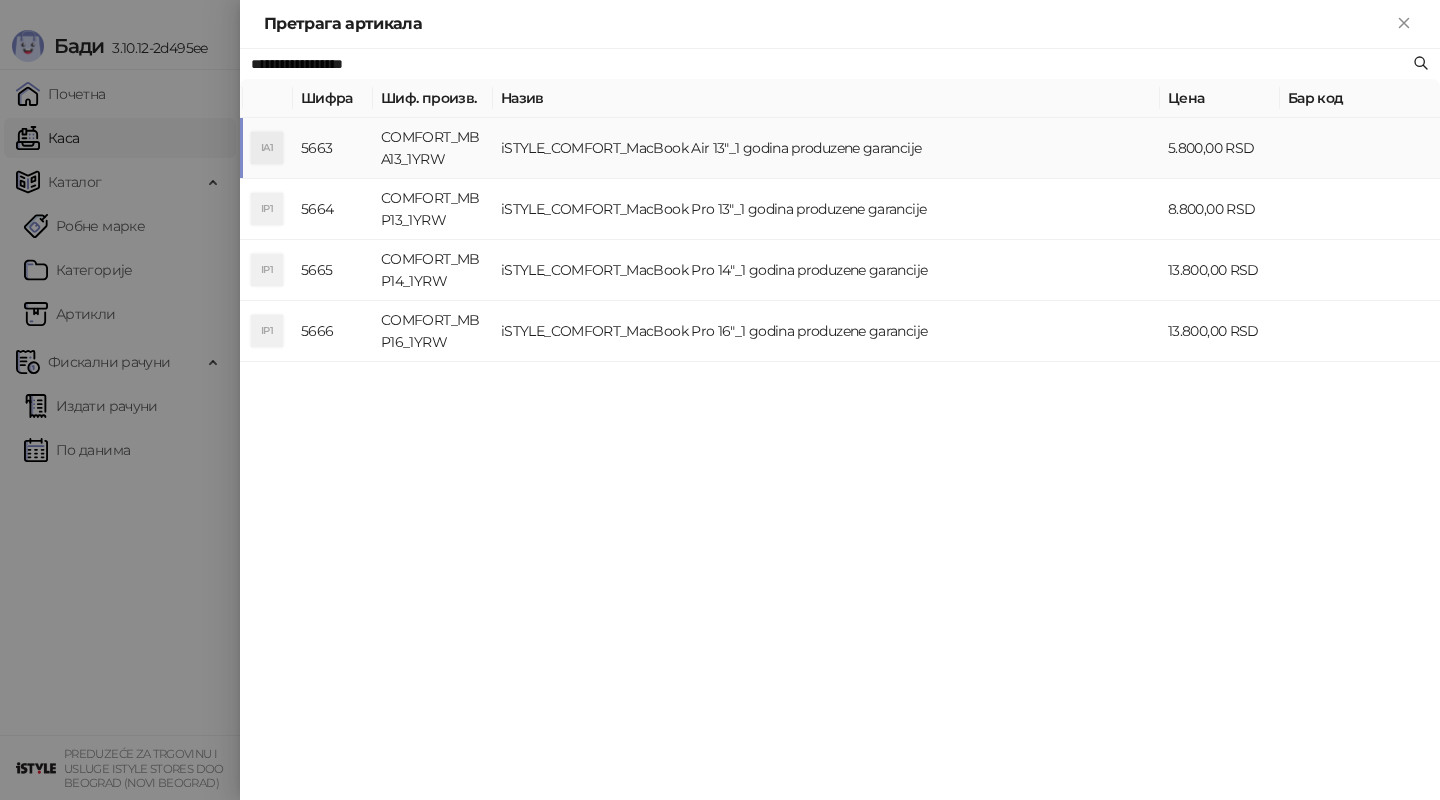 click on "iSTYLE_COMFORT_MacBook Air 13"_1 godina produzene garancije" at bounding box center [826, 148] 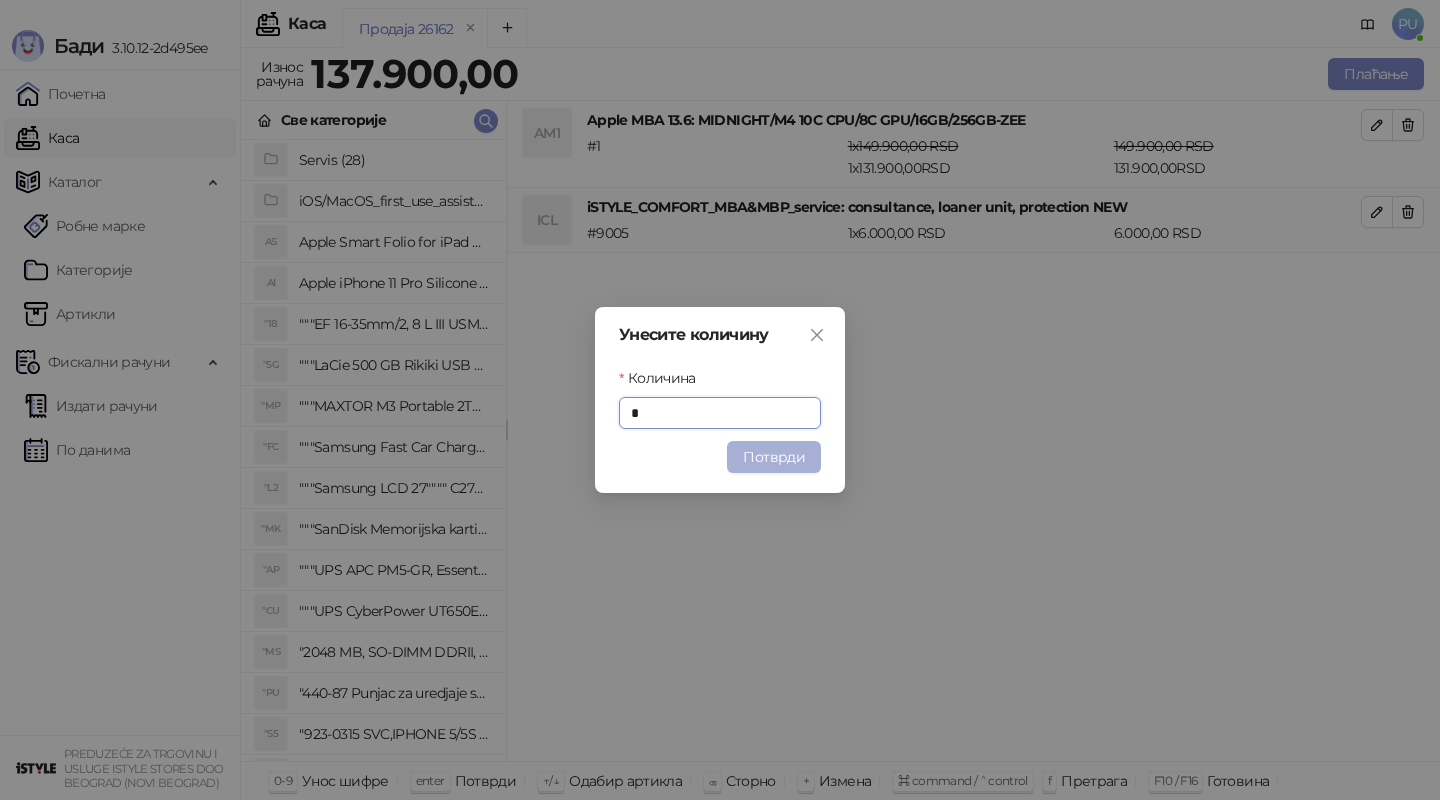 click on "Потврди" at bounding box center [774, 457] 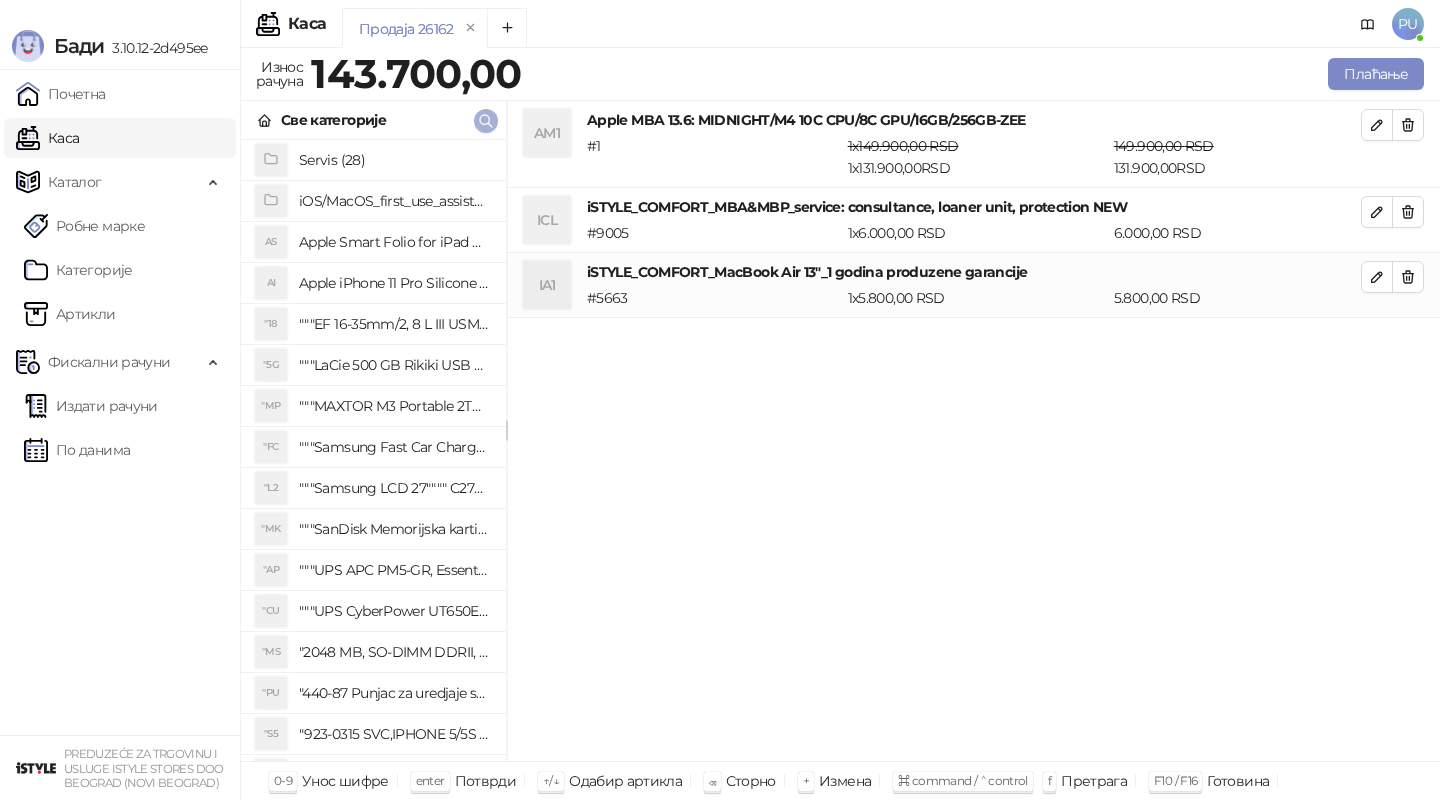 click 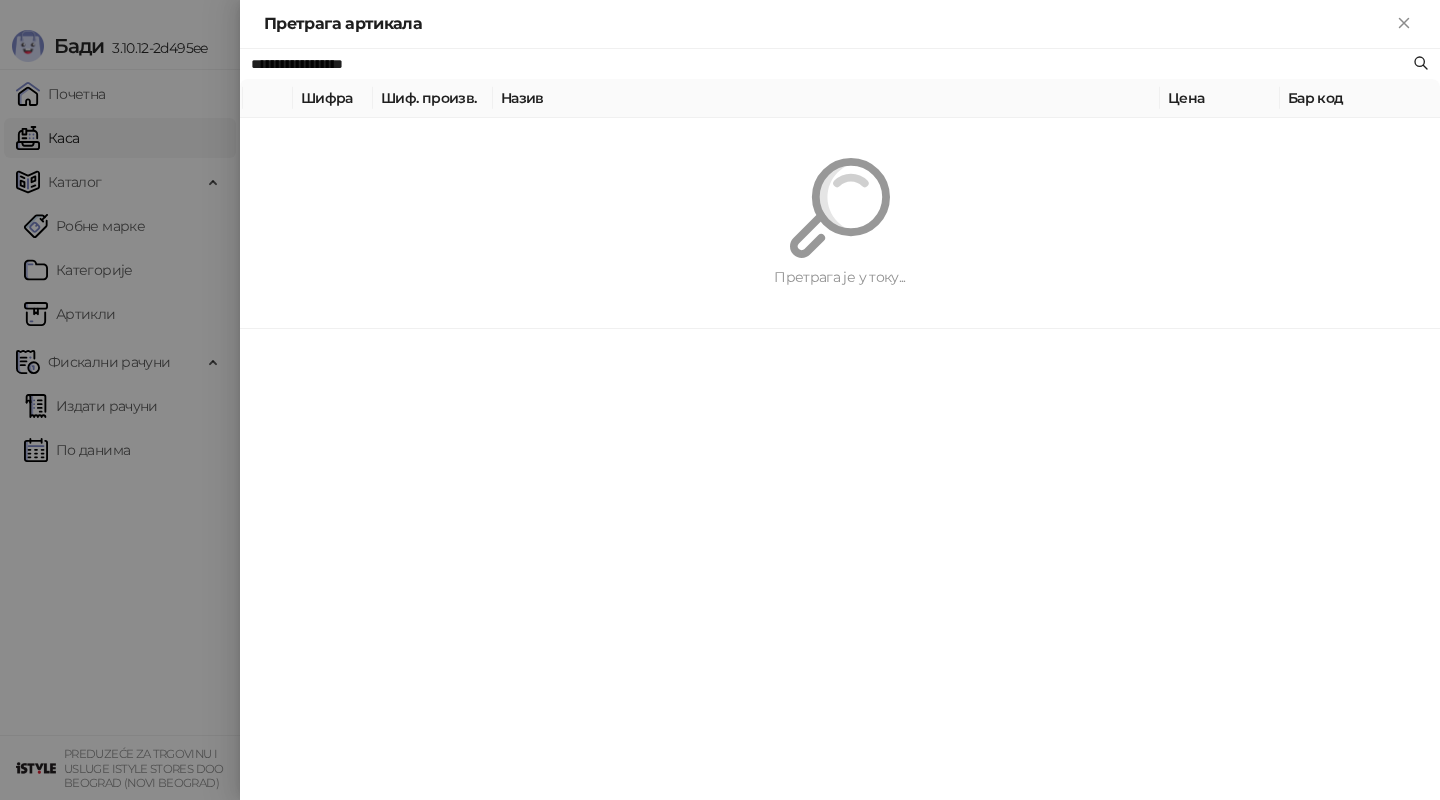 paste on "*" 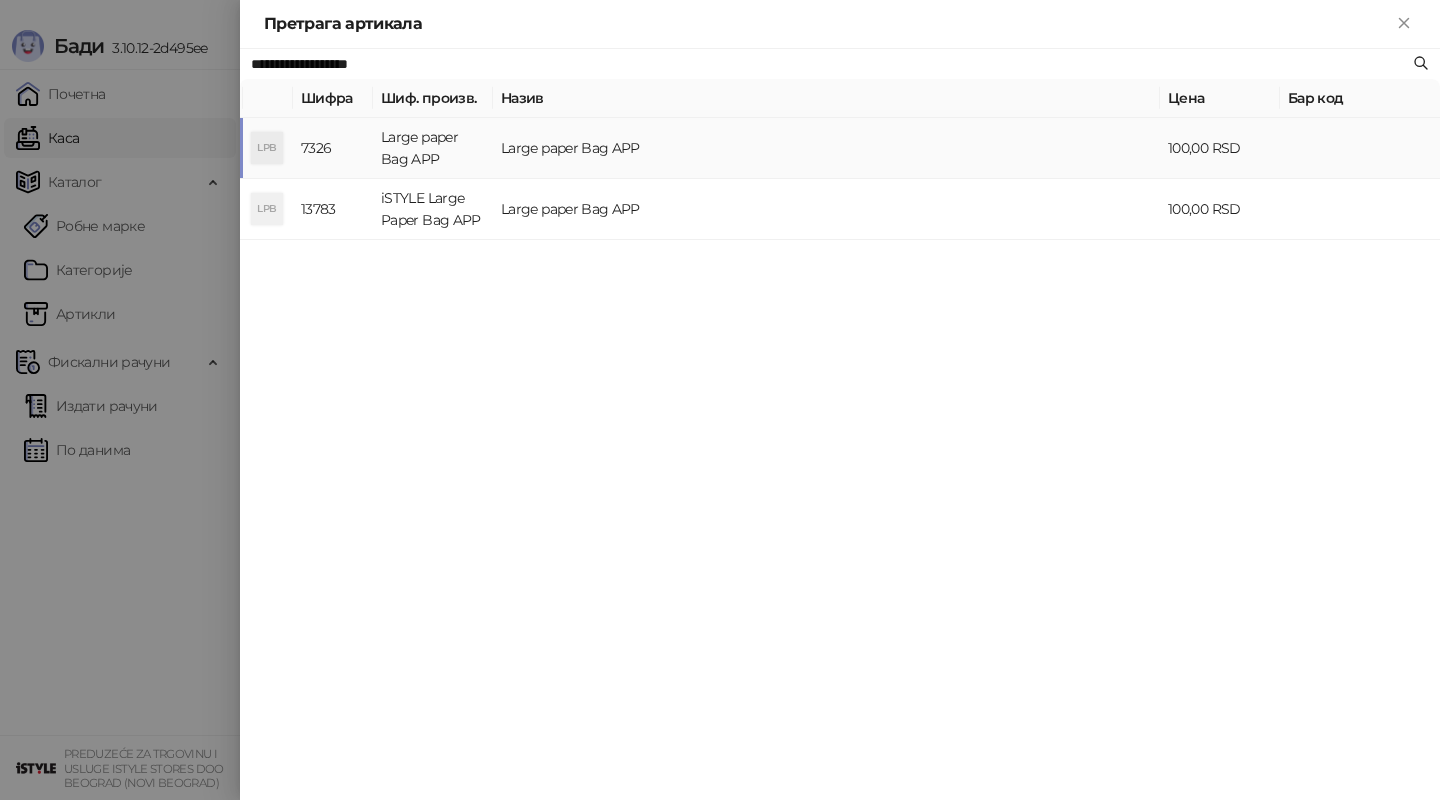 click on "Large paper Bag APP" at bounding box center (826, 148) 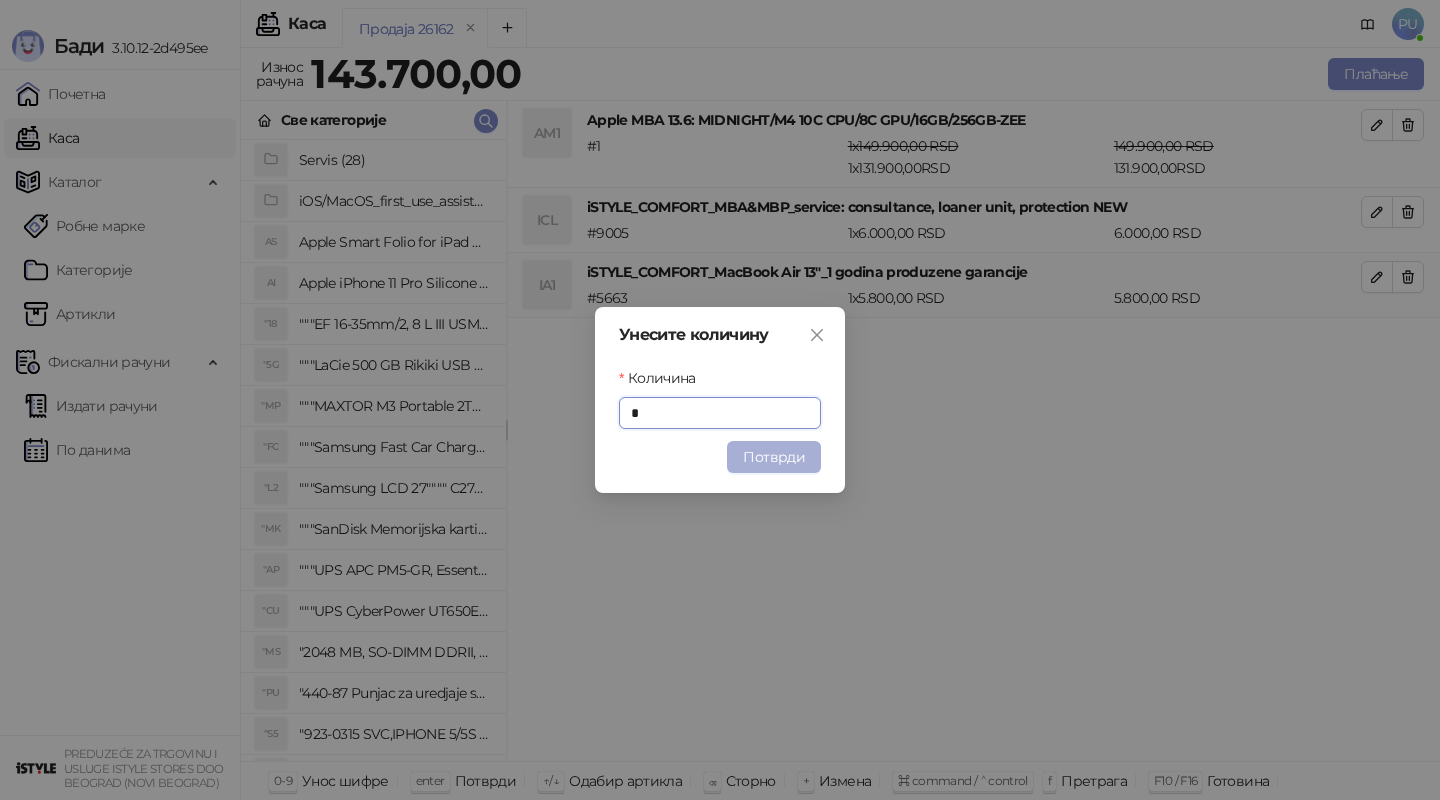 click on "Потврди" at bounding box center [774, 457] 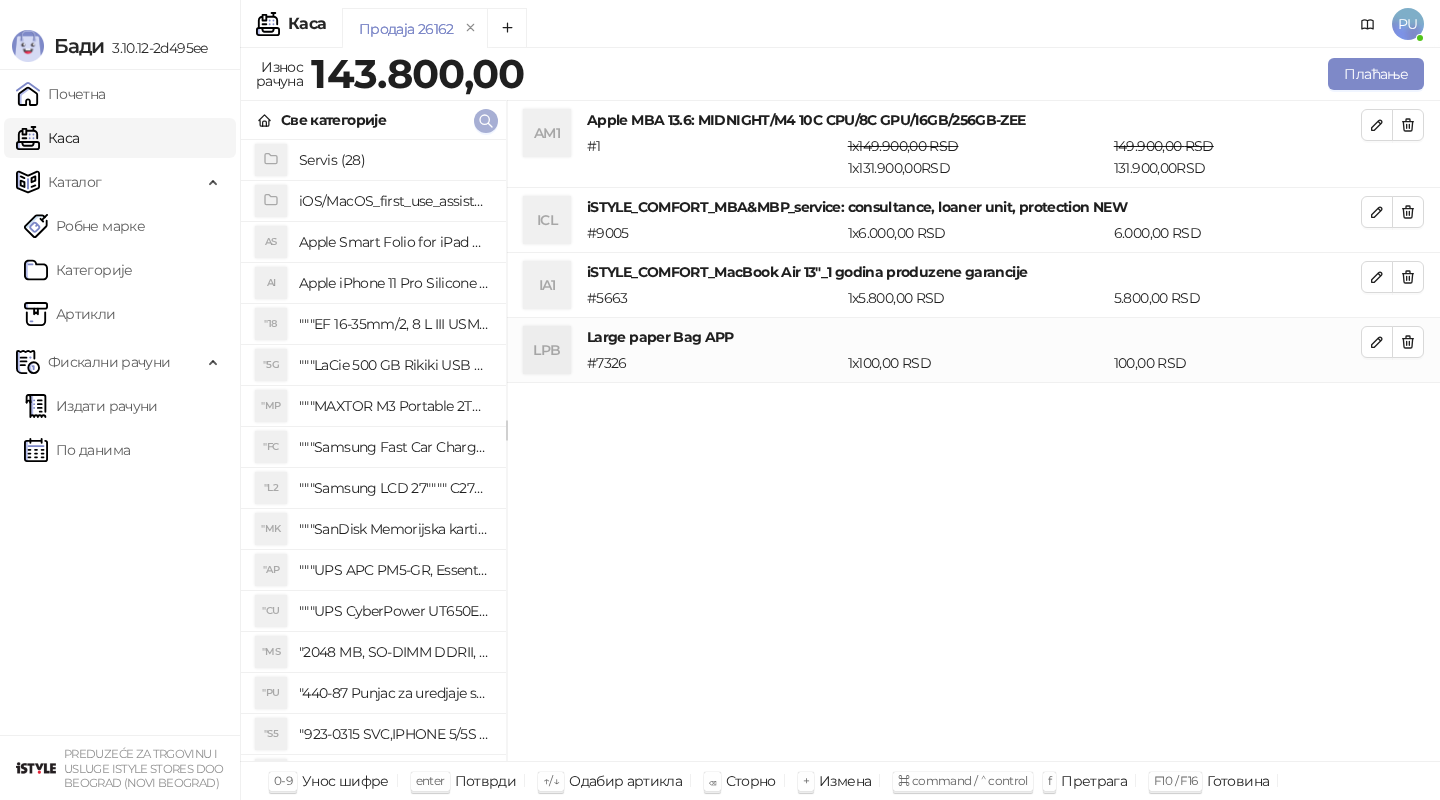 click at bounding box center (486, 121) 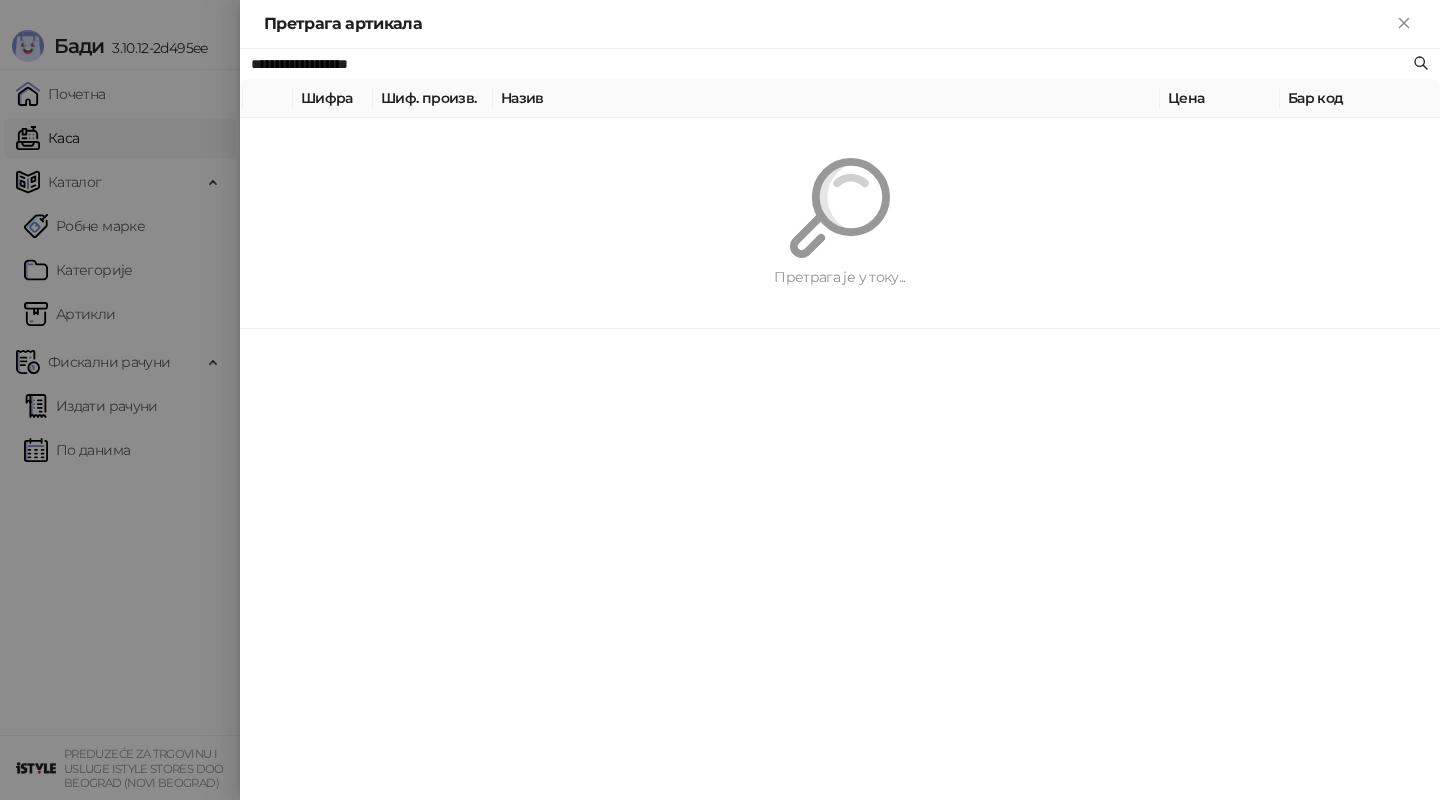 paste 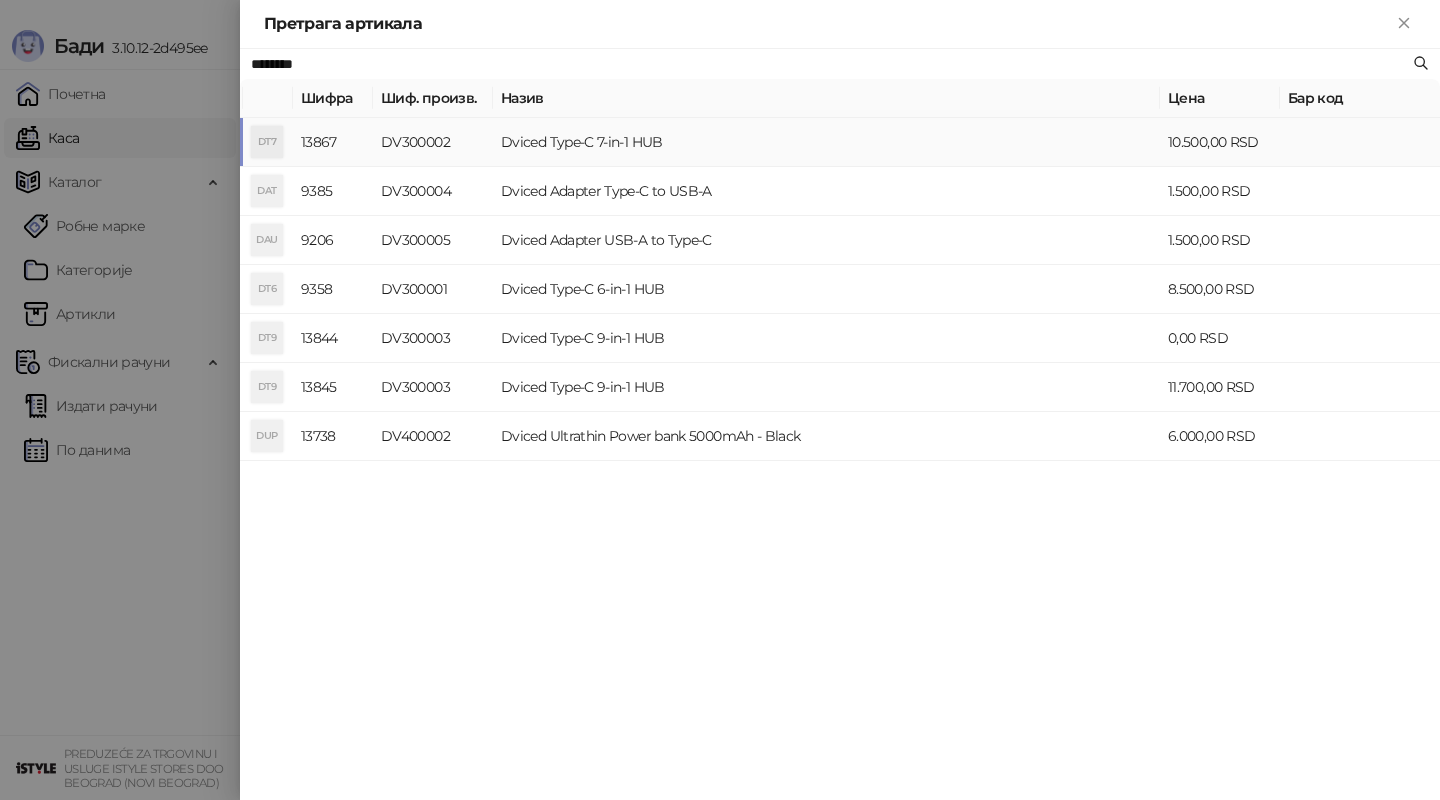 type on "********" 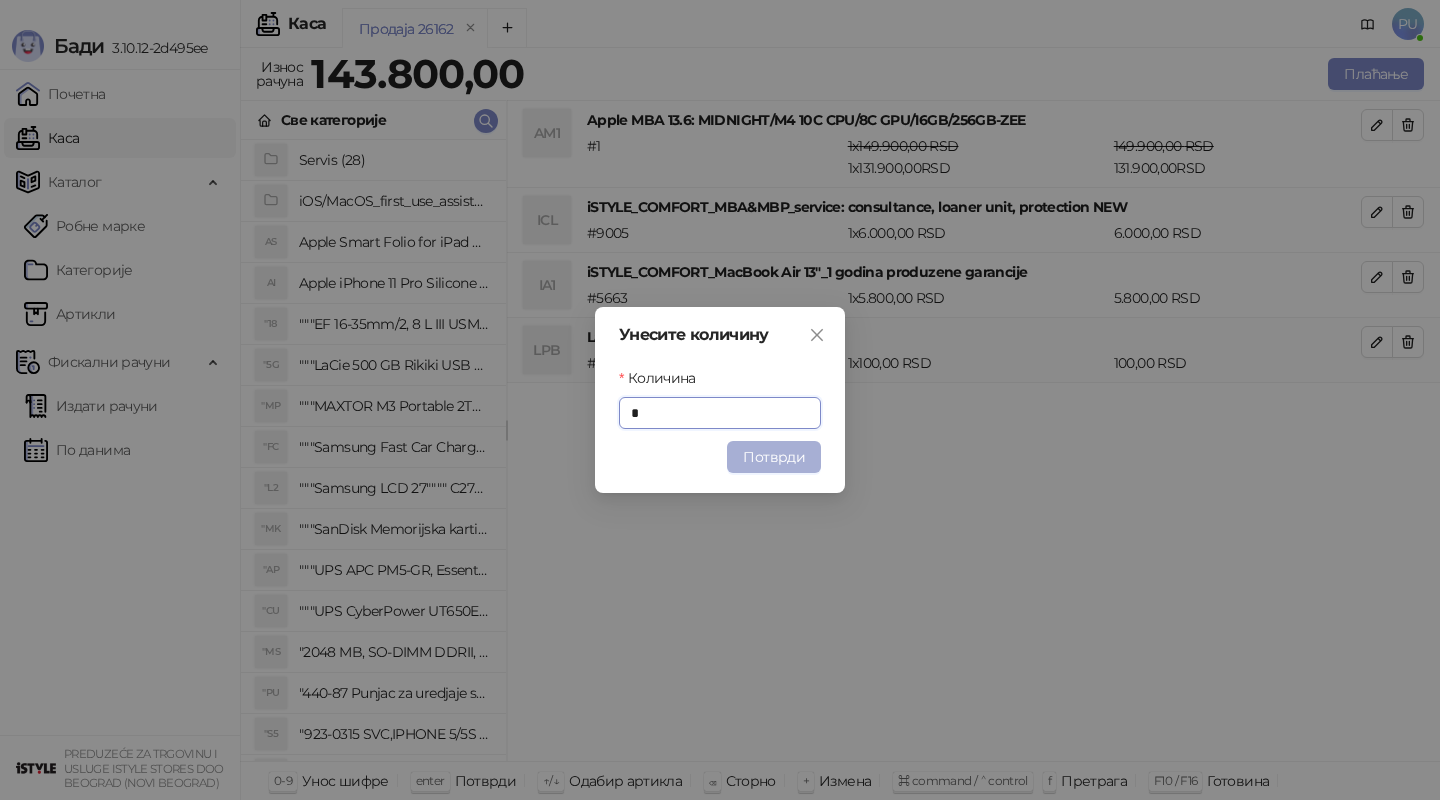 click on "Потврди" at bounding box center (774, 457) 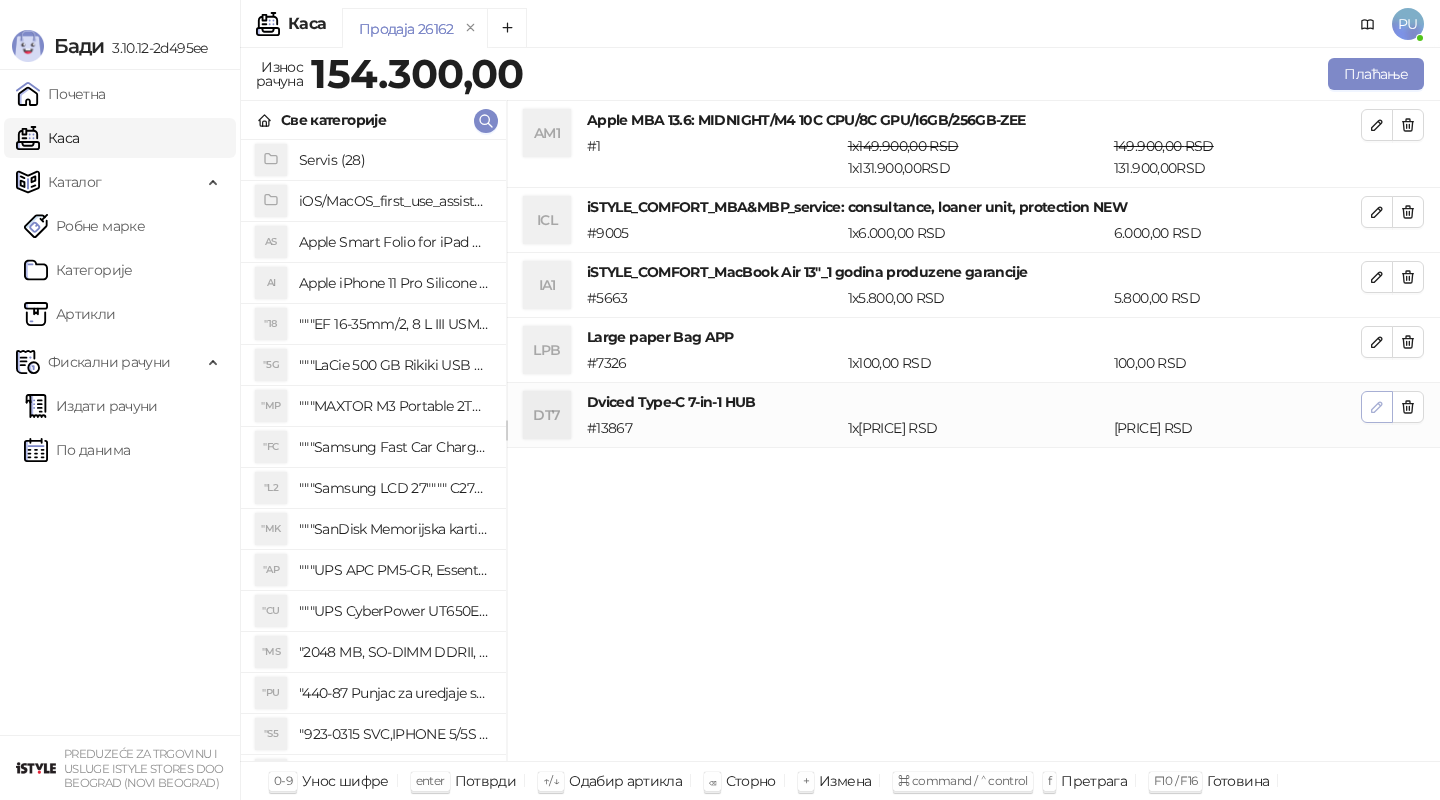 click 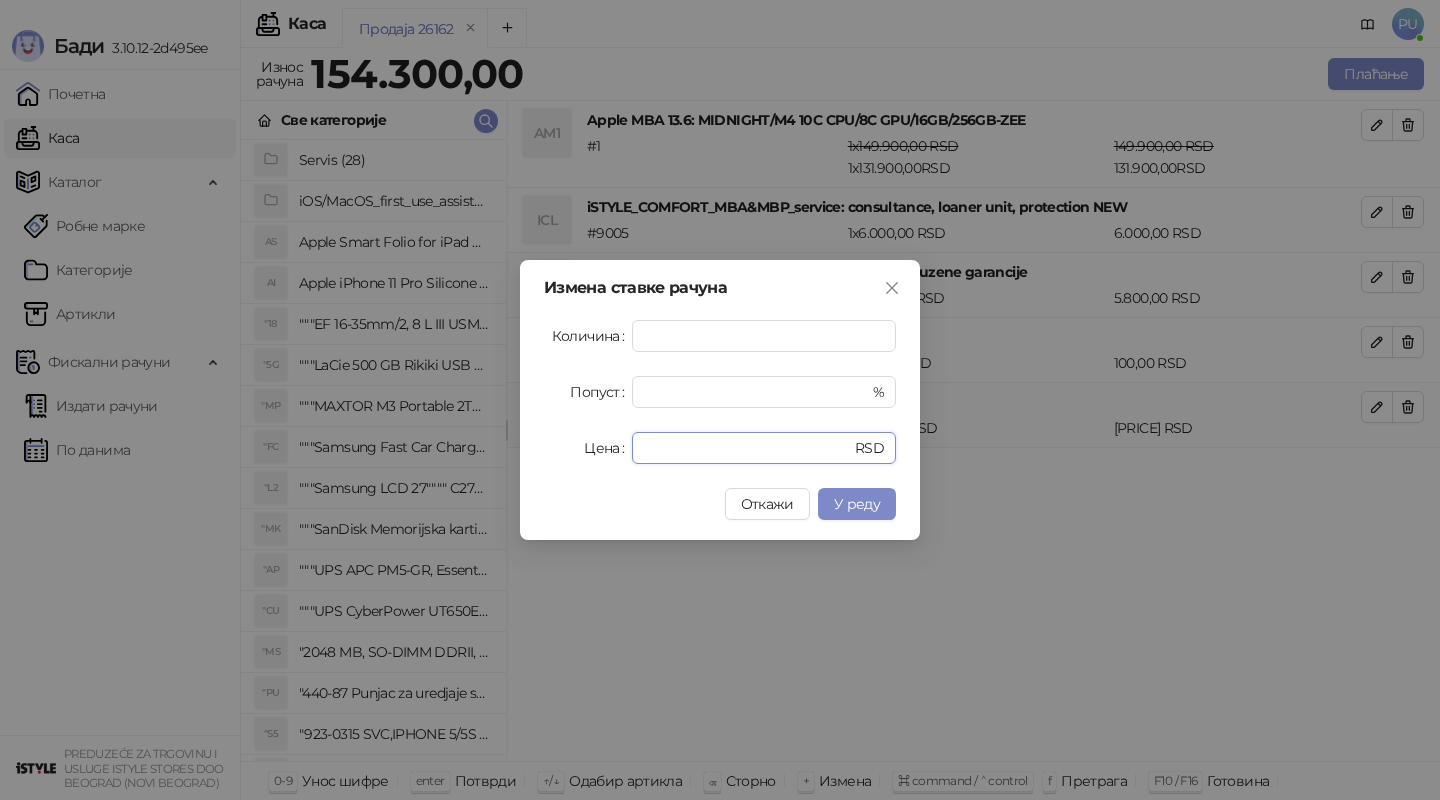 drag, startPoint x: 697, startPoint y: 453, endPoint x: 546, endPoint y: 440, distance: 151.55856 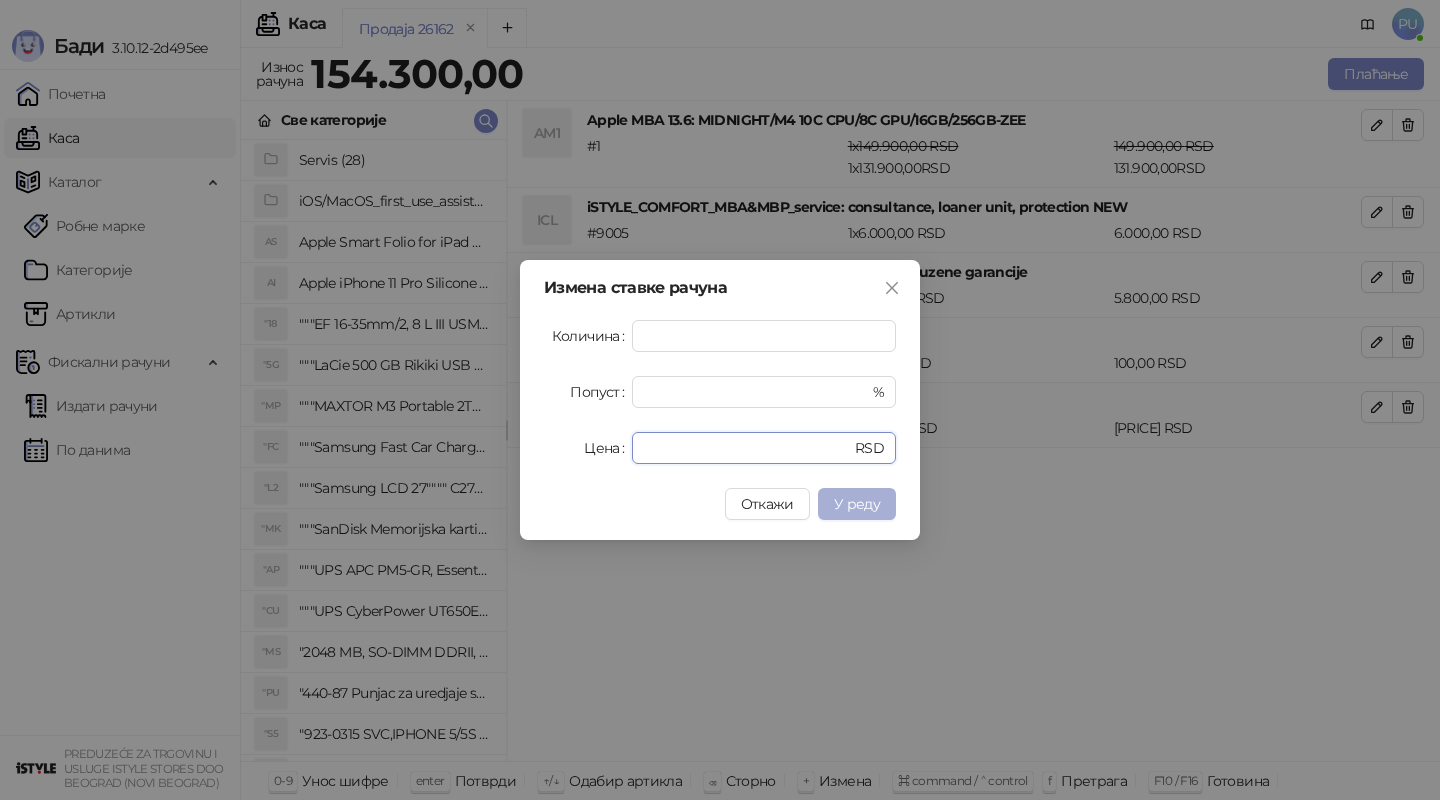 type on "****" 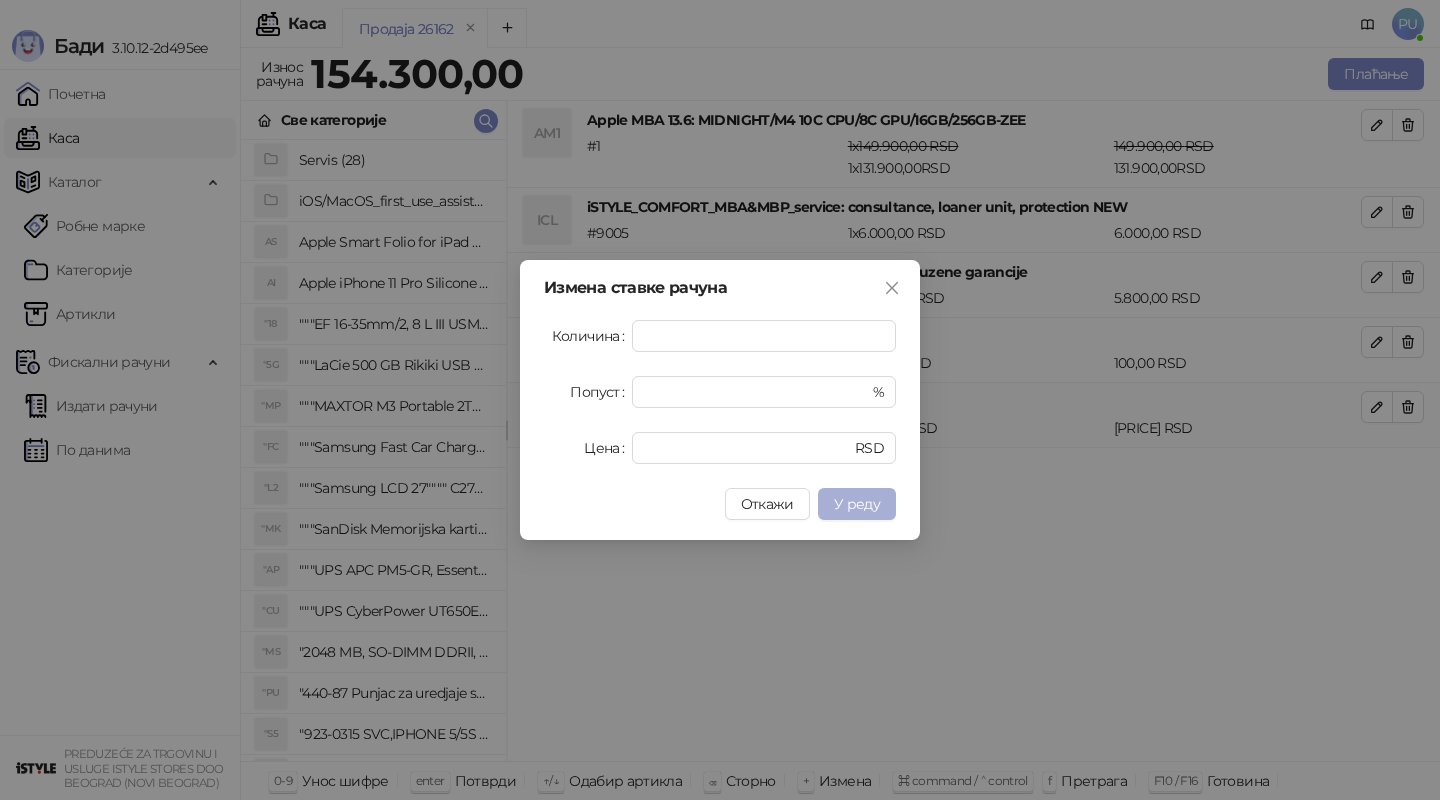 click on "У реду" at bounding box center [857, 504] 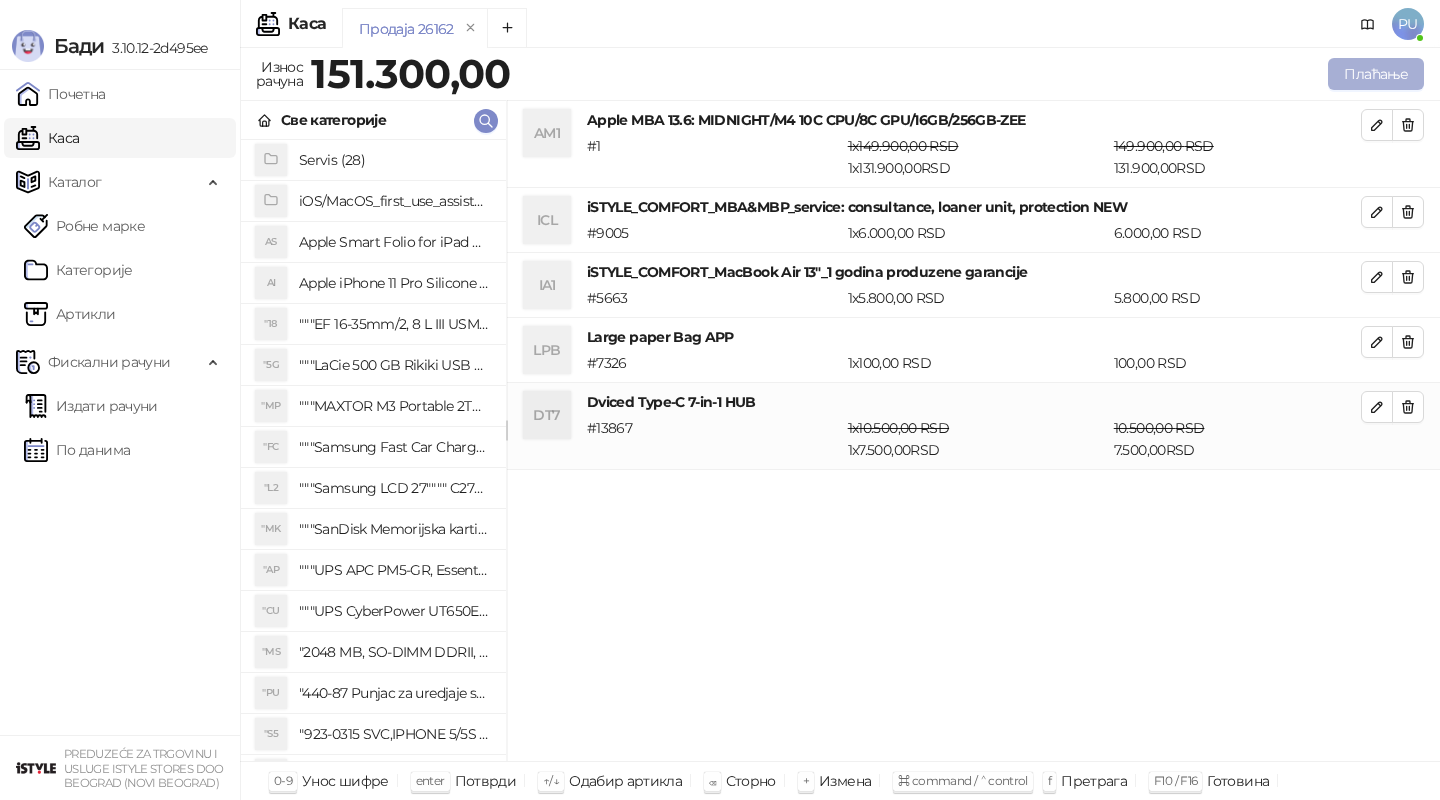 click on "Плаћање" at bounding box center (1376, 74) 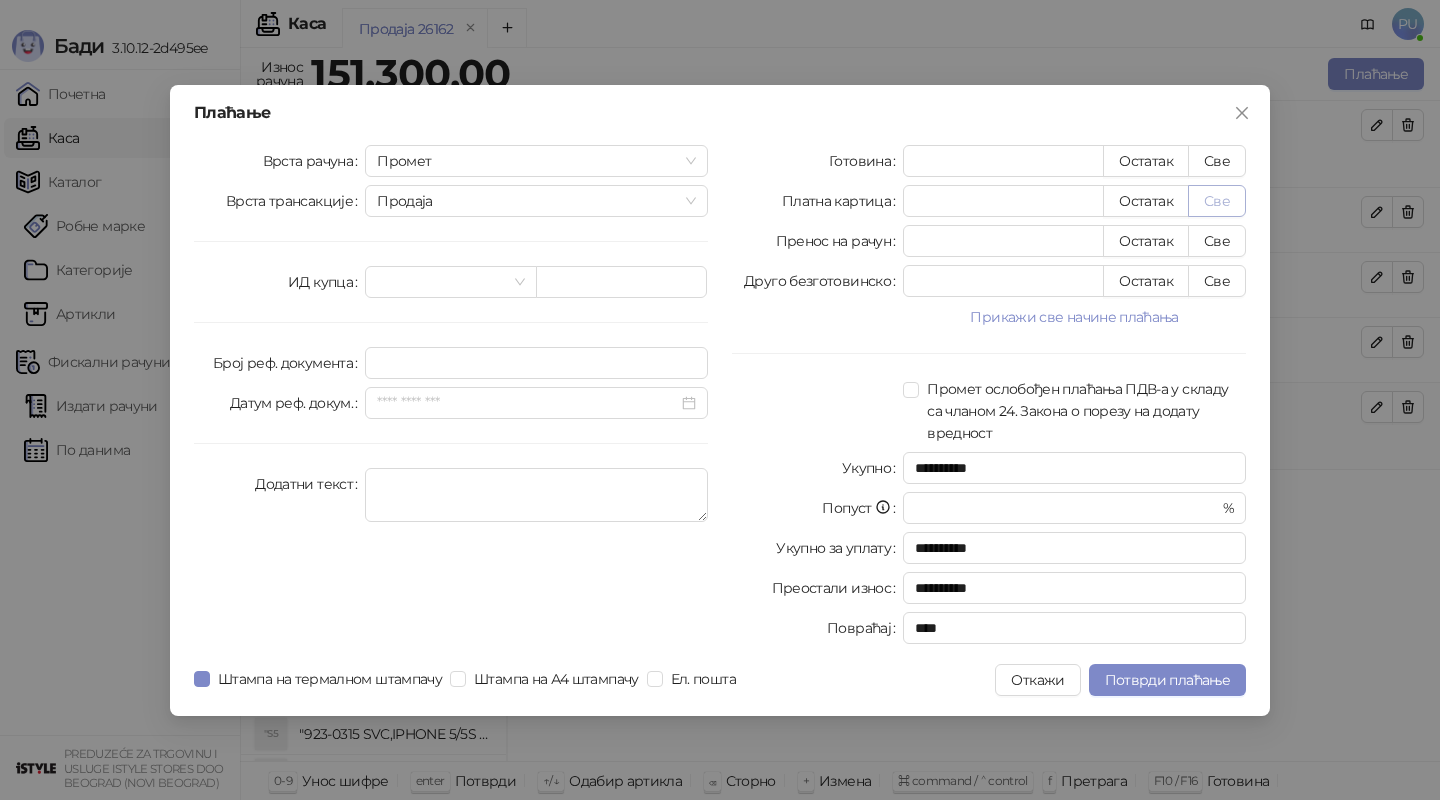 click on "Све" at bounding box center [1217, 201] 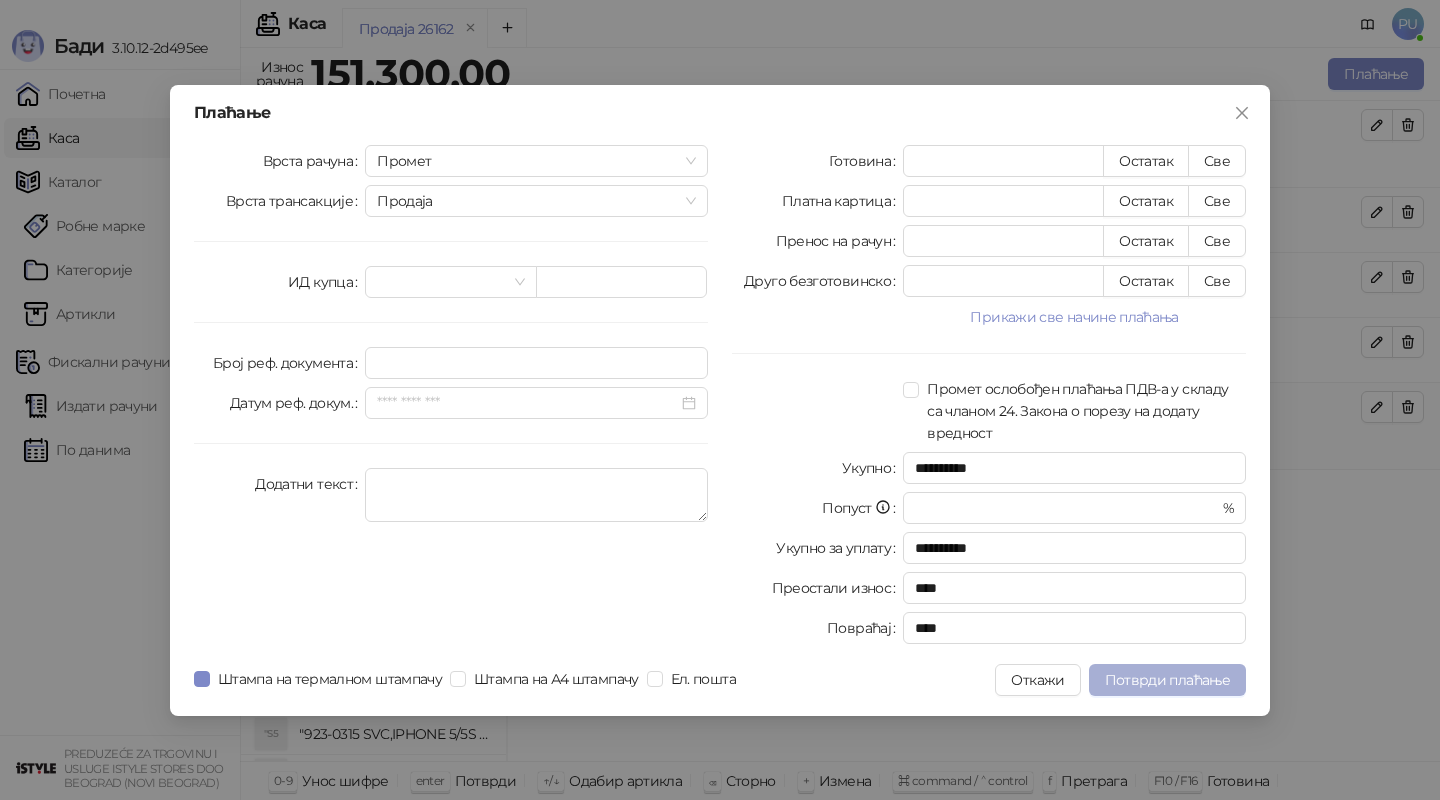 click on "Потврди плаћање" at bounding box center [1167, 680] 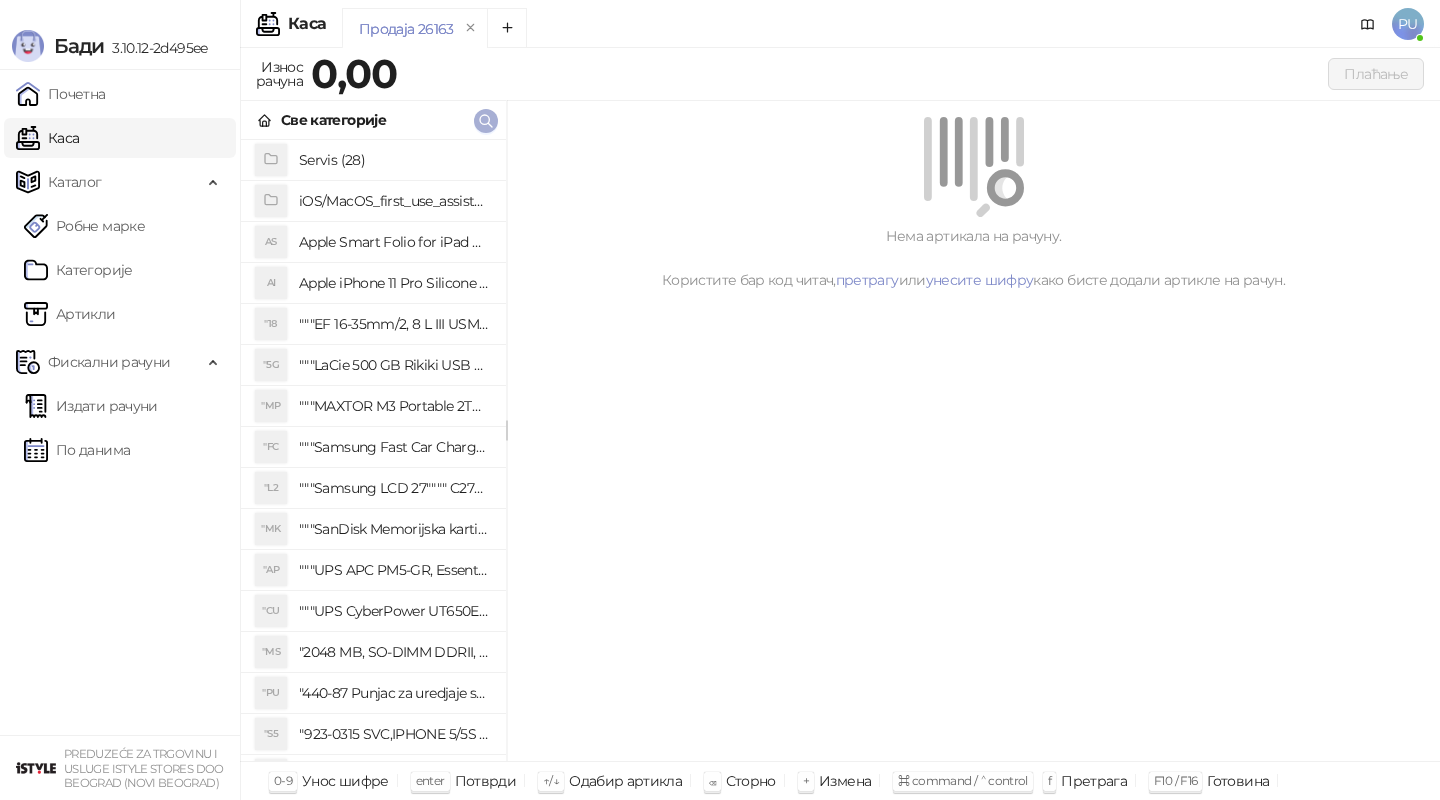 click 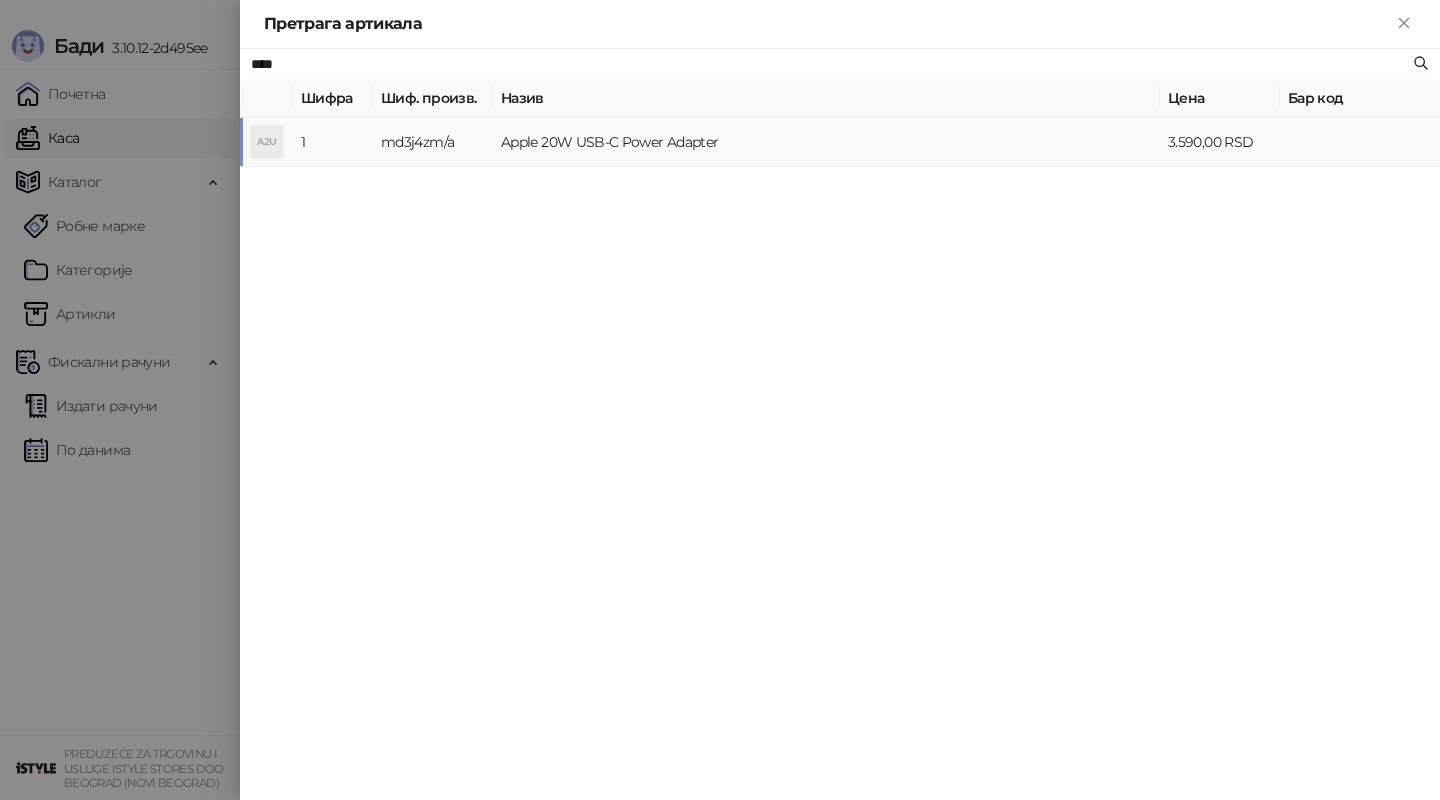 type on "****" 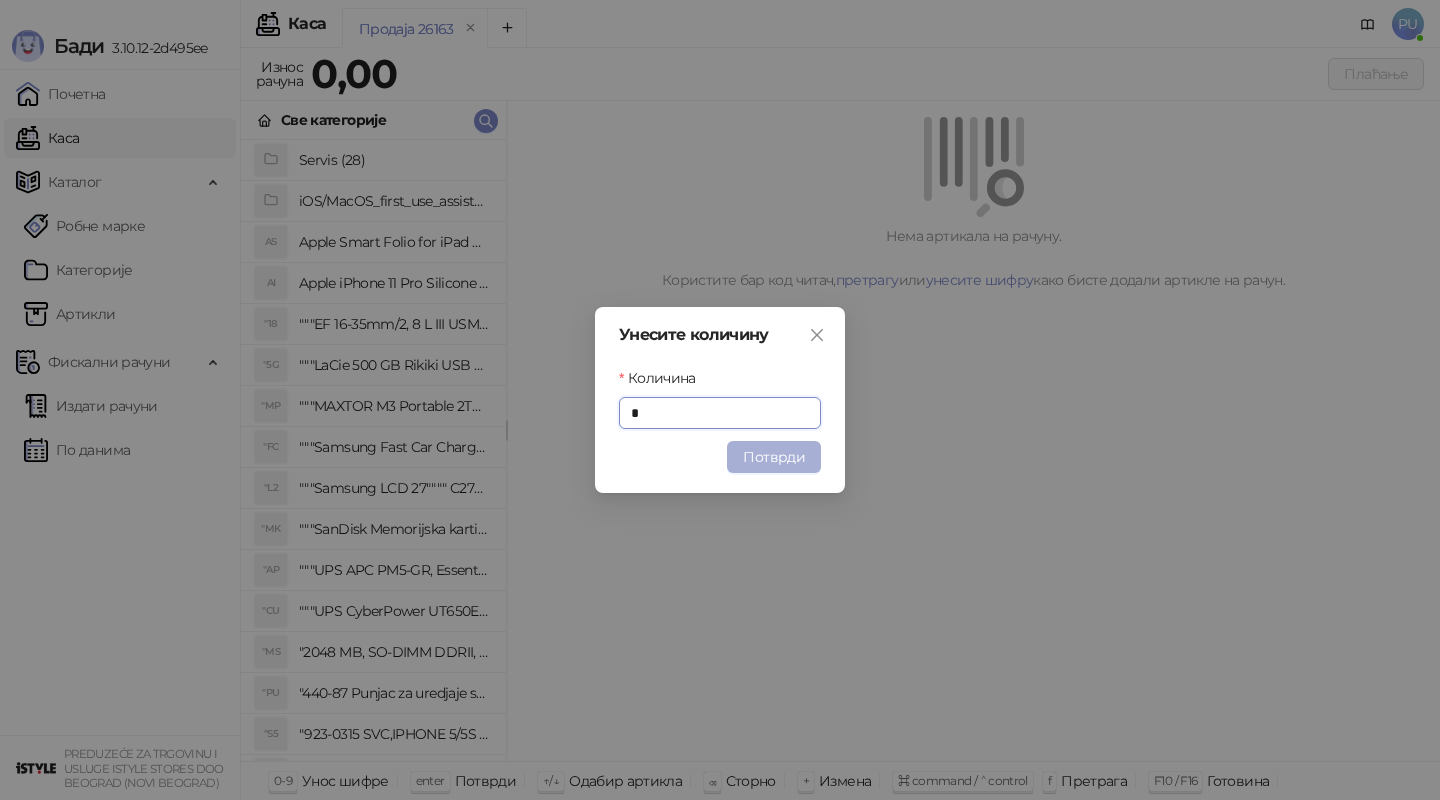 click on "Потврди" at bounding box center (774, 457) 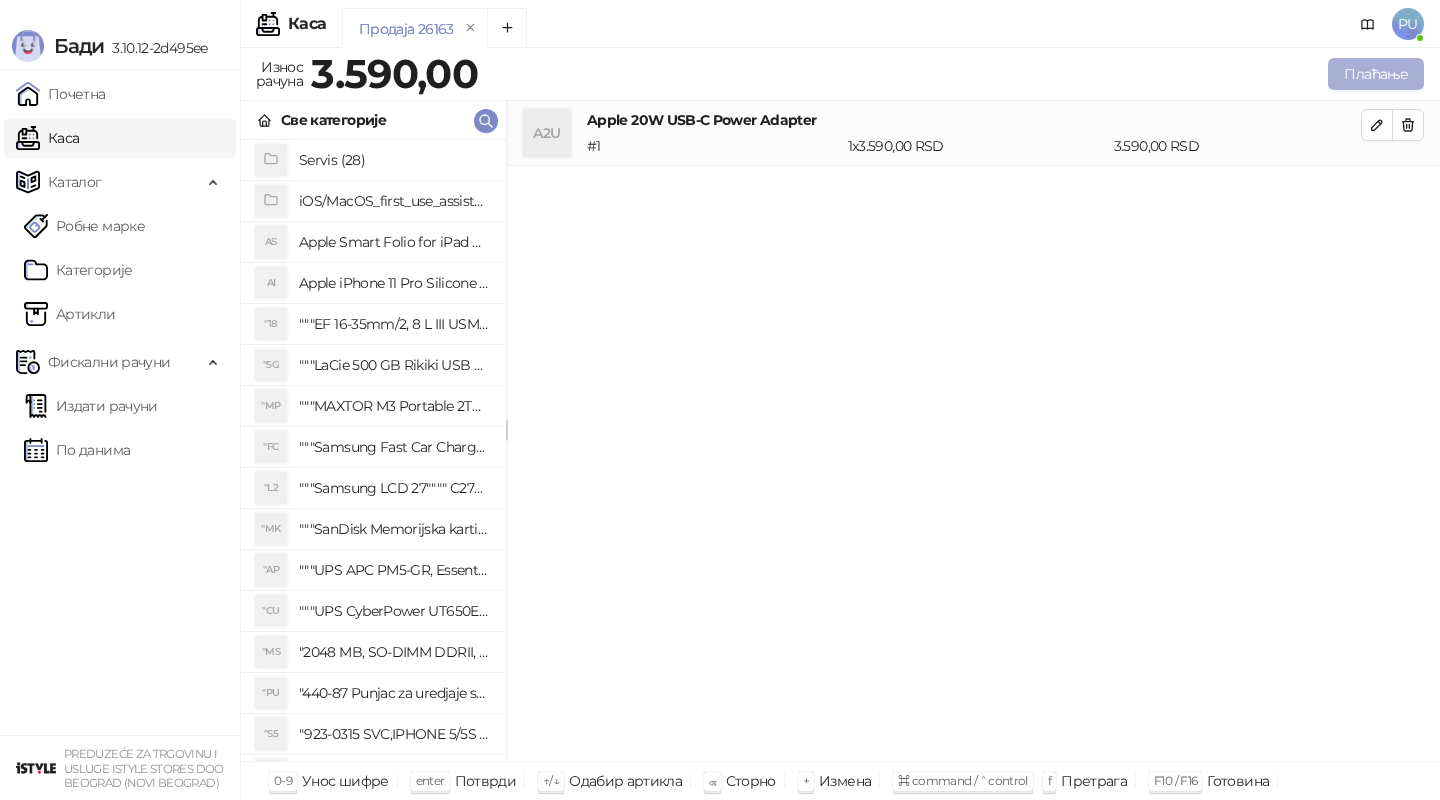 click on "Плаћање" at bounding box center (1376, 74) 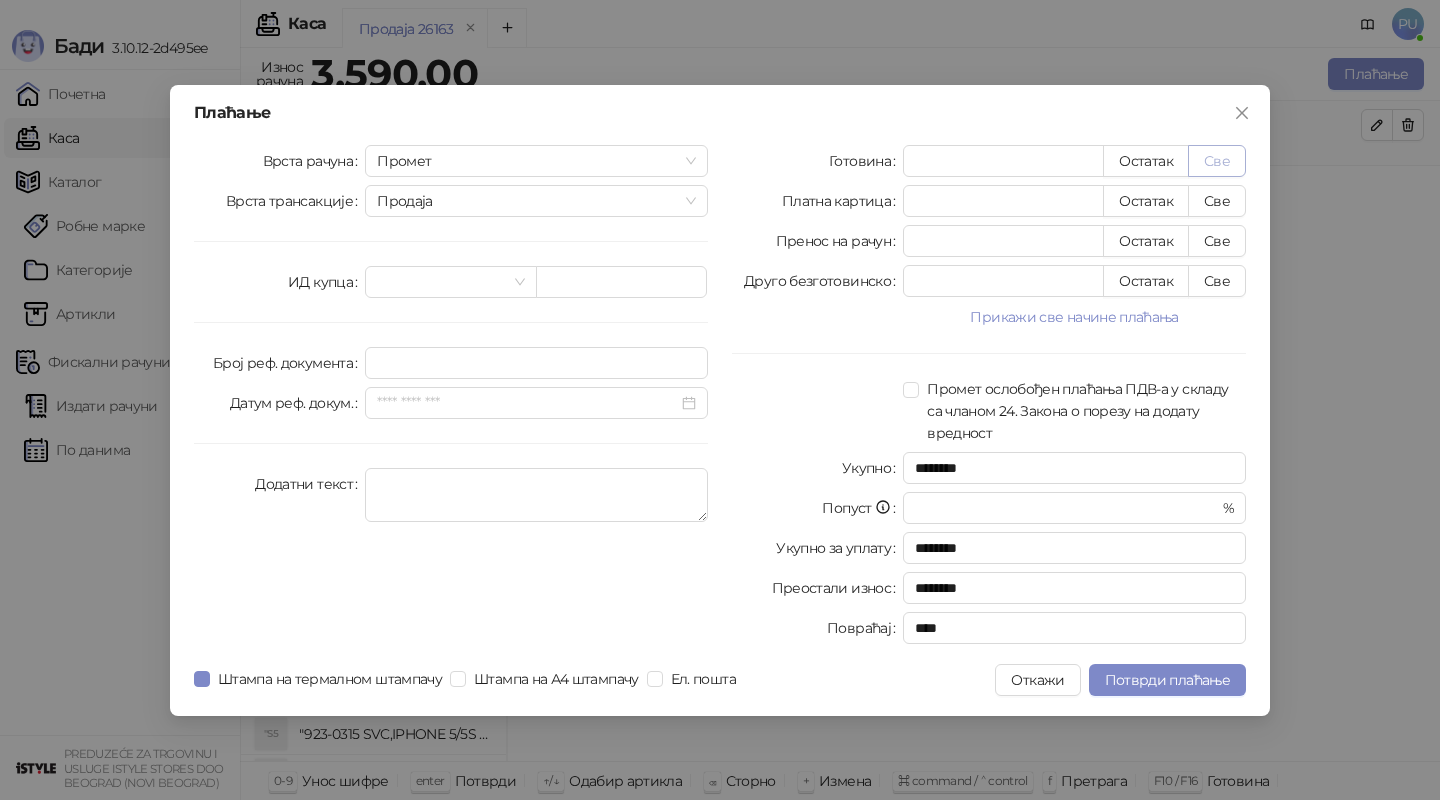click on "Све" at bounding box center [1217, 161] 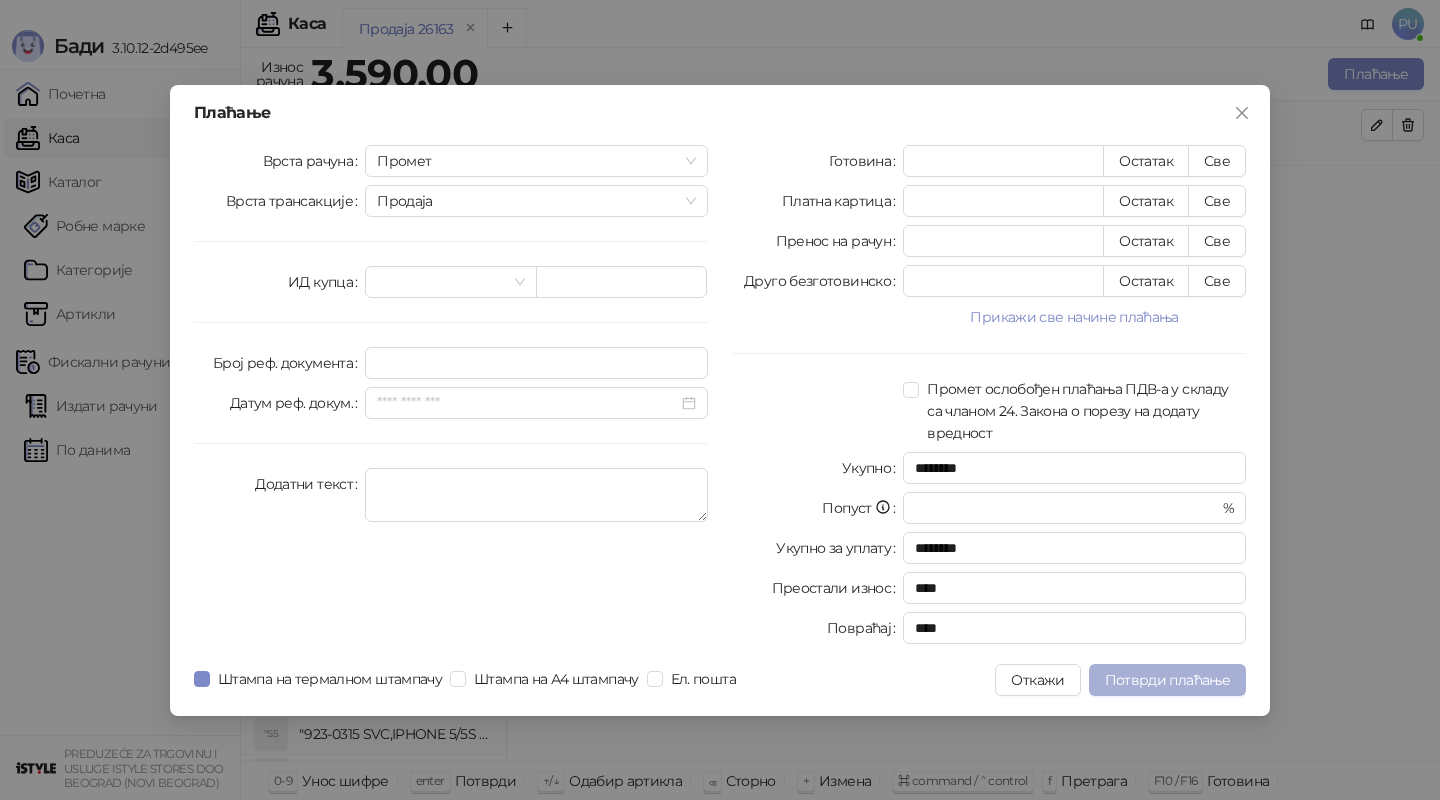 click on "Потврди плаћање" at bounding box center (1167, 680) 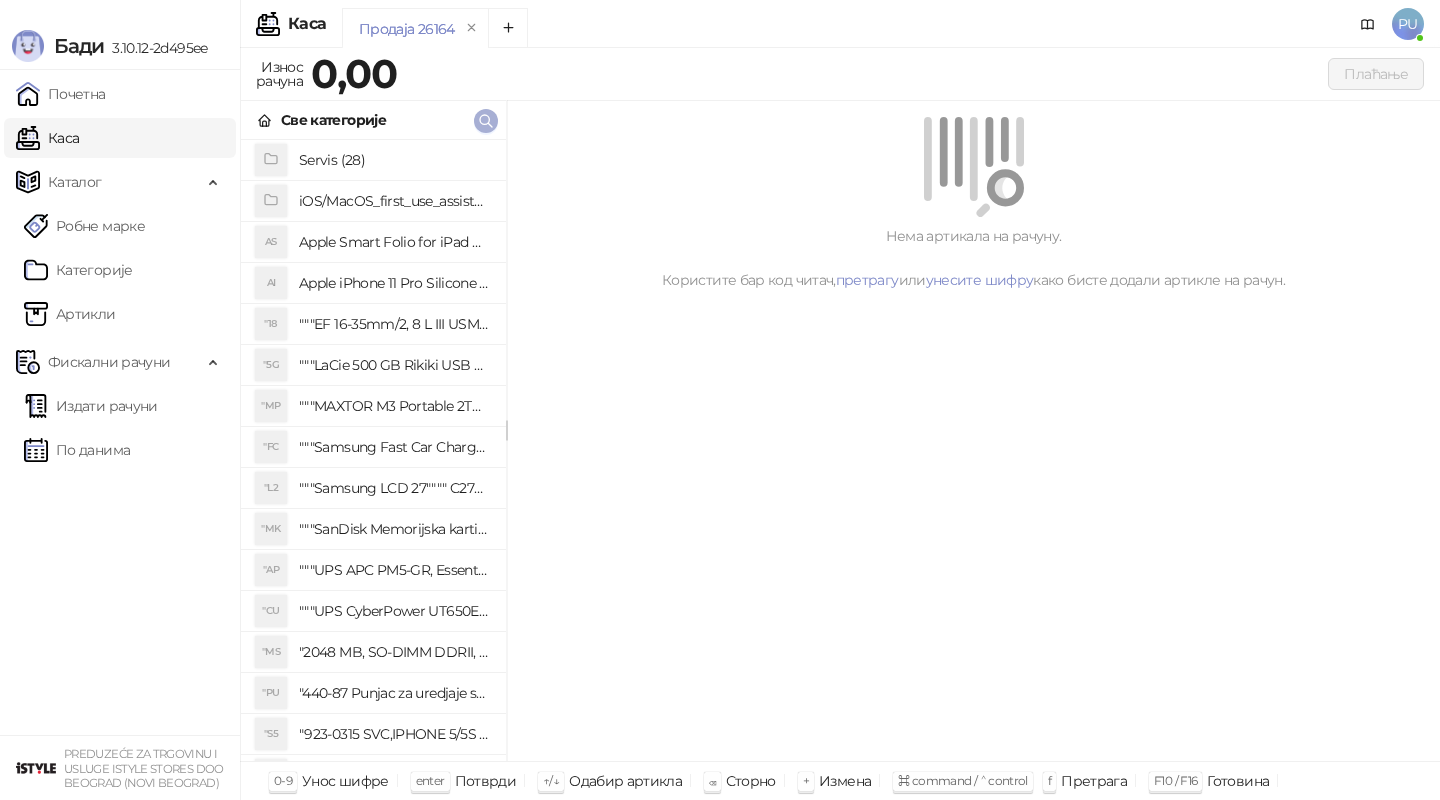 click 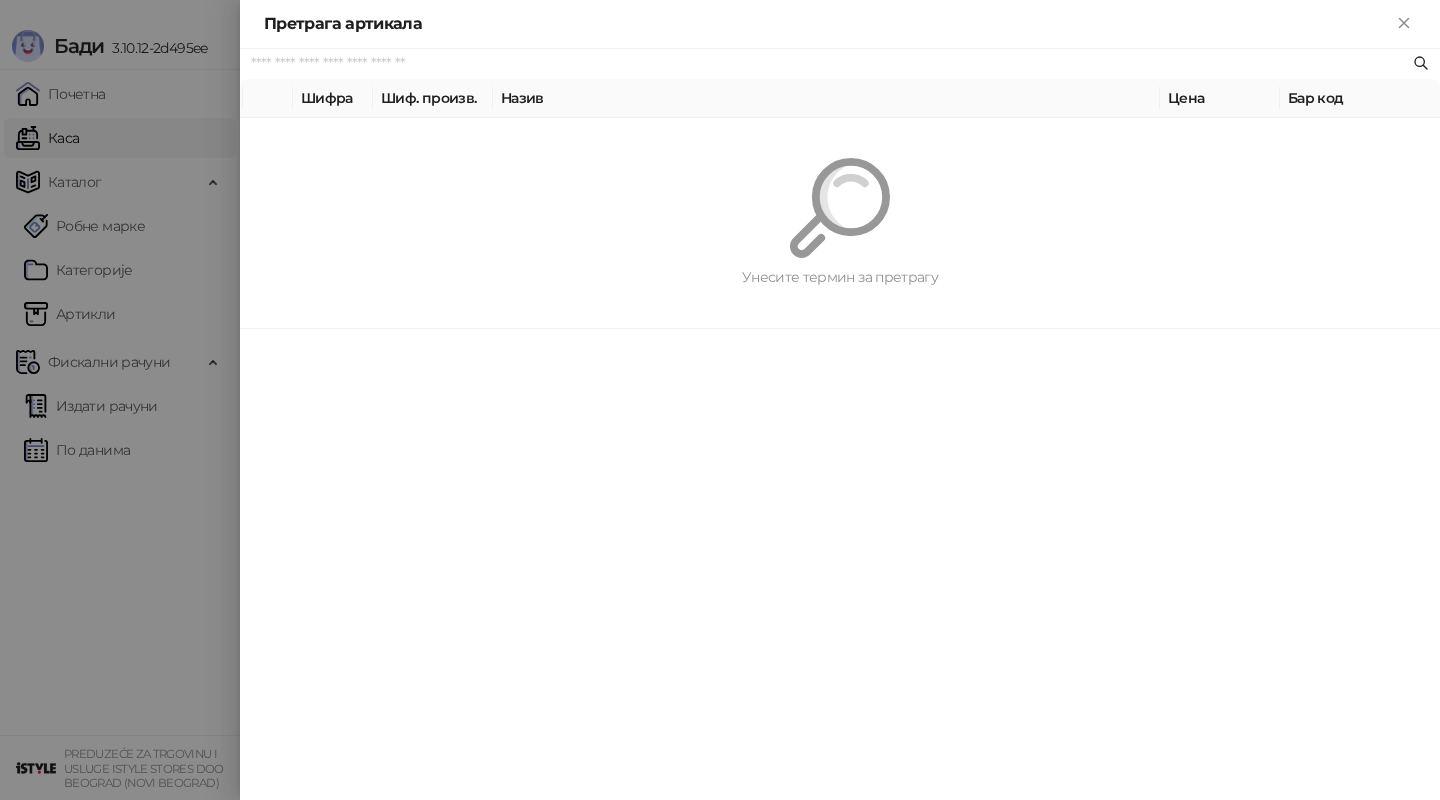 paste on "*********" 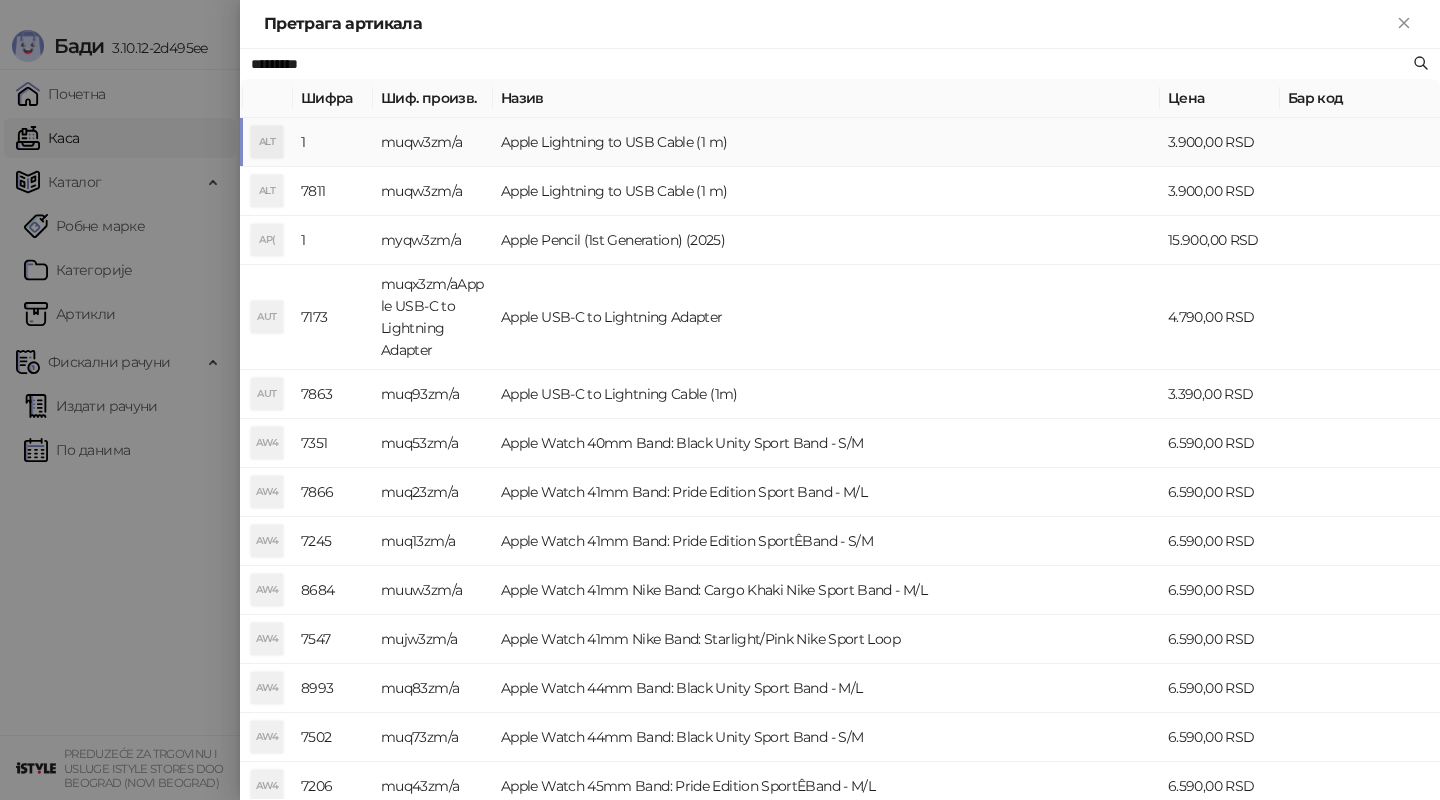 type on "*********" 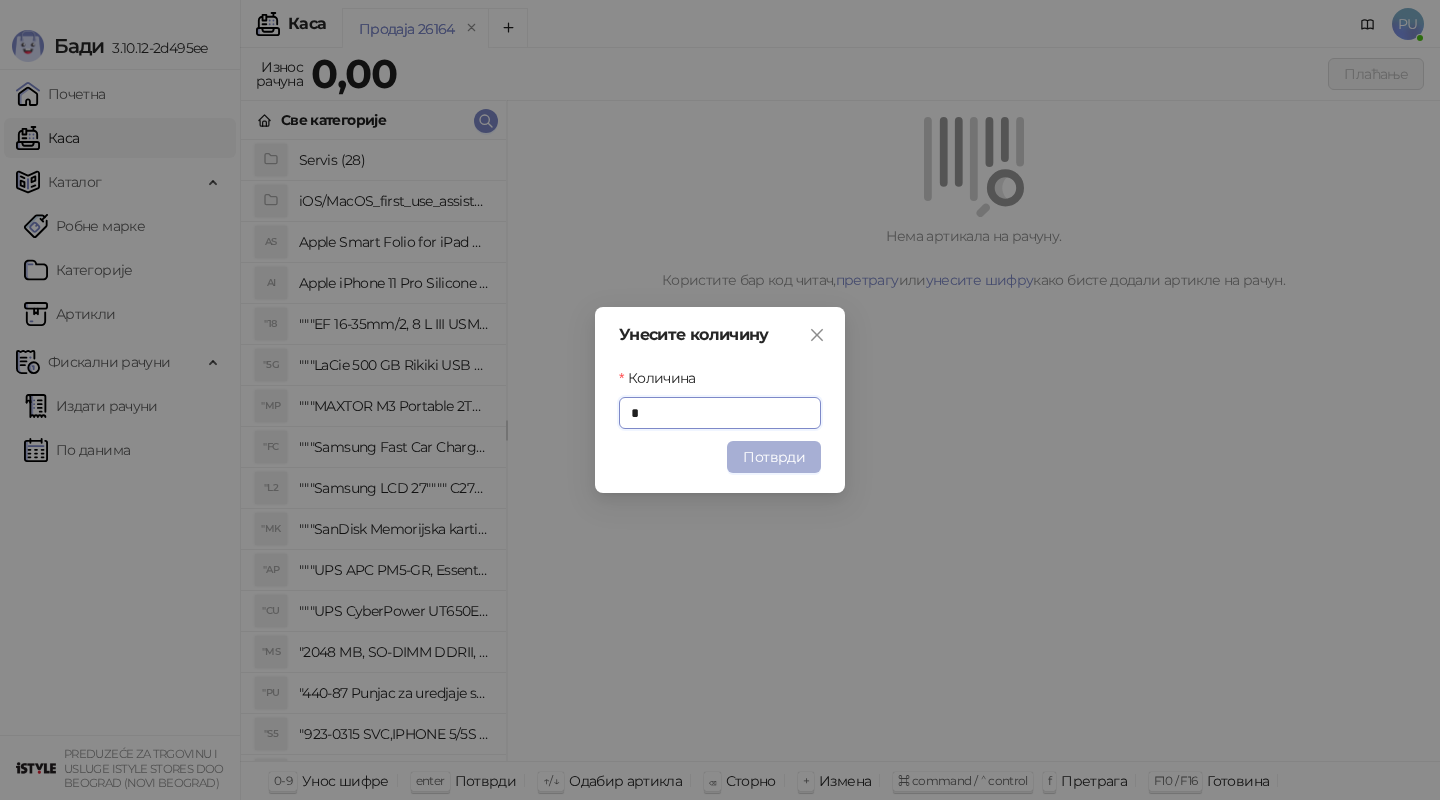 click on "Потврди" at bounding box center [774, 457] 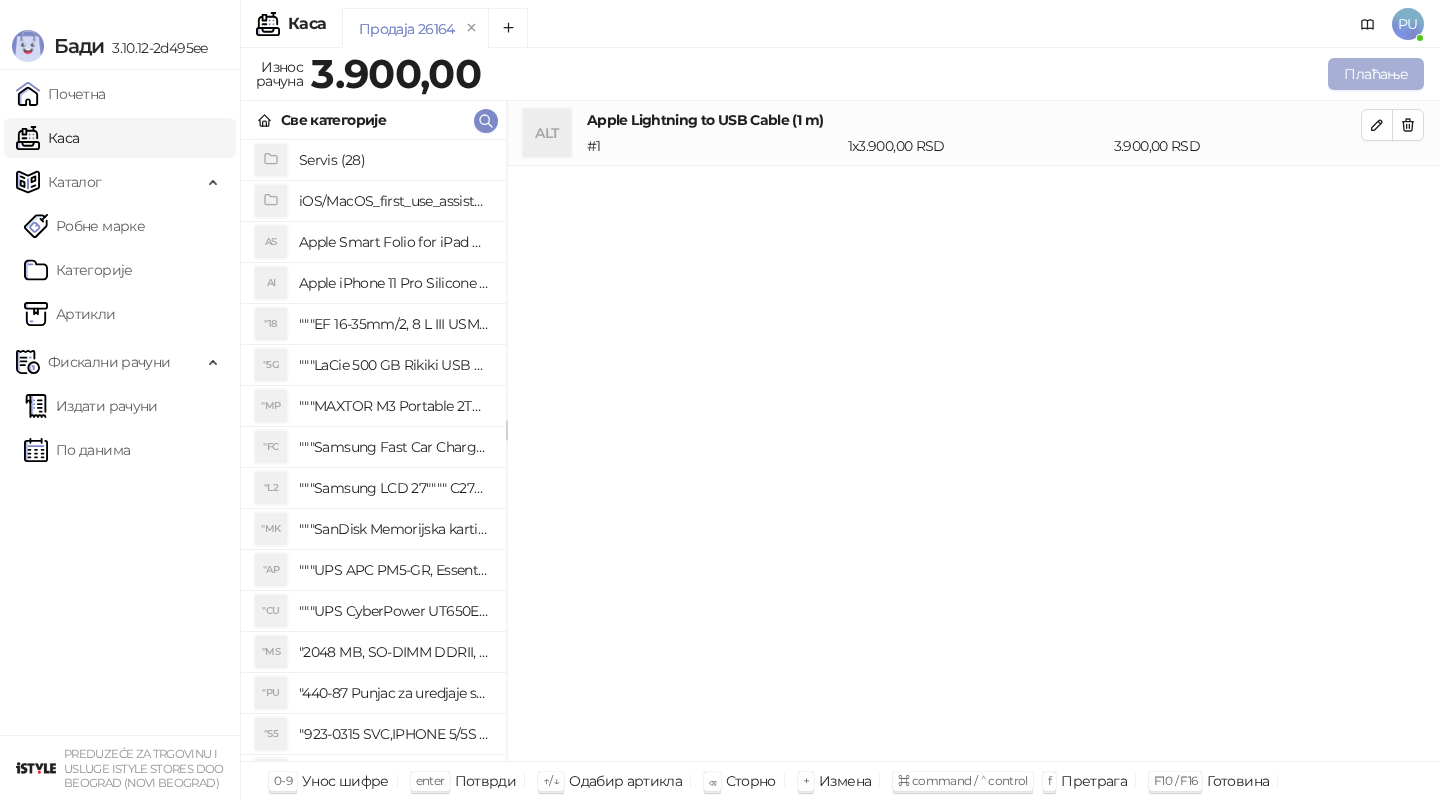click on "Плаћање" at bounding box center (1376, 74) 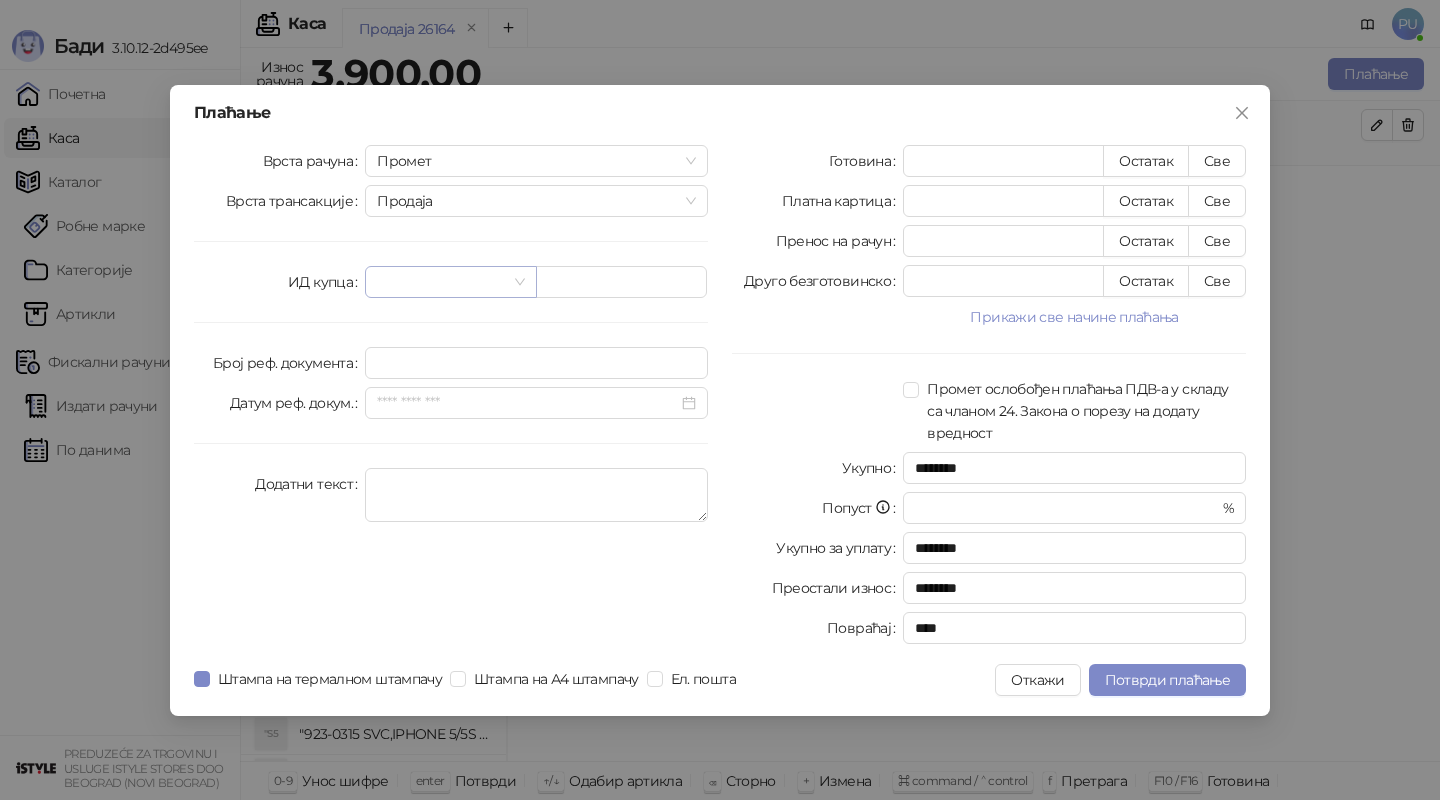 click at bounding box center [441, 282] 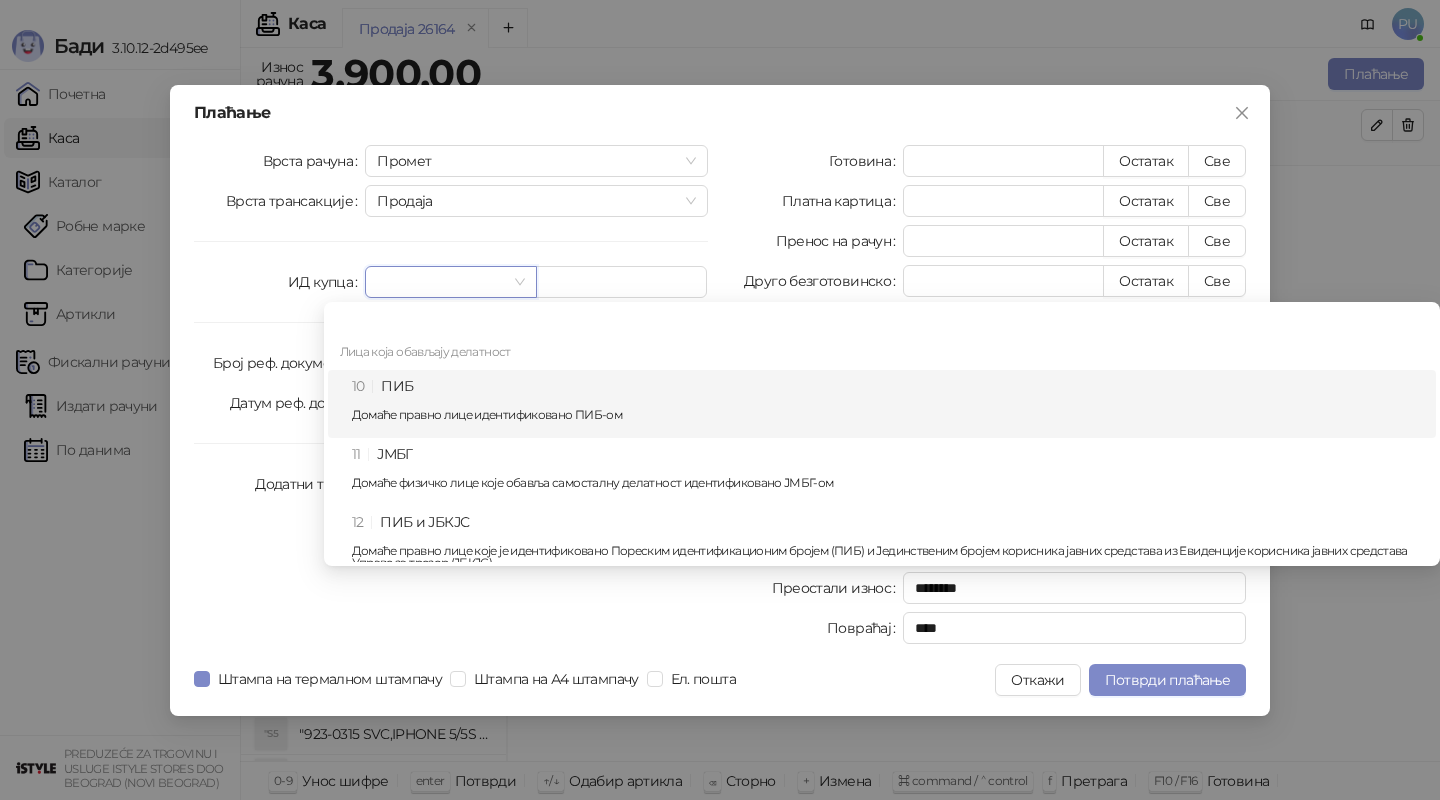 click on "Домаће правно лице идентификовано ПИБ-ом" at bounding box center [888, 415] 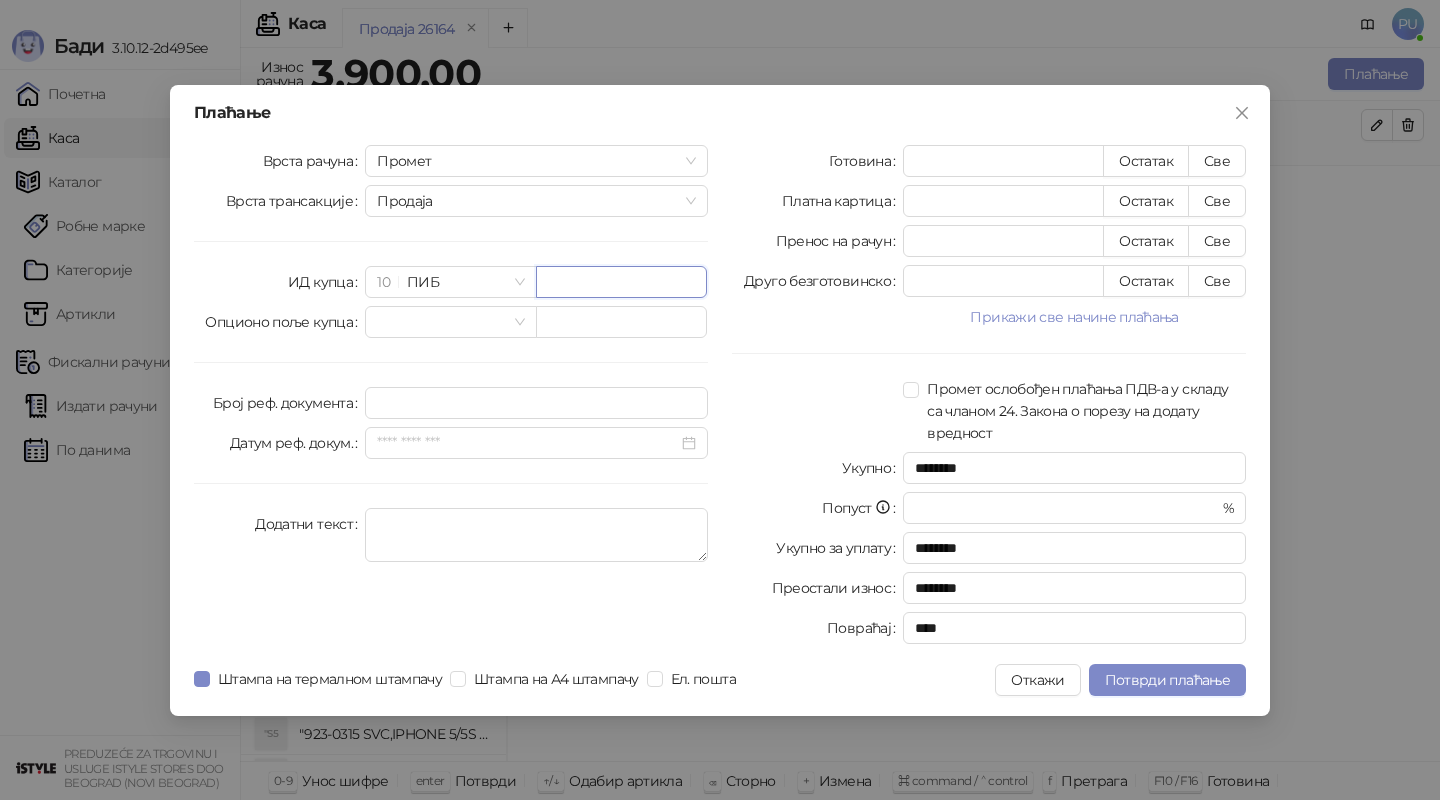 click at bounding box center [621, 282] 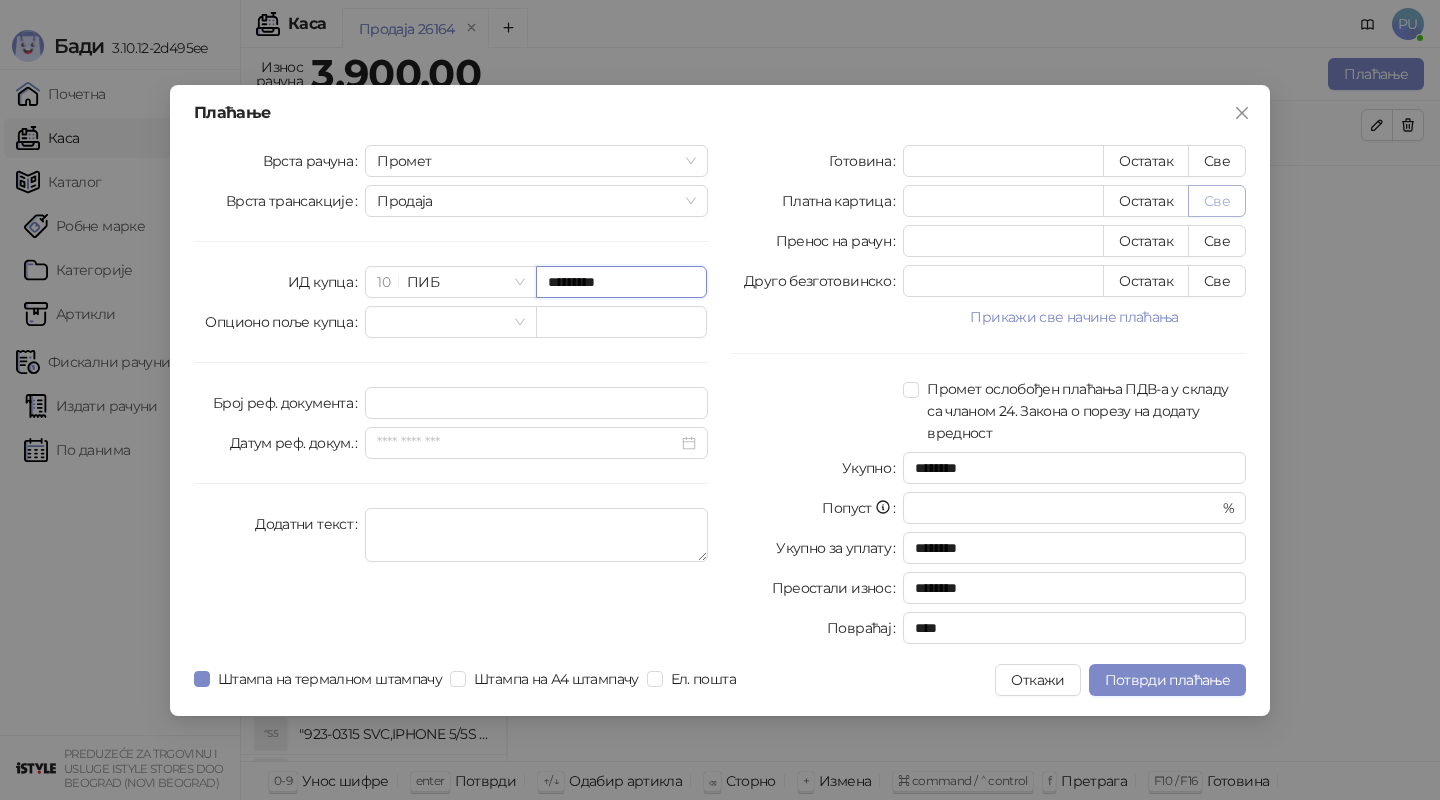type on "*********" 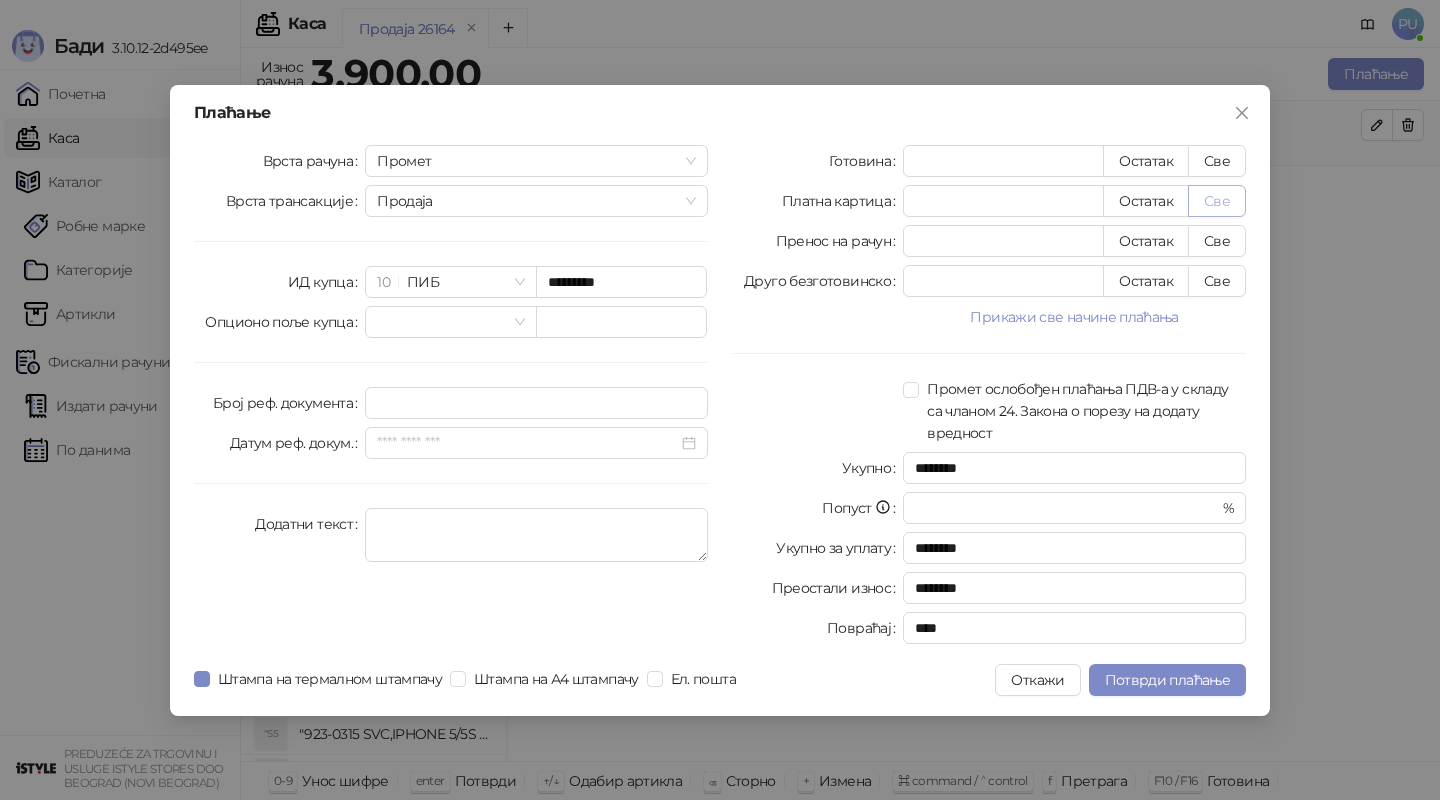 click on "Све" at bounding box center (1217, 201) 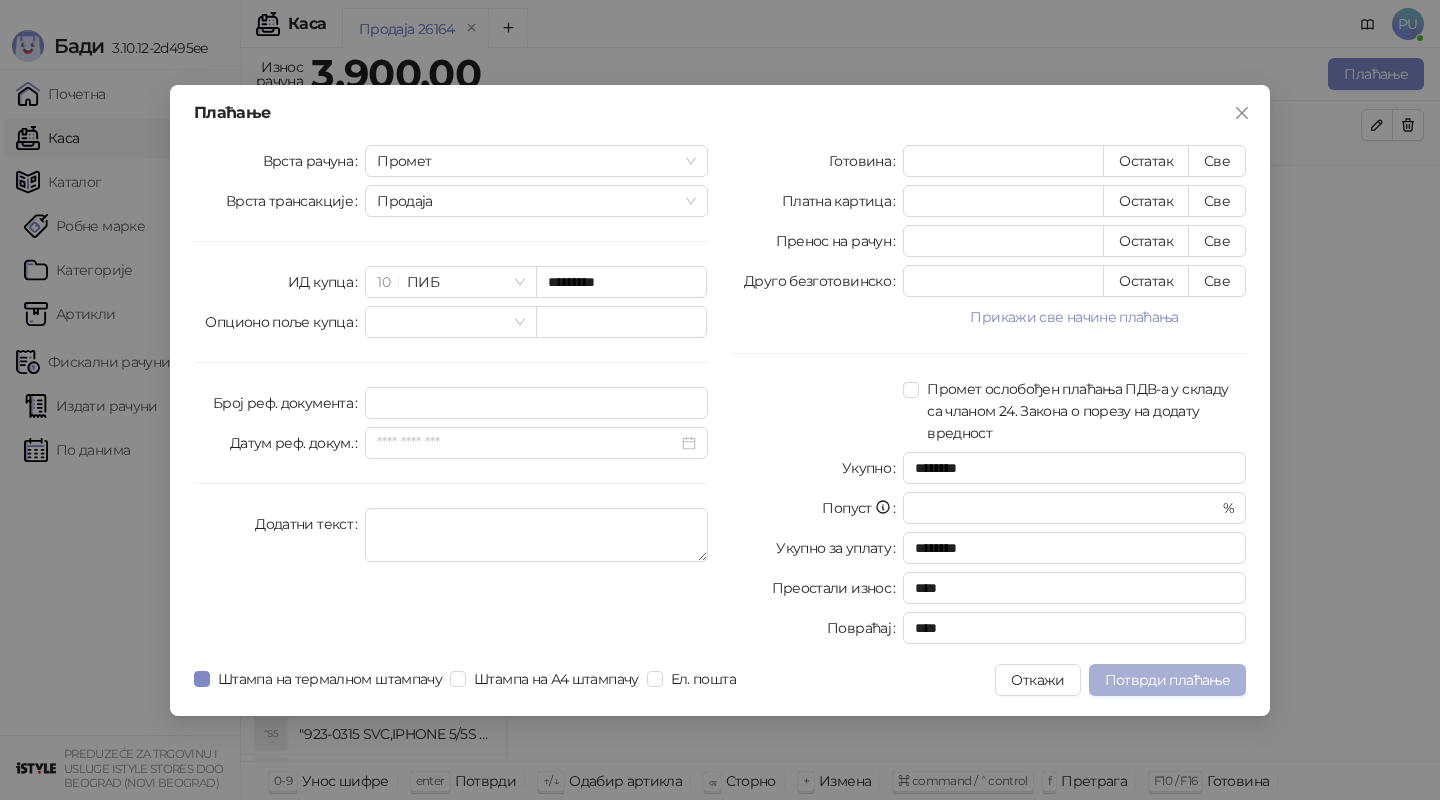 click on "Потврди плаћање" at bounding box center (1167, 680) 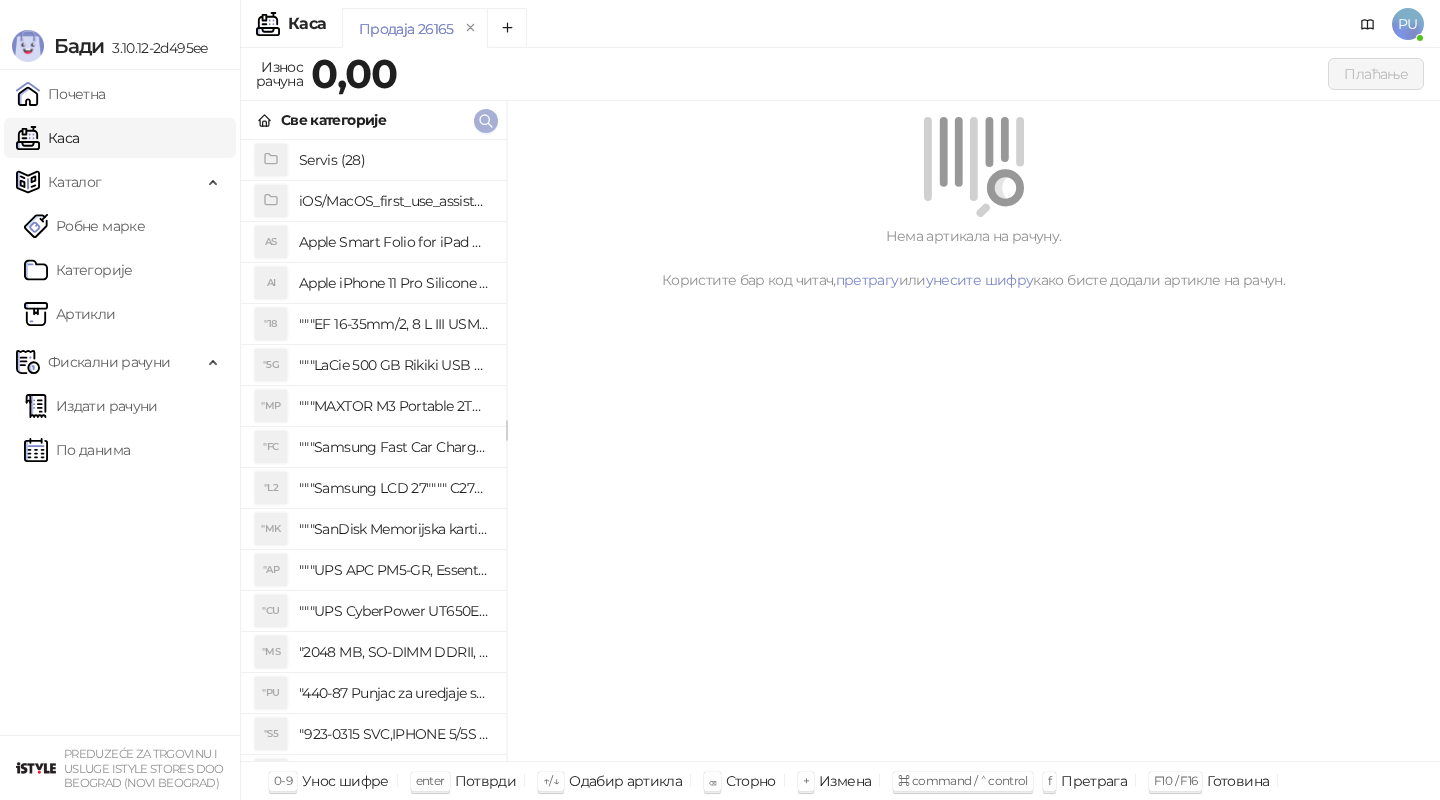 click 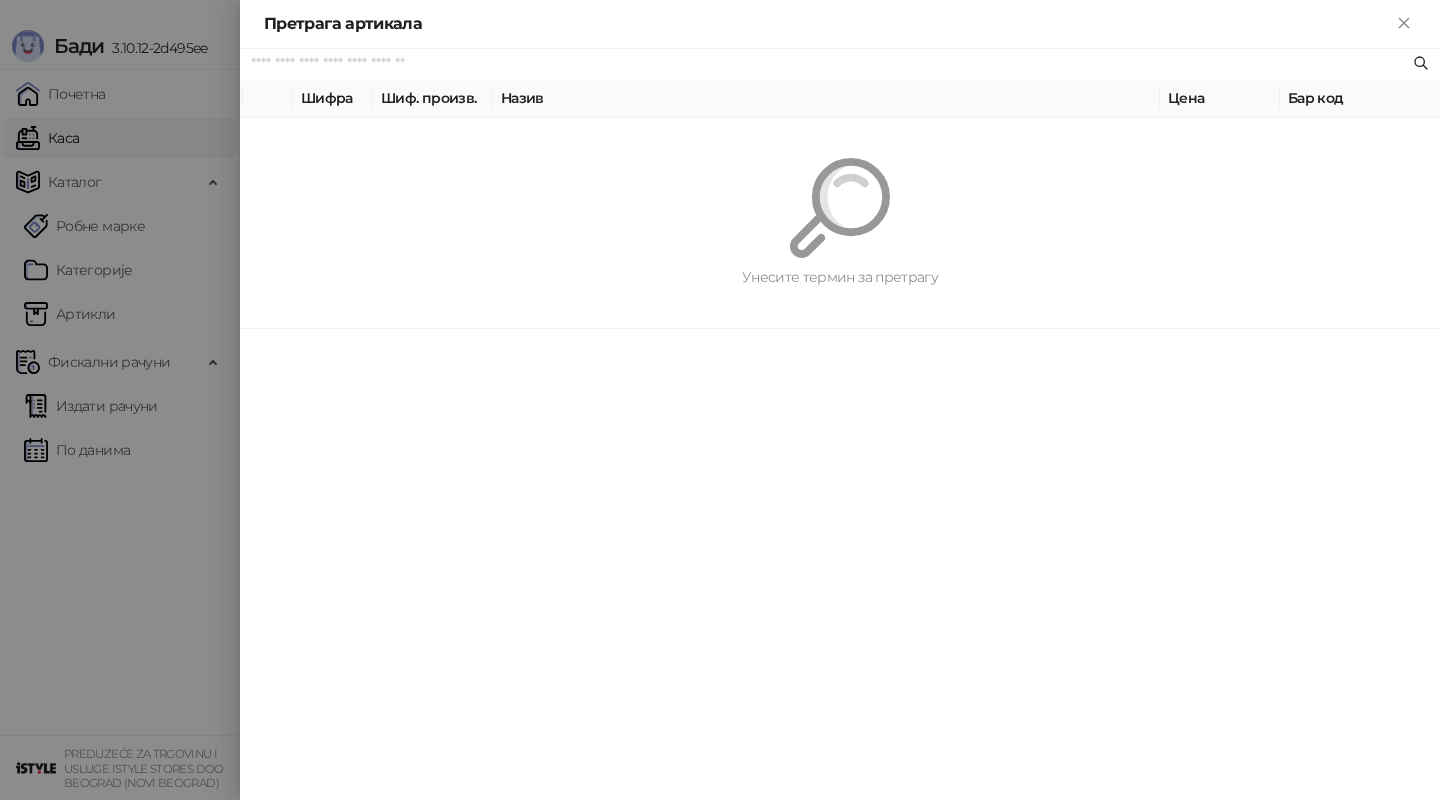 paste on "*********" 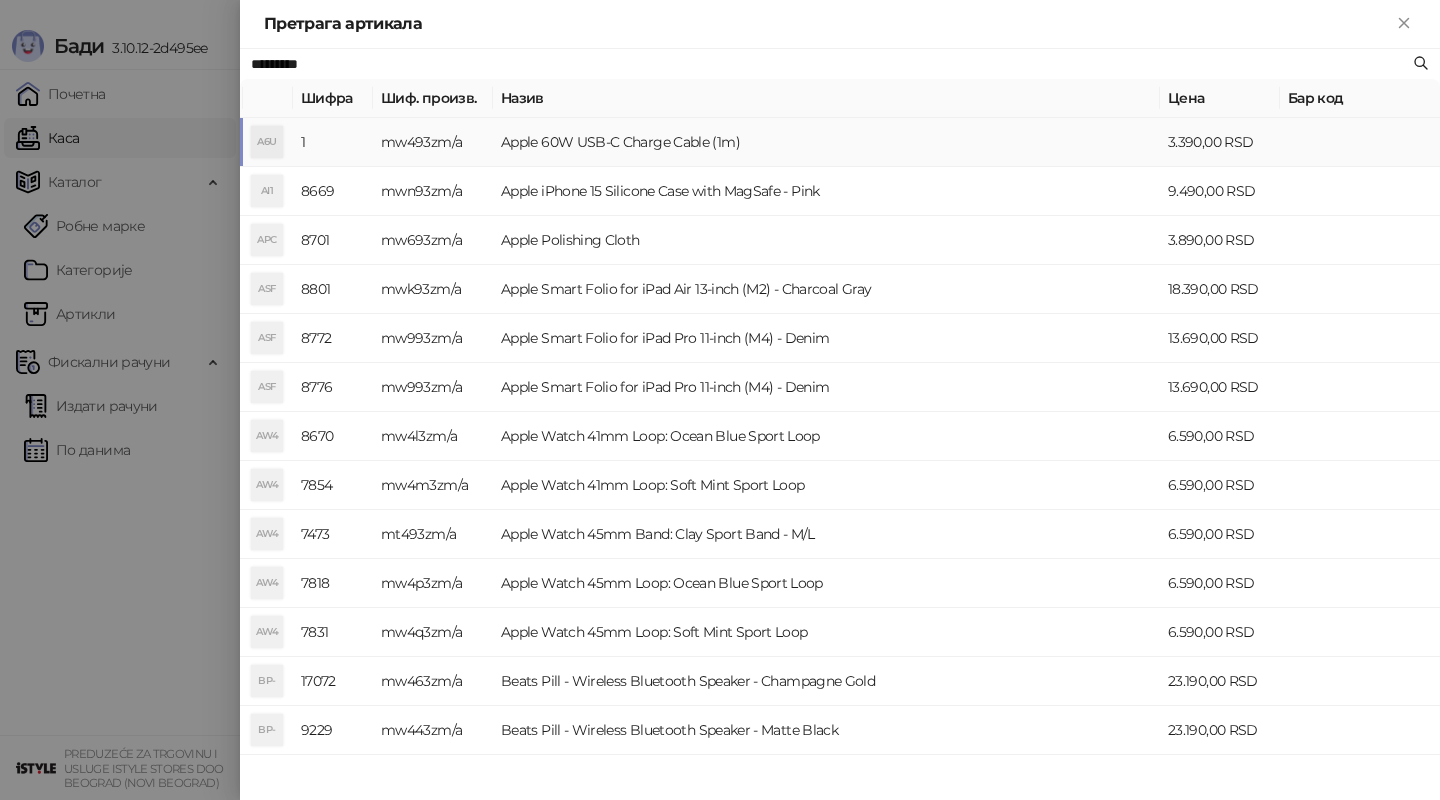 click on "Apple 60W USB-C Charge Cable (1m)" at bounding box center [826, 142] 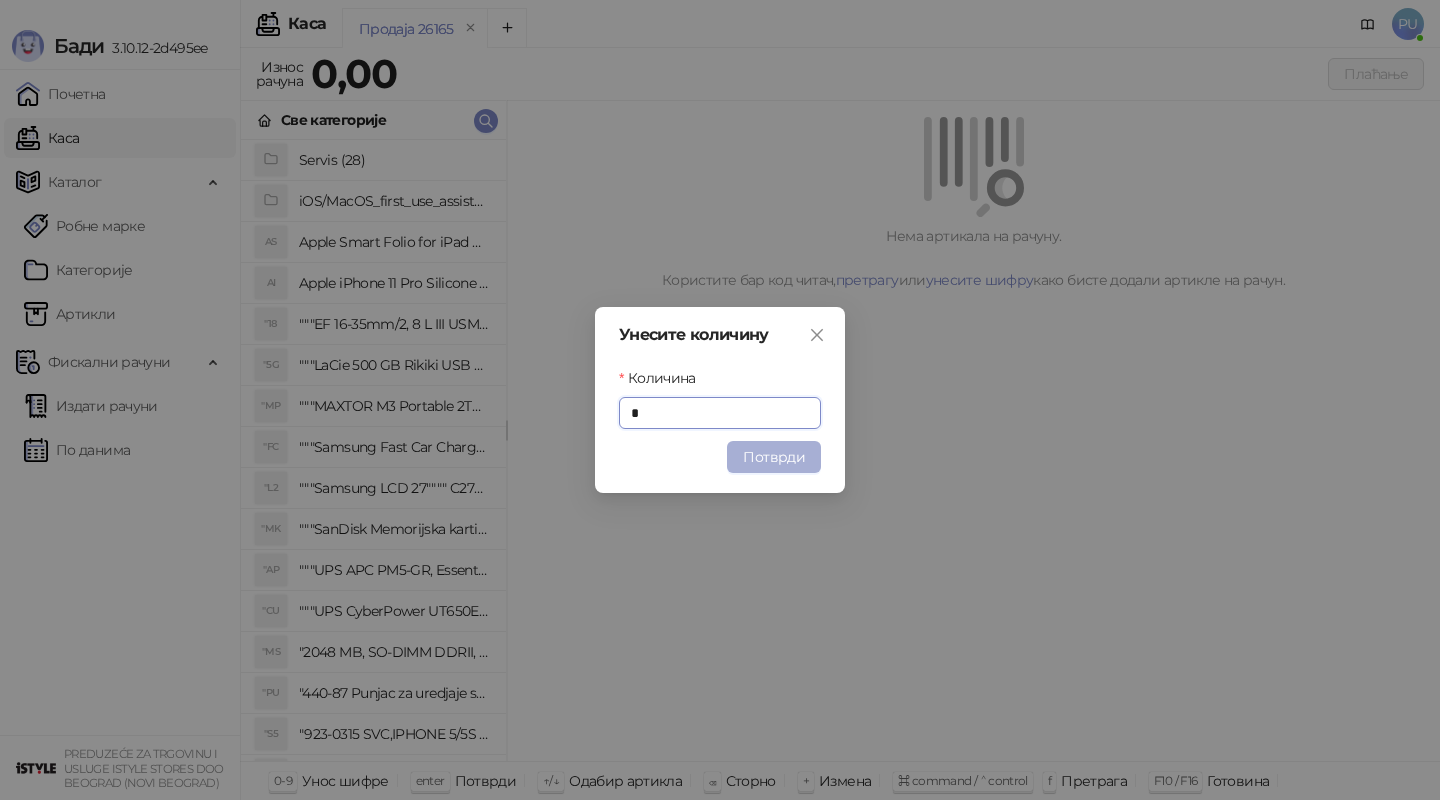 click on "Потврди" at bounding box center [774, 457] 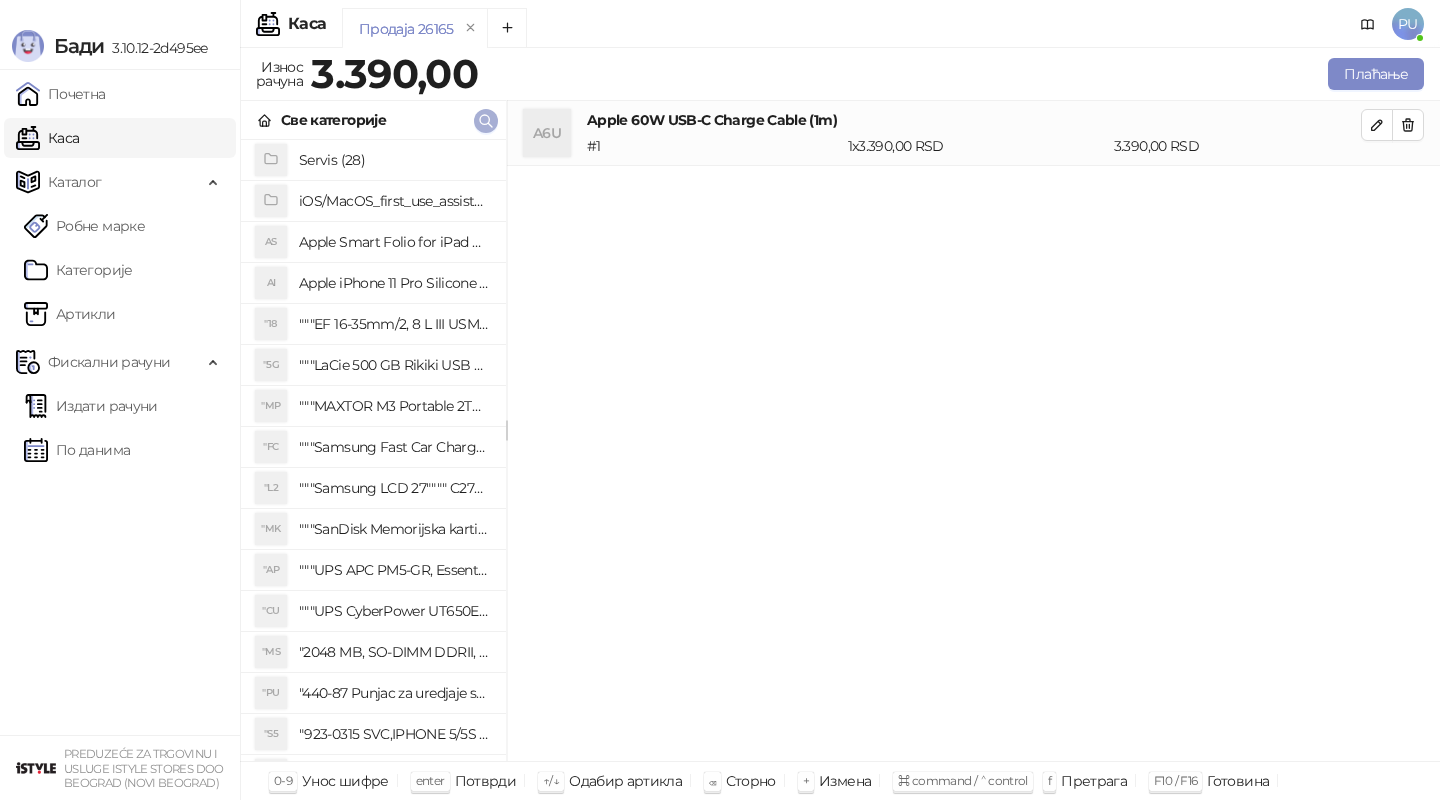 click 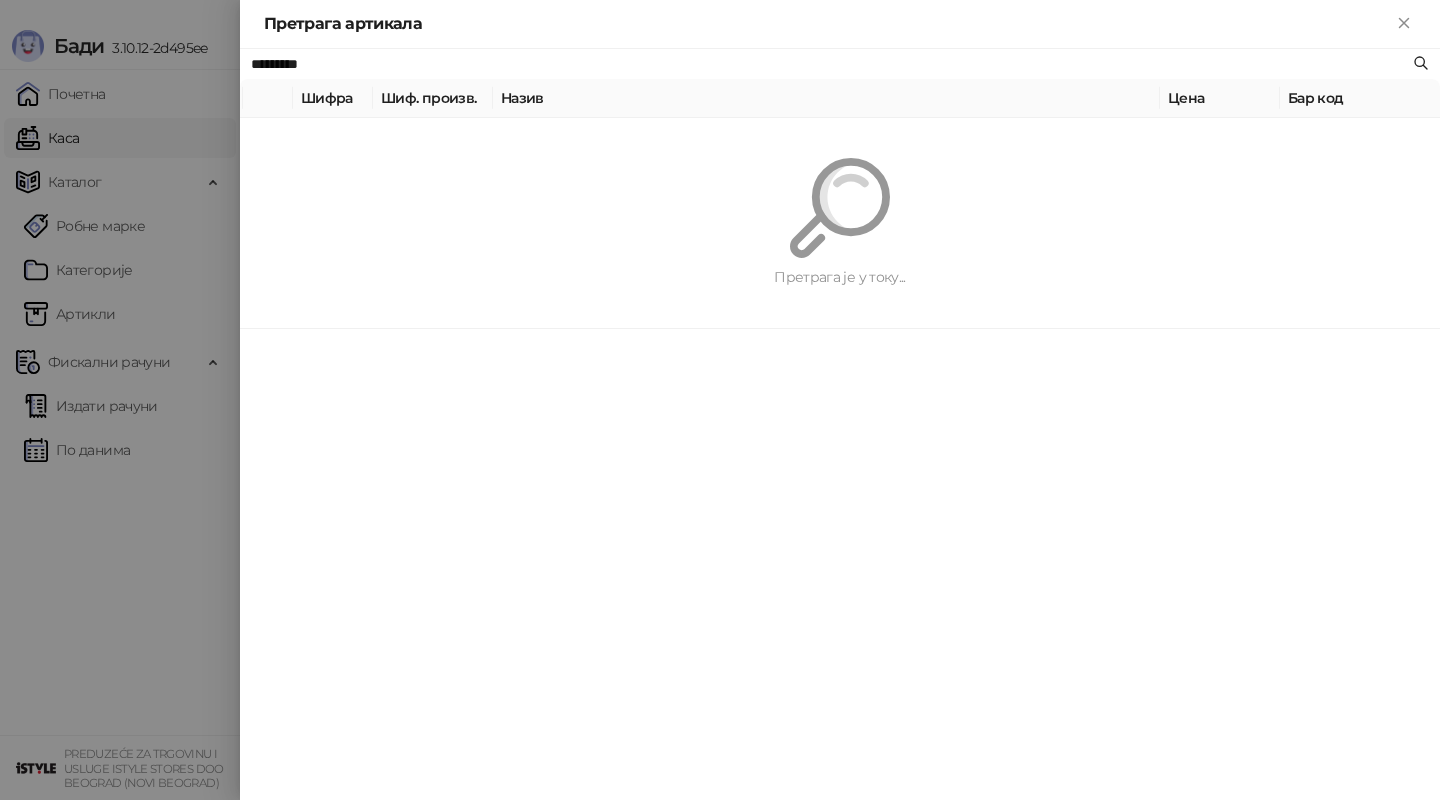 paste 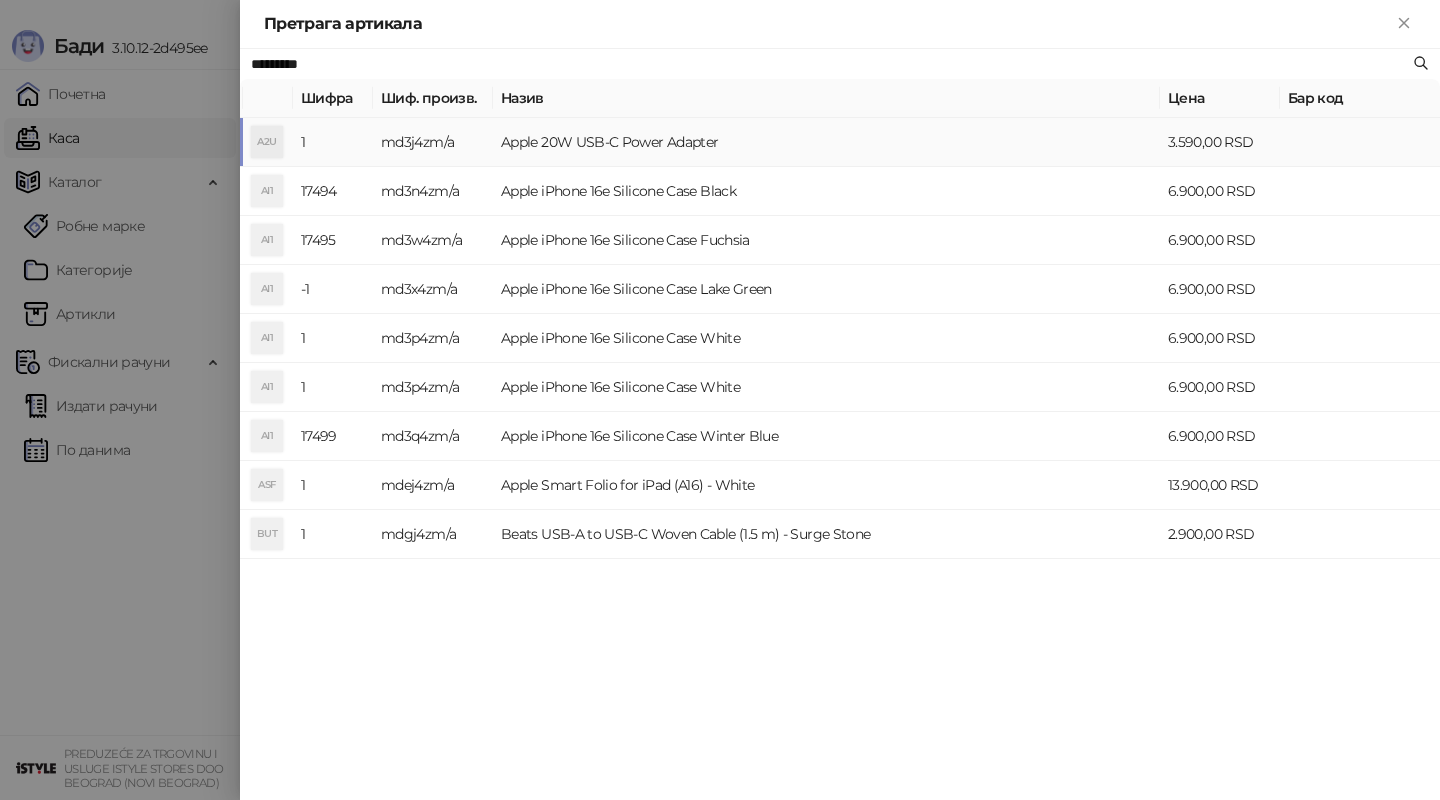 click on "Apple 20W USB-C Power Adapter" at bounding box center [826, 142] 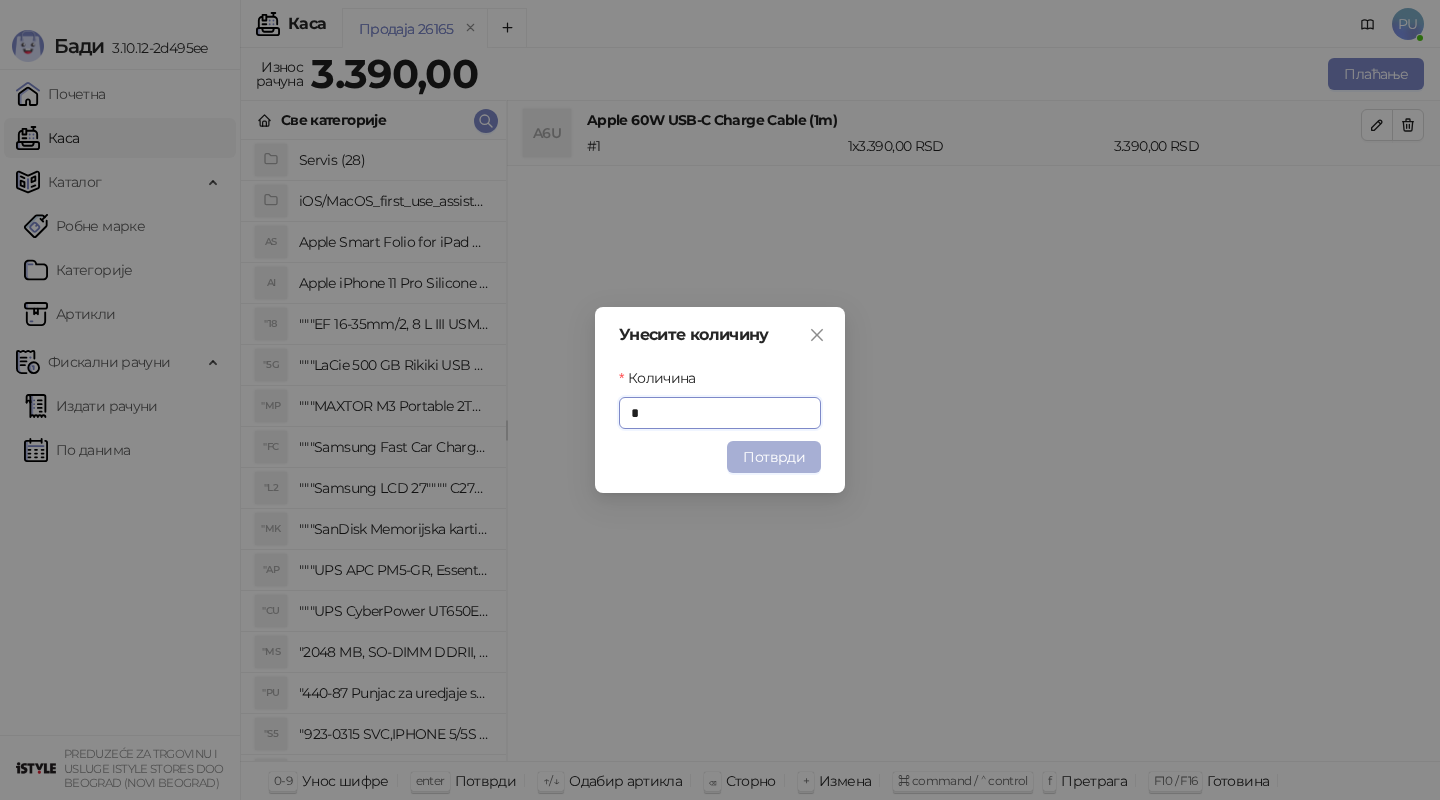 click on "Потврди" at bounding box center [774, 457] 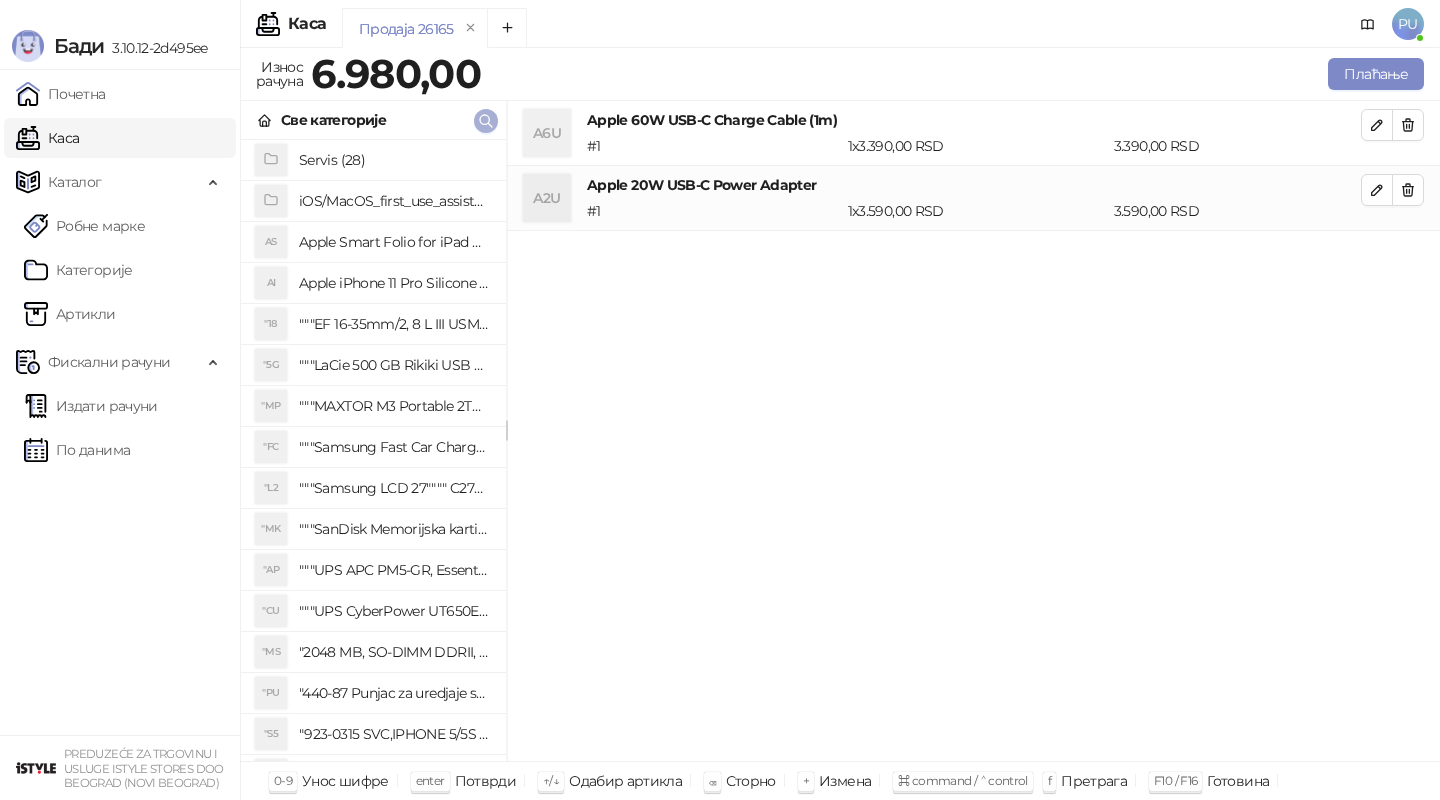 click 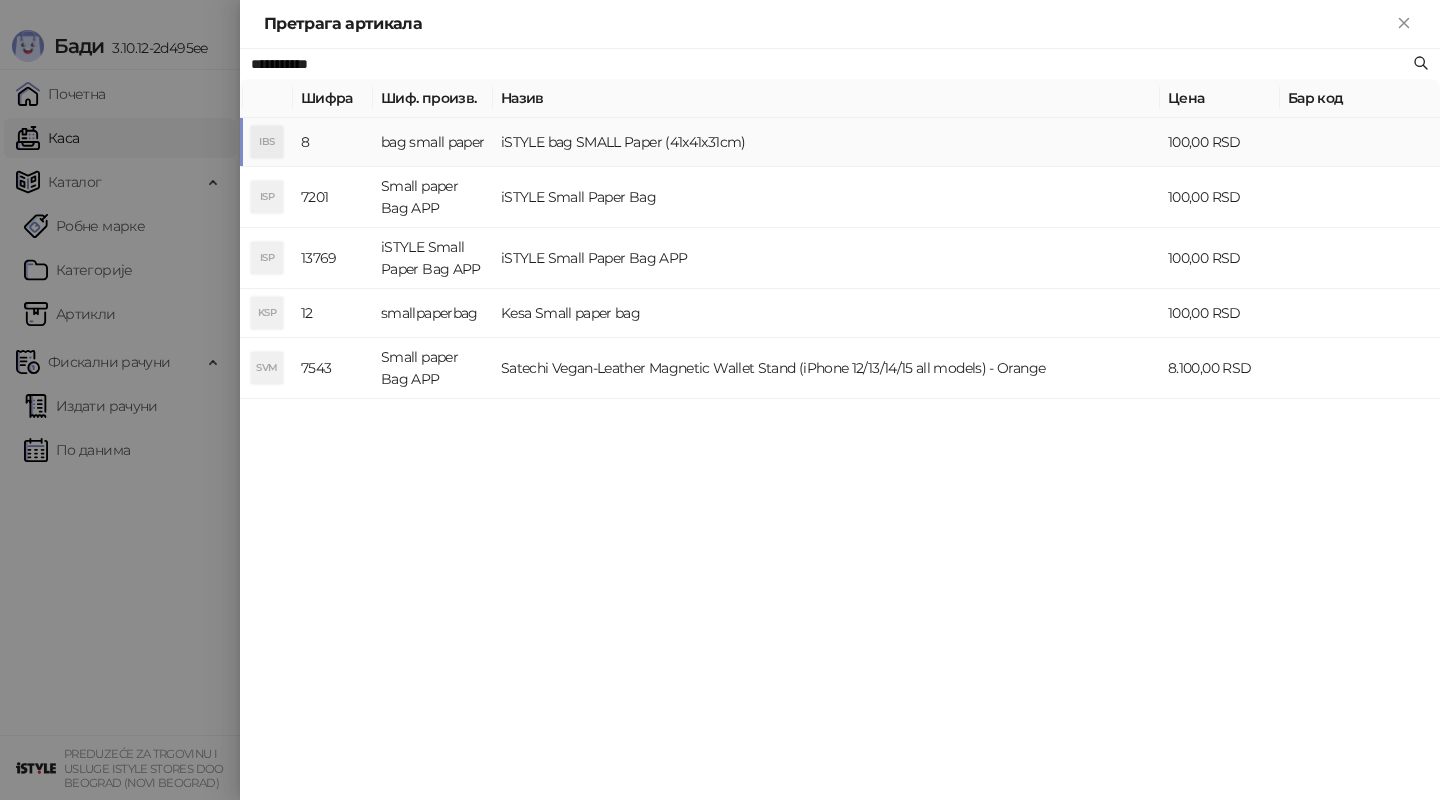 type on "**********" 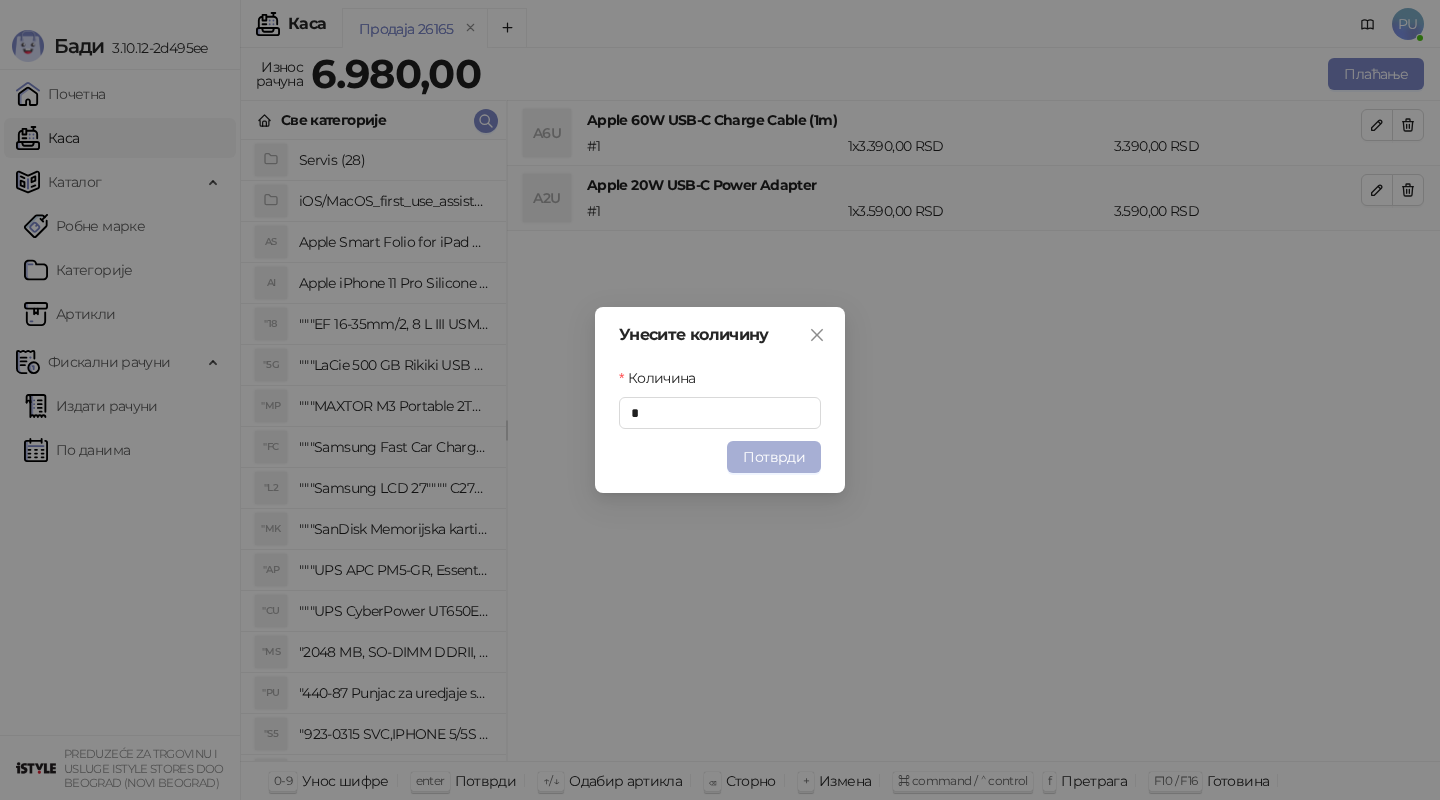 click on "Потврди" at bounding box center (774, 457) 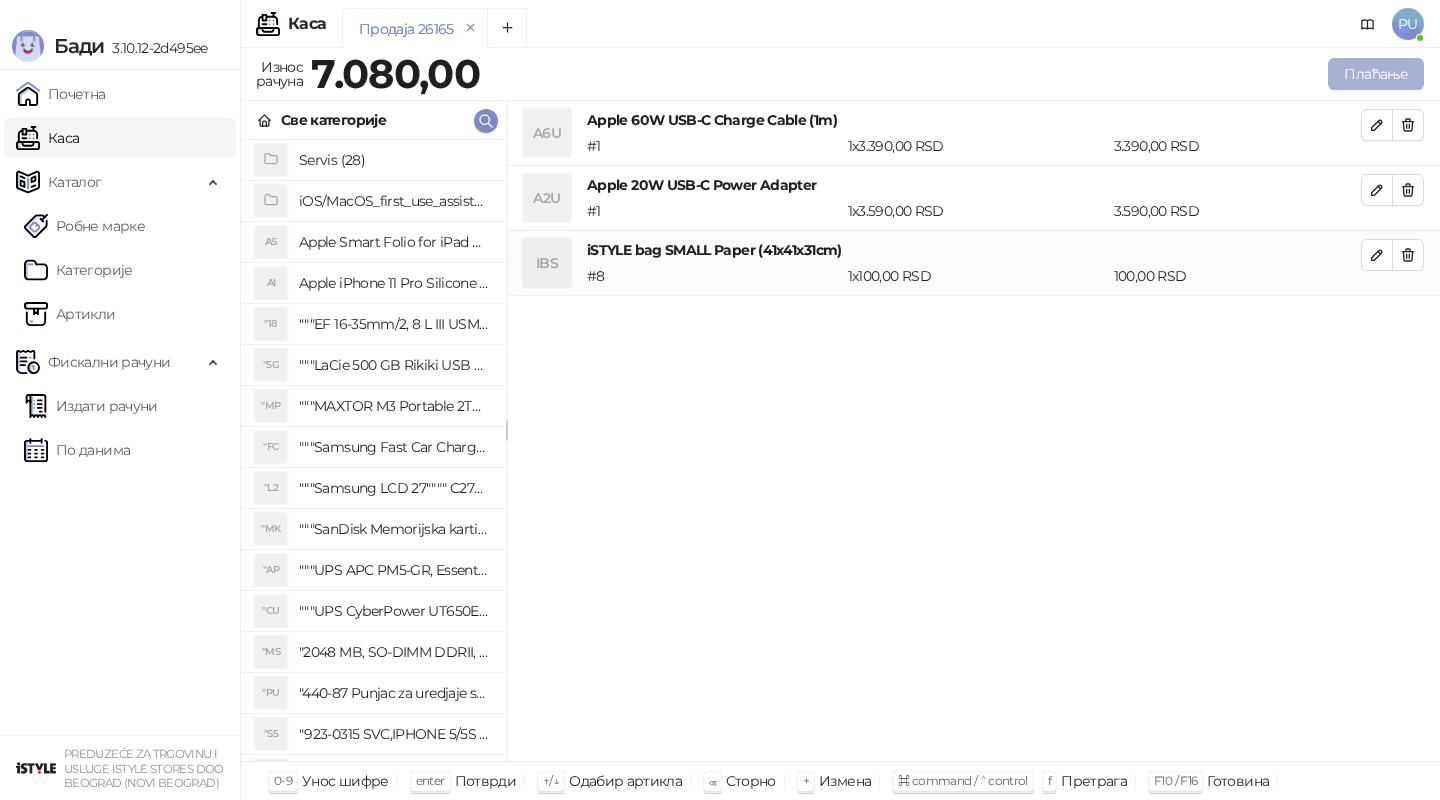 click on "Плаћање" at bounding box center (1376, 74) 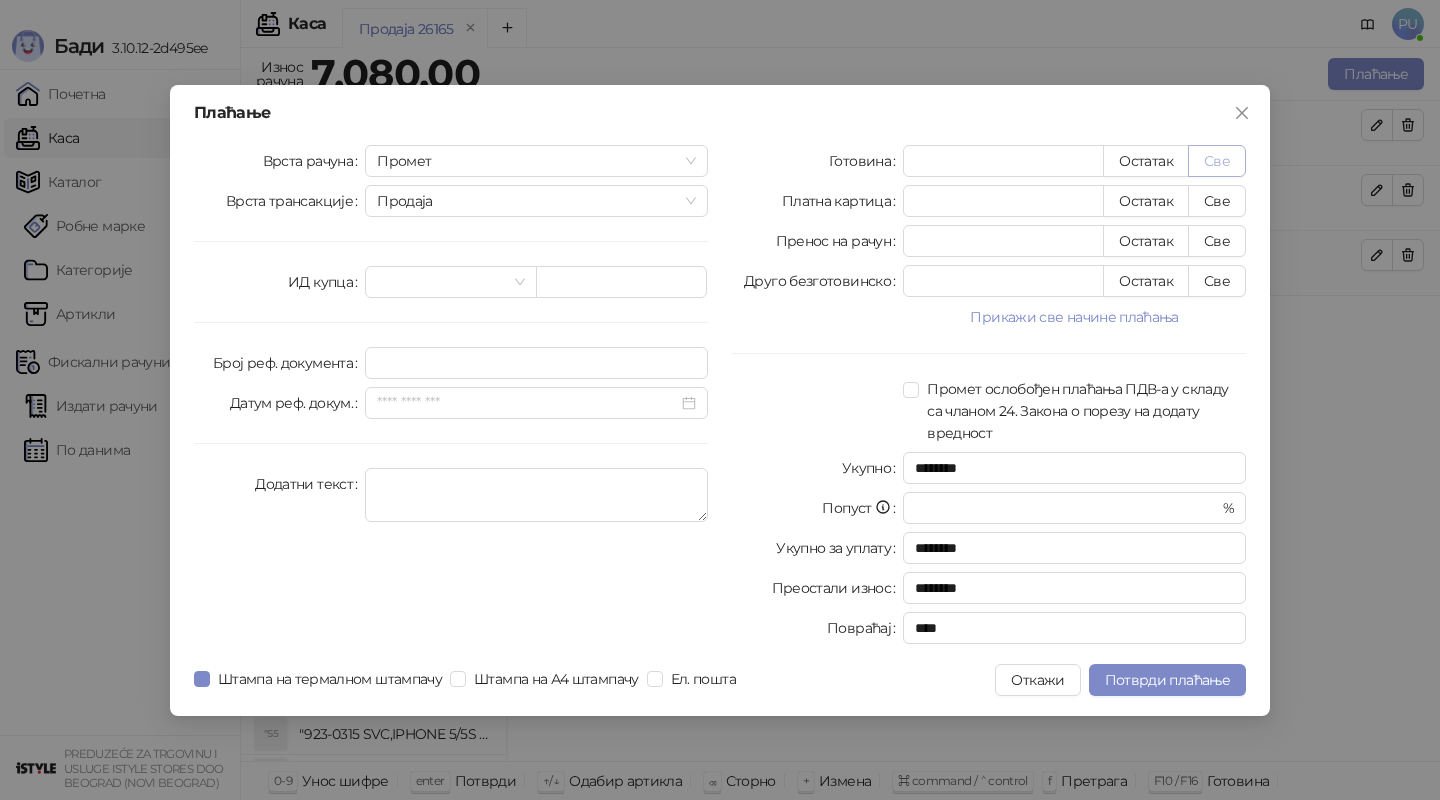 click on "Све" at bounding box center (1217, 161) 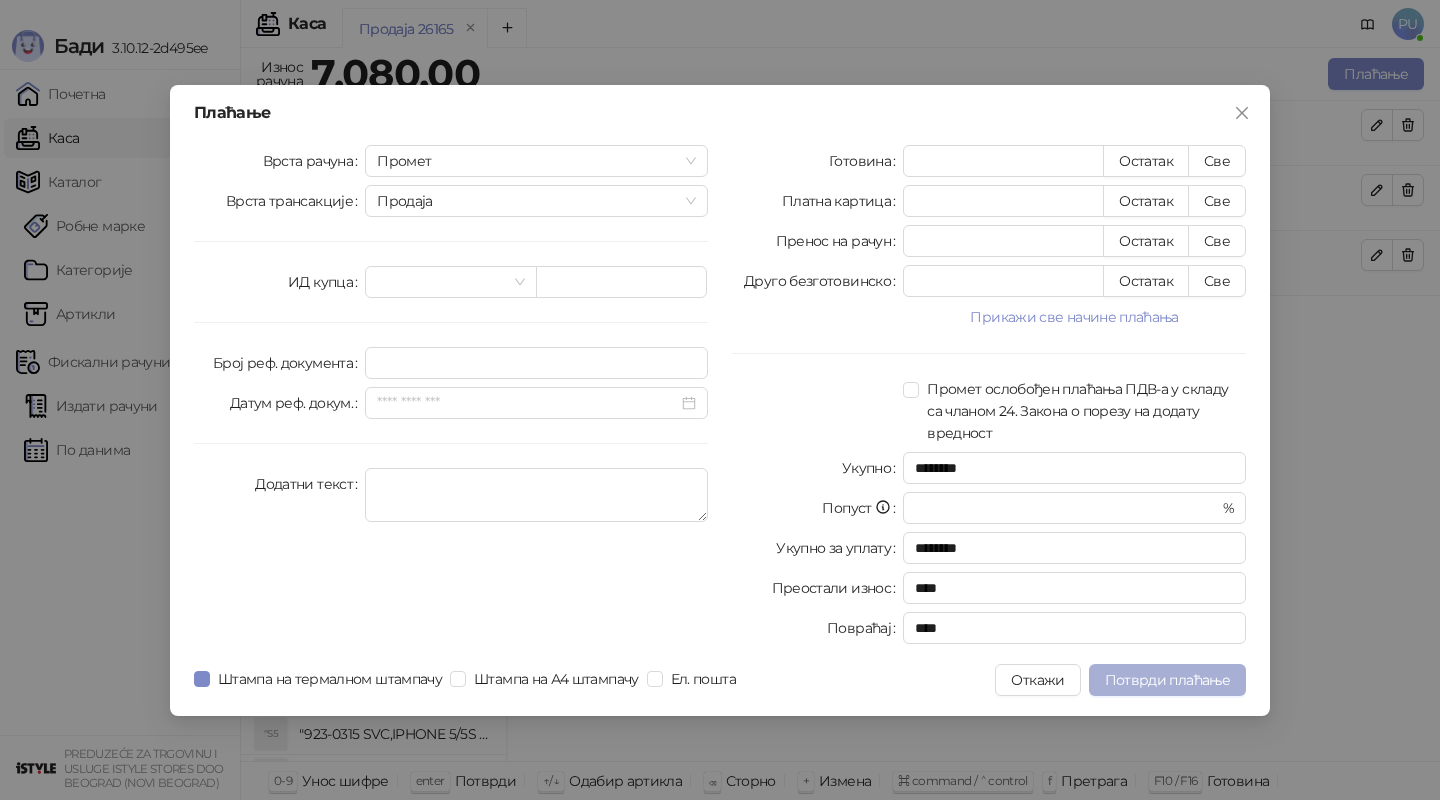 click on "Потврди плаћање" at bounding box center (1167, 680) 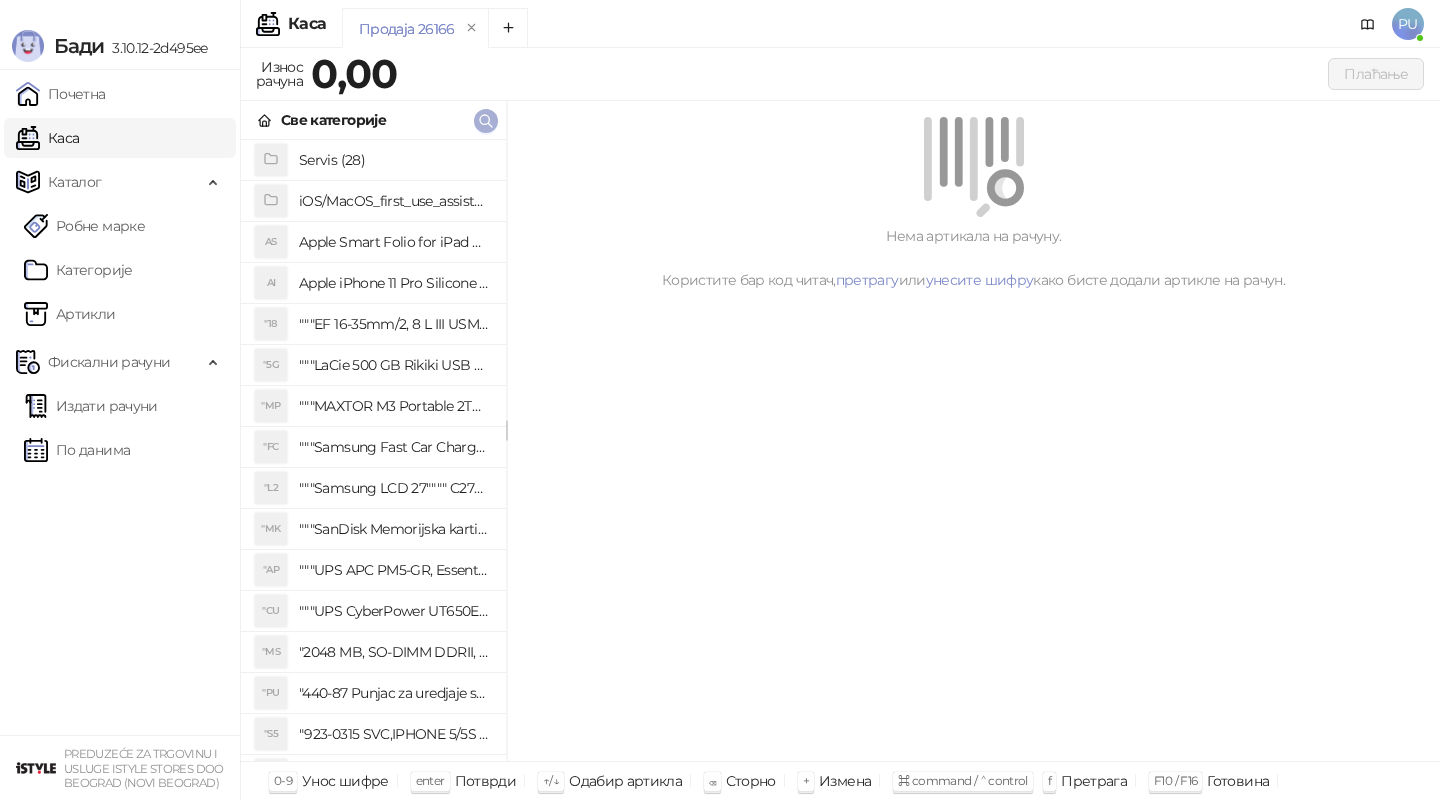 click 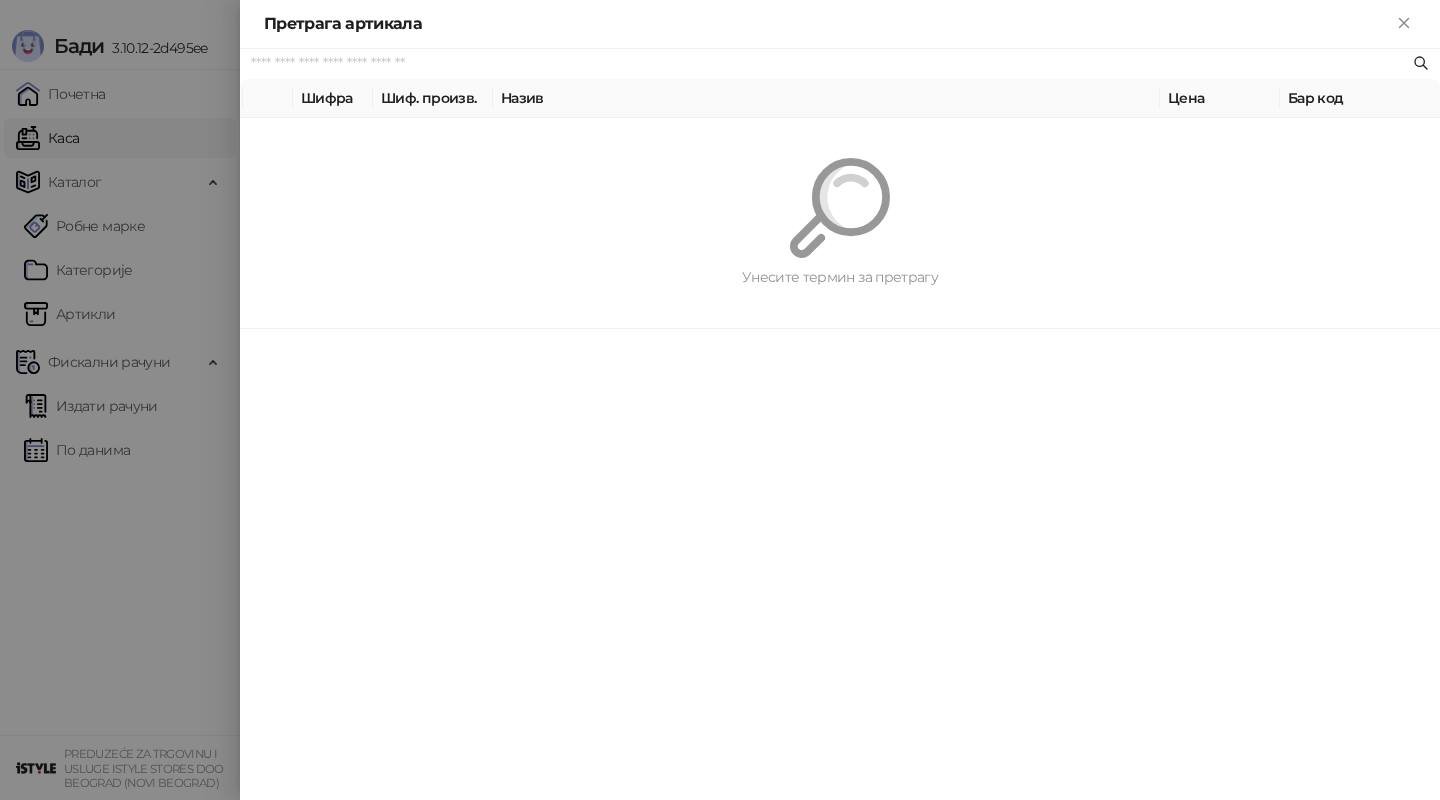 type on "*" 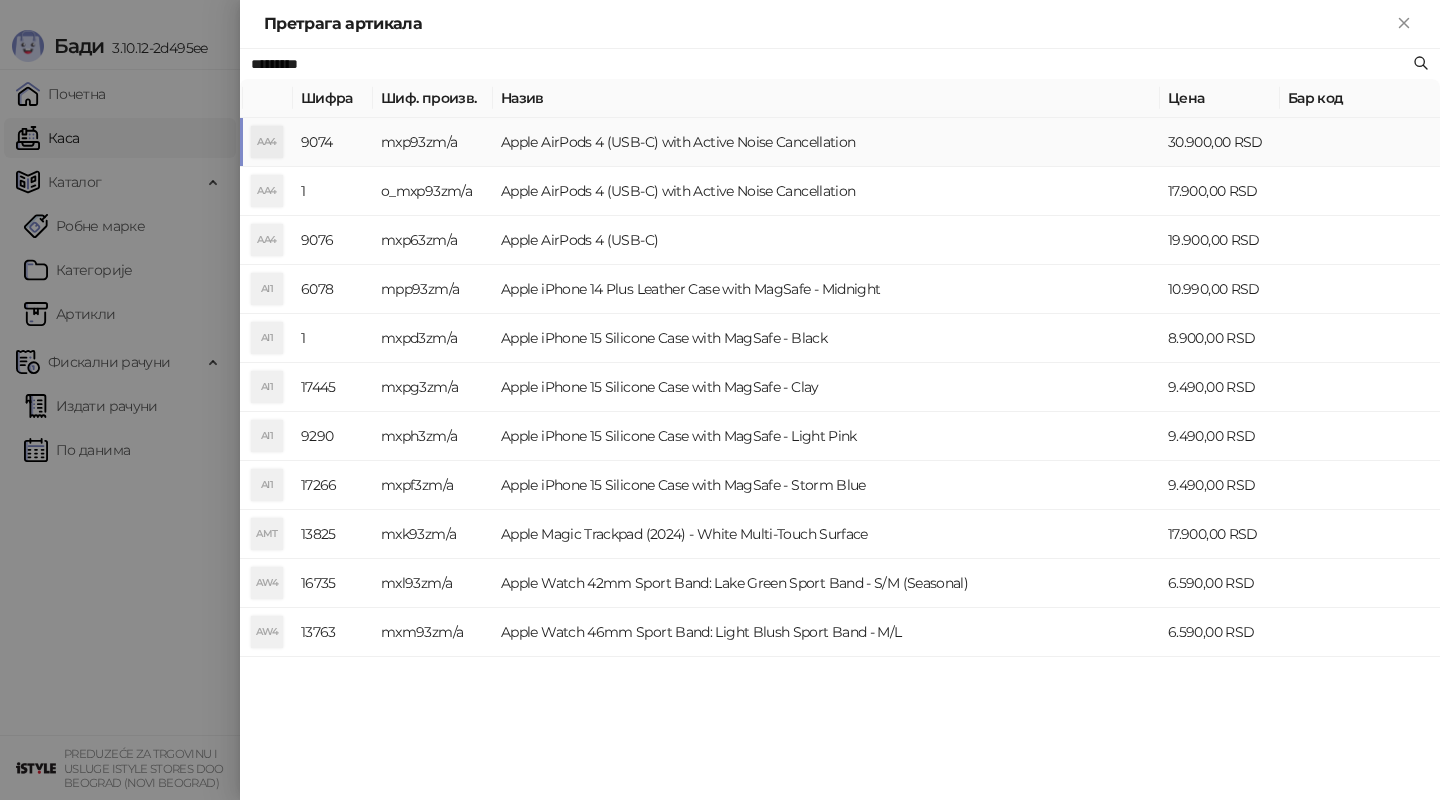 type on "*********" 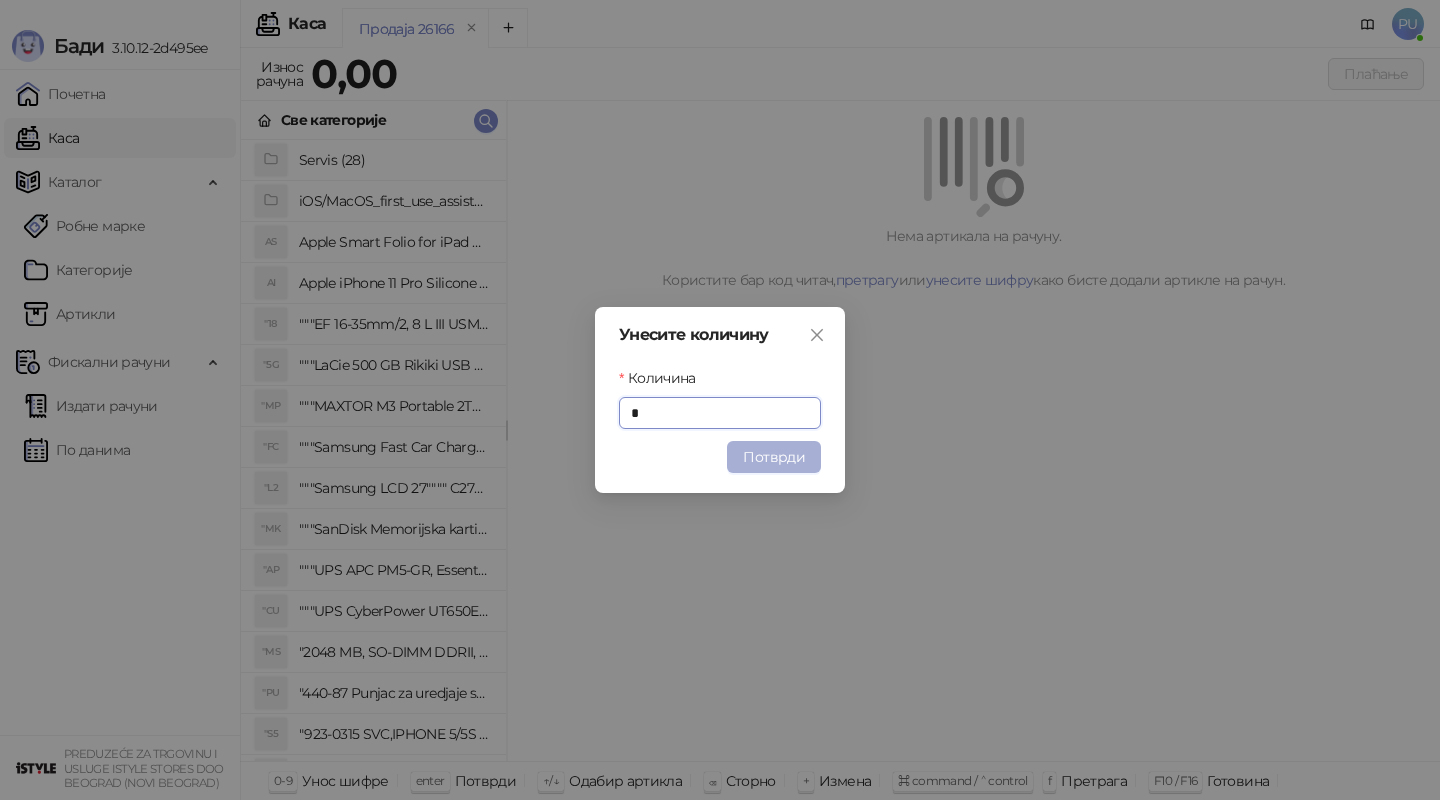 click on "Потврди" at bounding box center (774, 457) 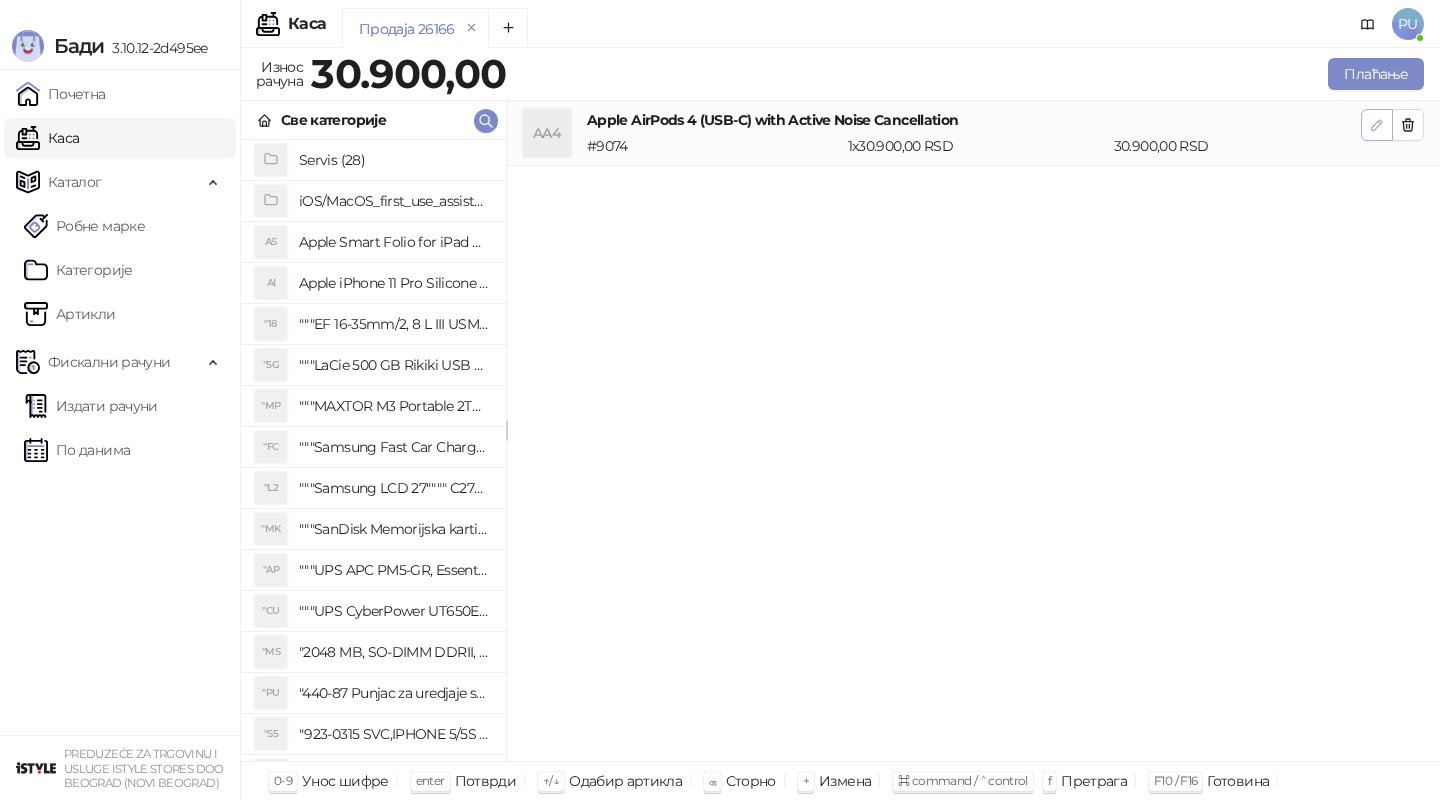 click 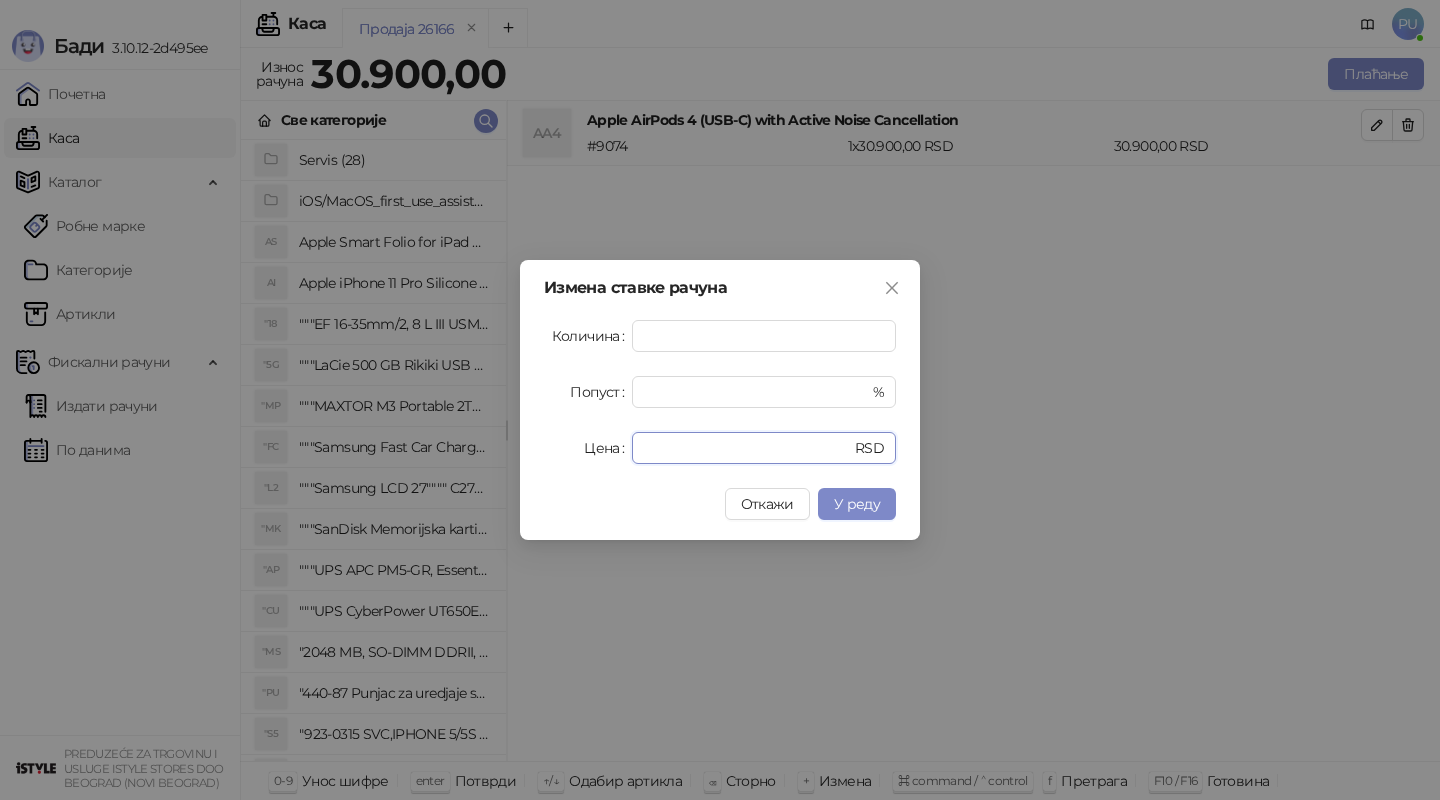 drag, startPoint x: 736, startPoint y: 447, endPoint x: 489, endPoint y: 434, distance: 247.34187 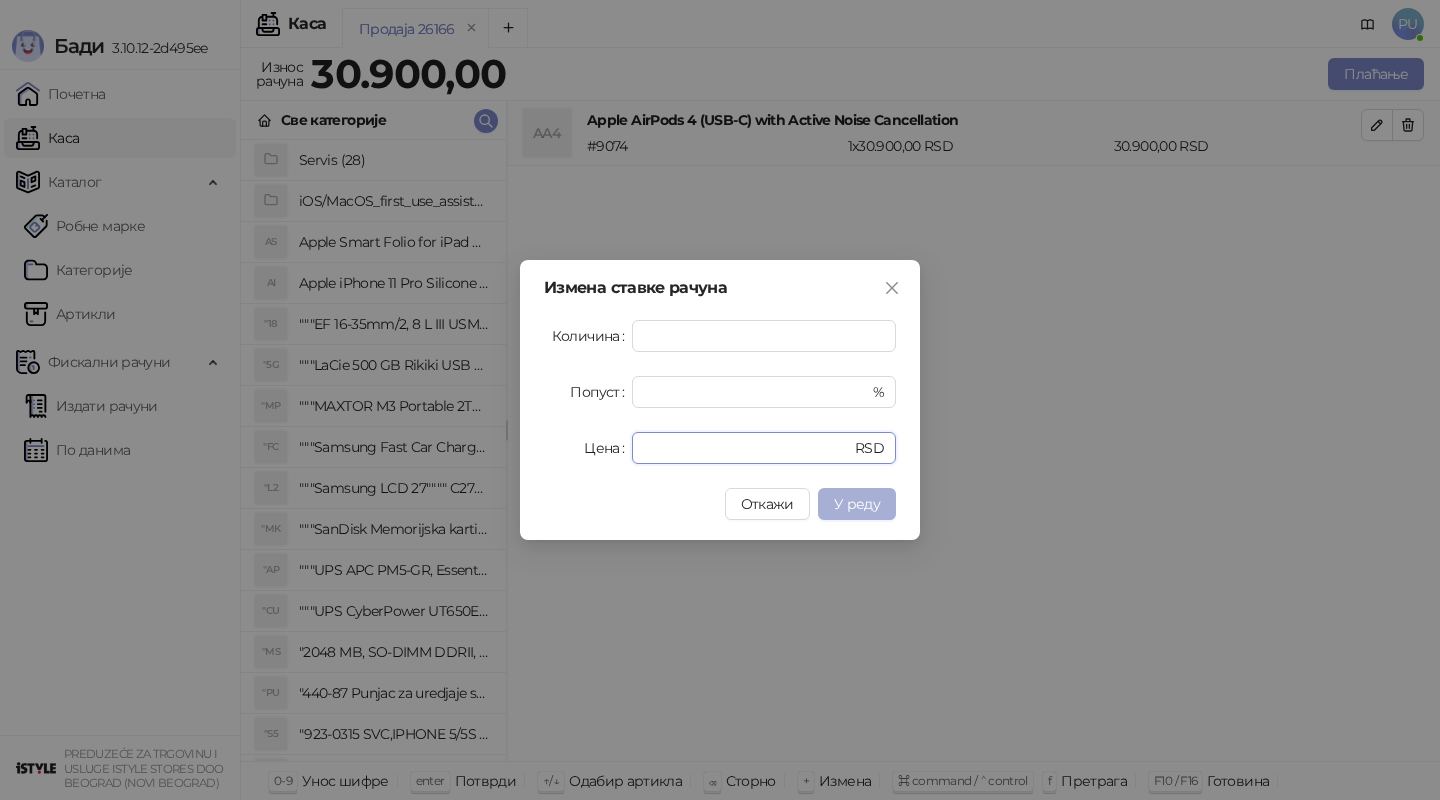 type on "*****" 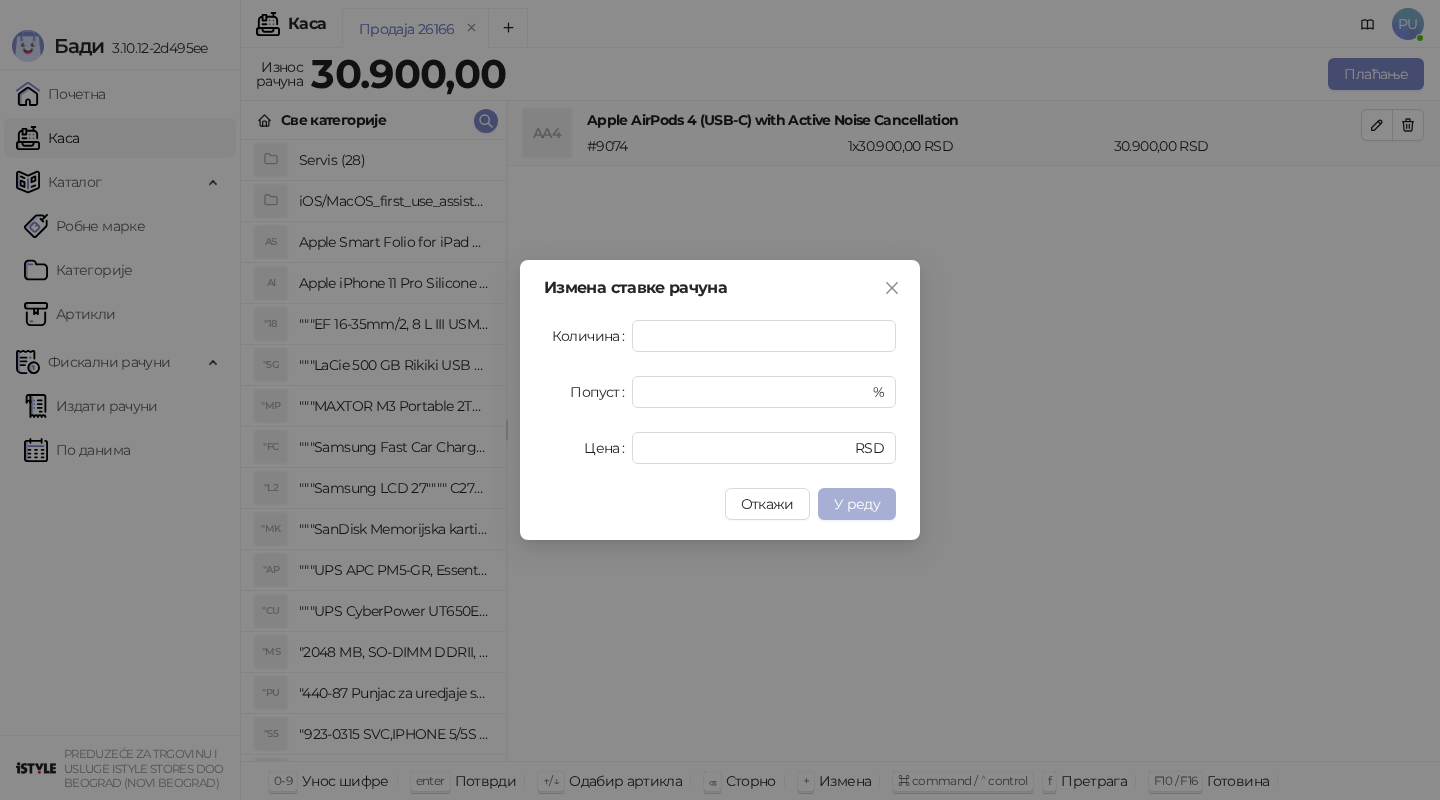 click on "У реду" at bounding box center (857, 504) 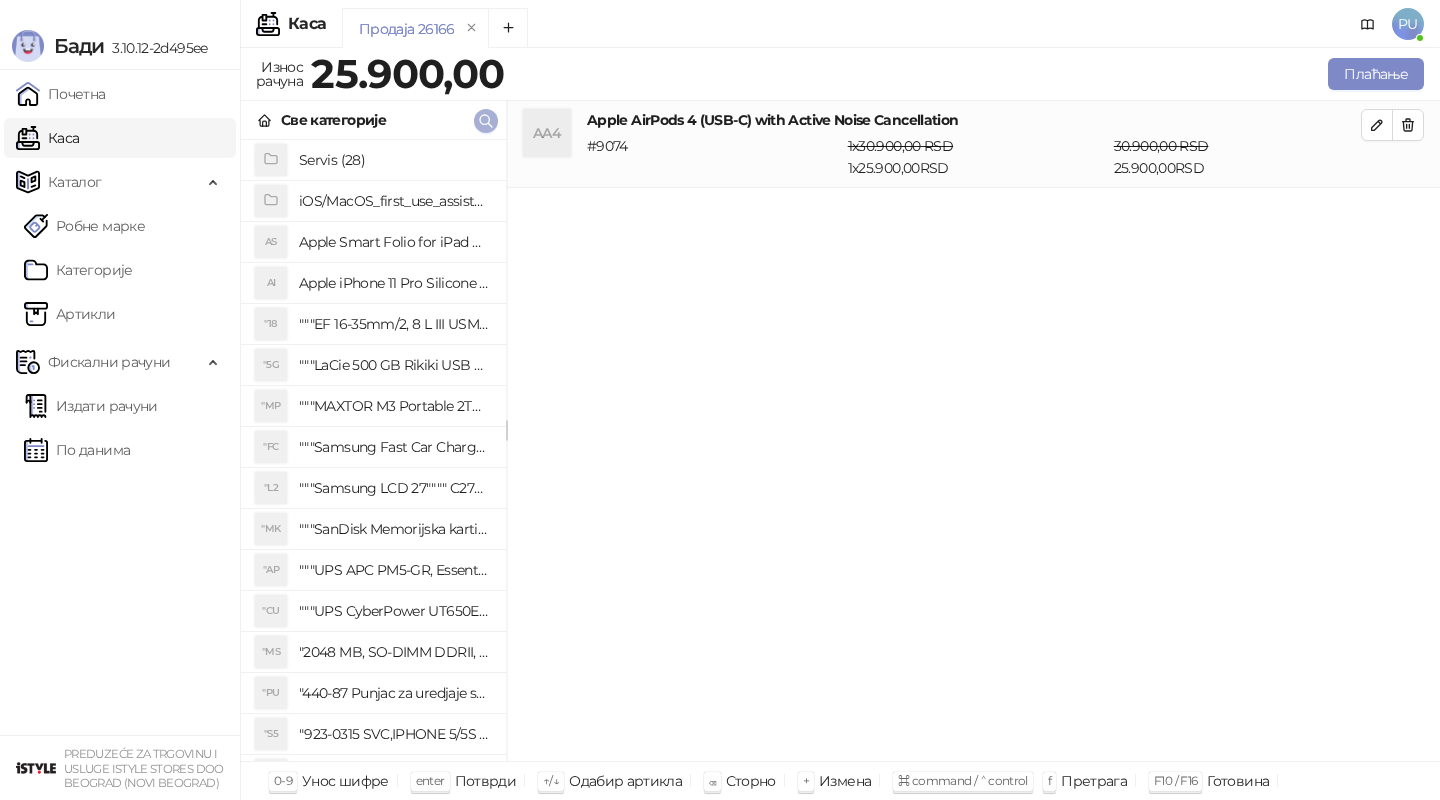 click 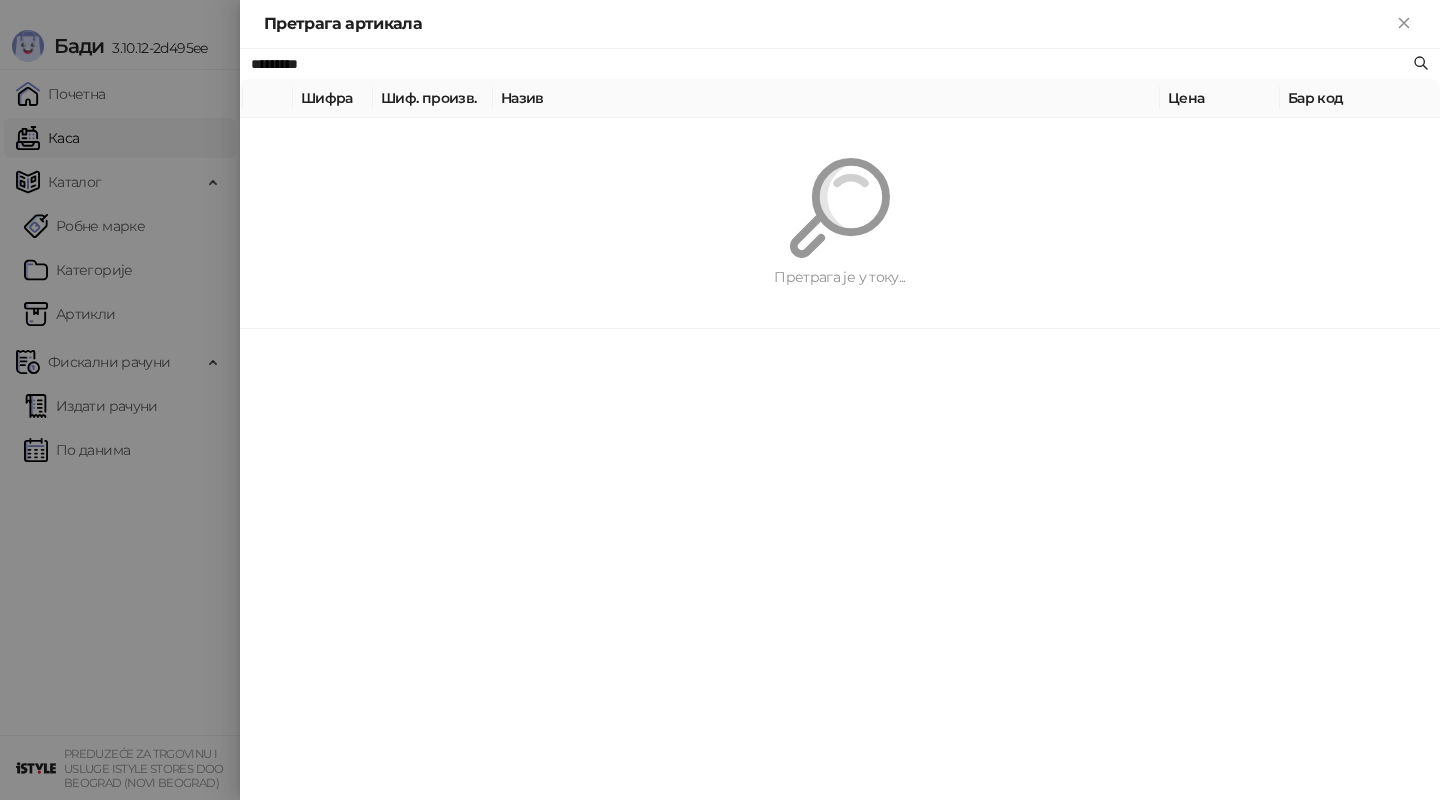 paste on "****" 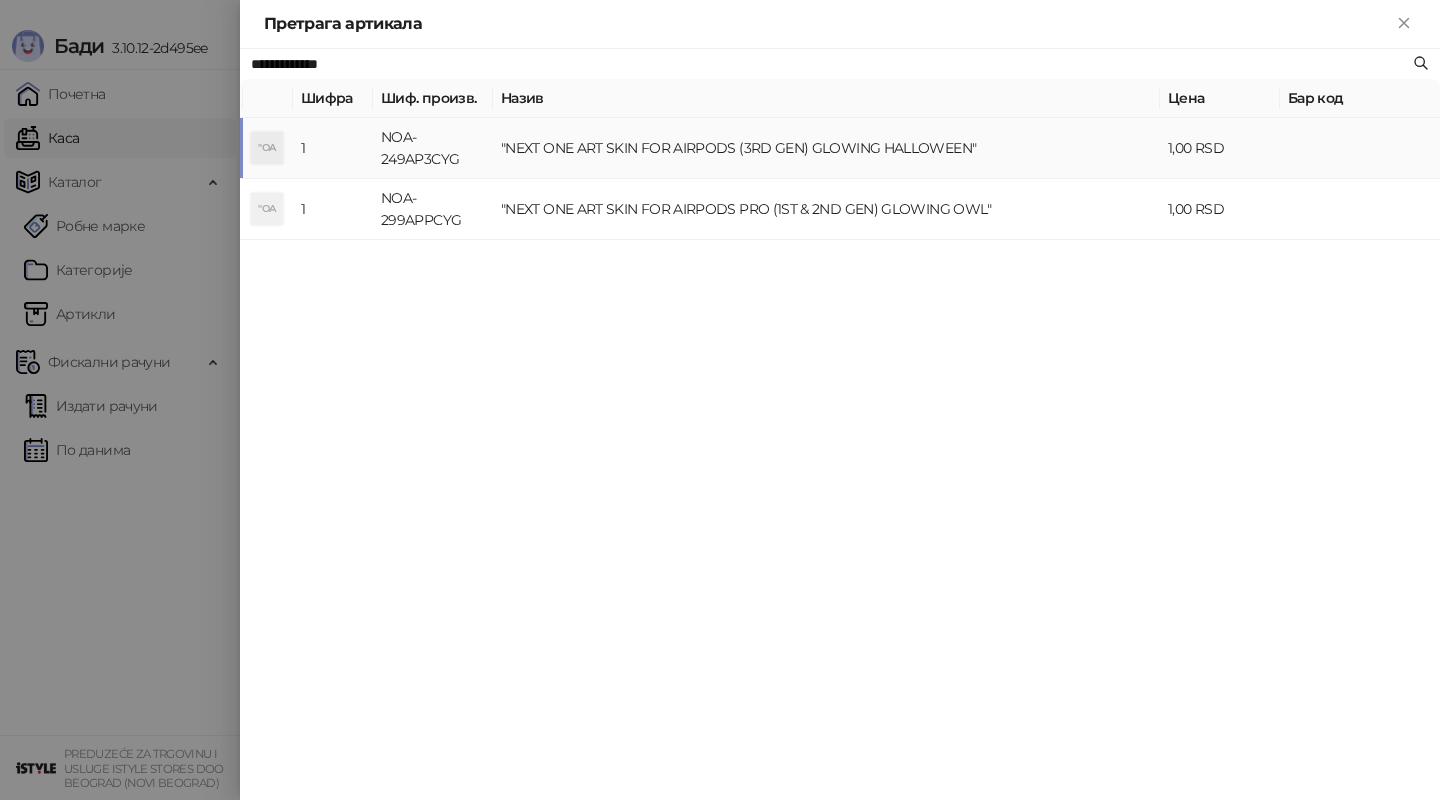 click on ""NEXT ONE ART SKIN FOR AIRPODS (3RD GEN) GLOWING HALLOWEEN"" at bounding box center (826, 148) 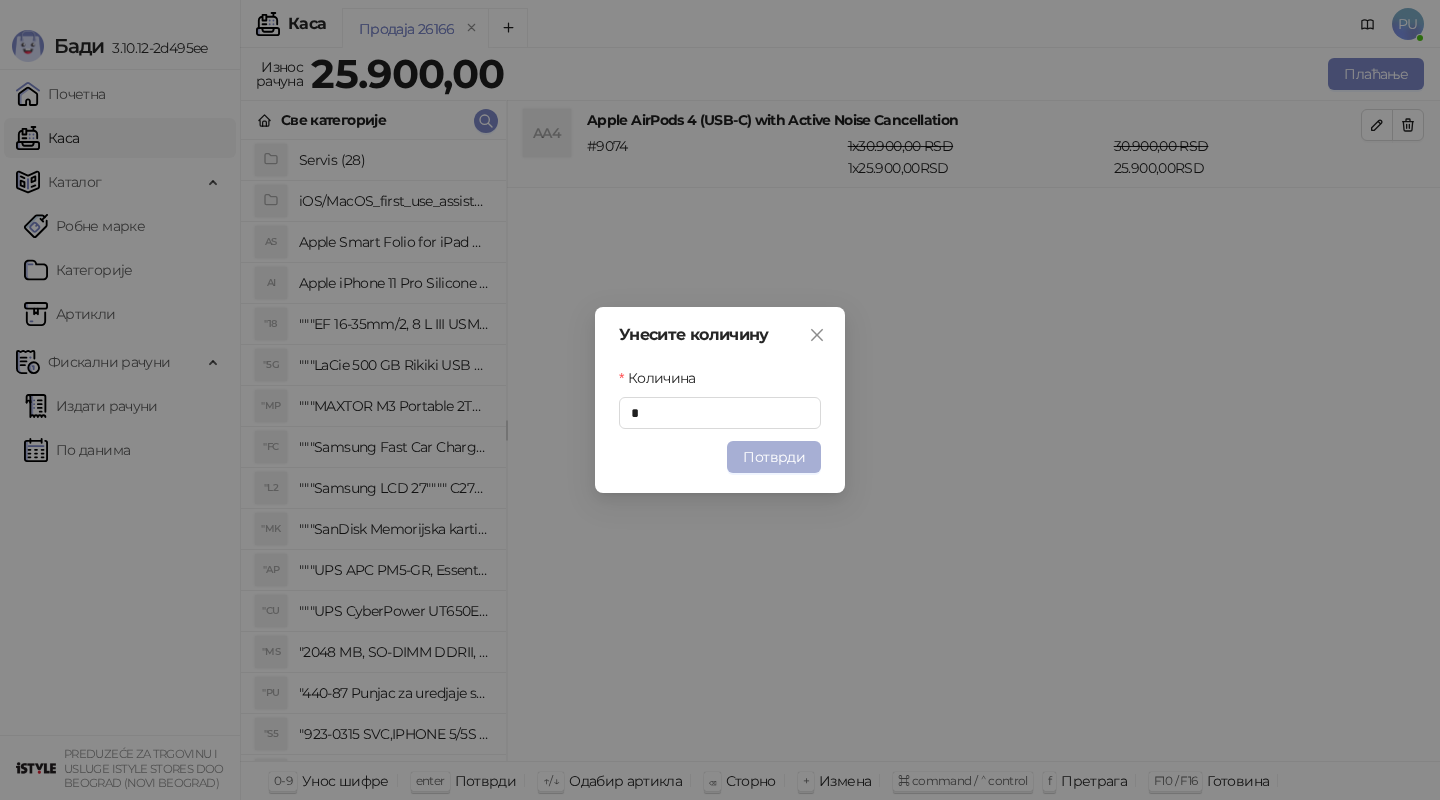 click on "Потврди" at bounding box center (774, 457) 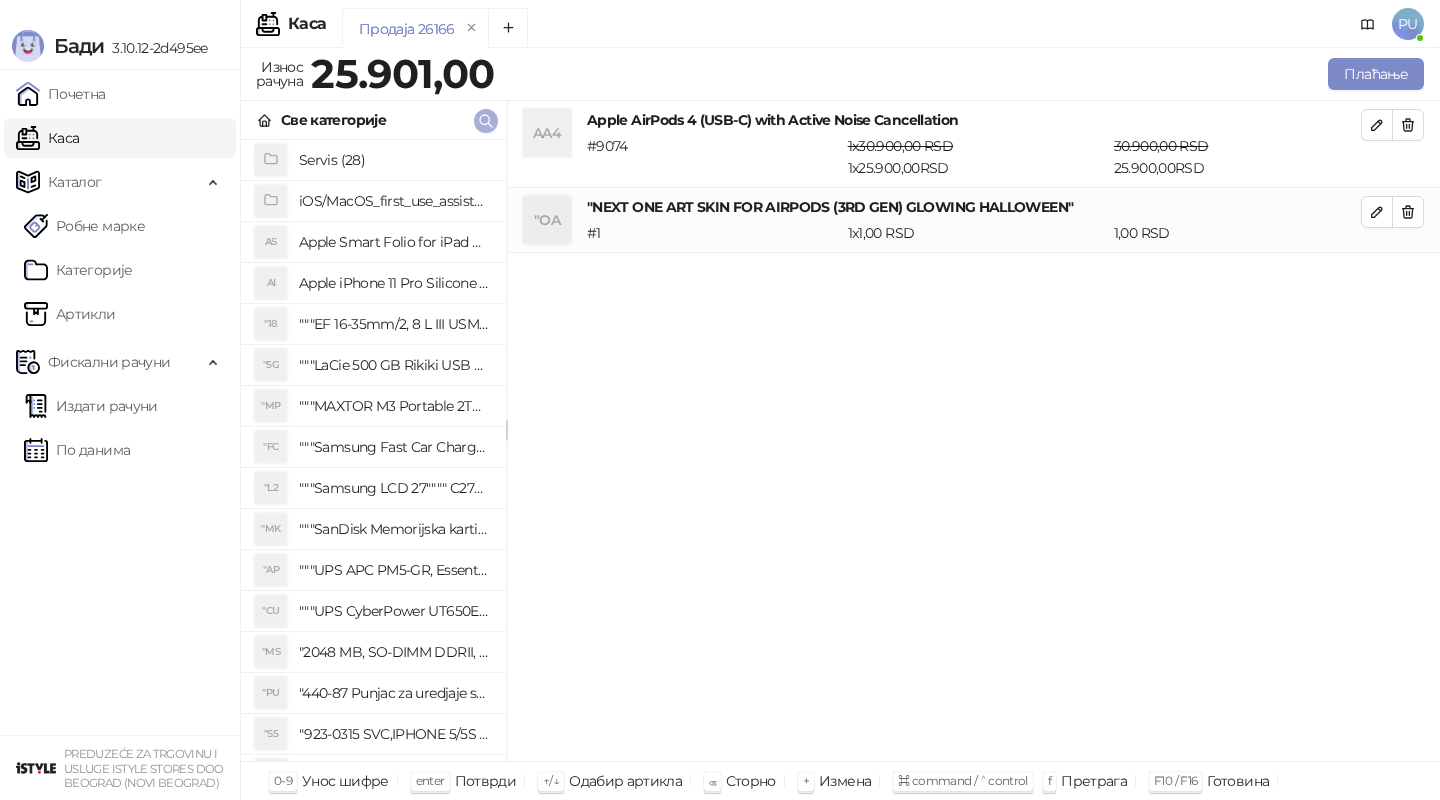 click 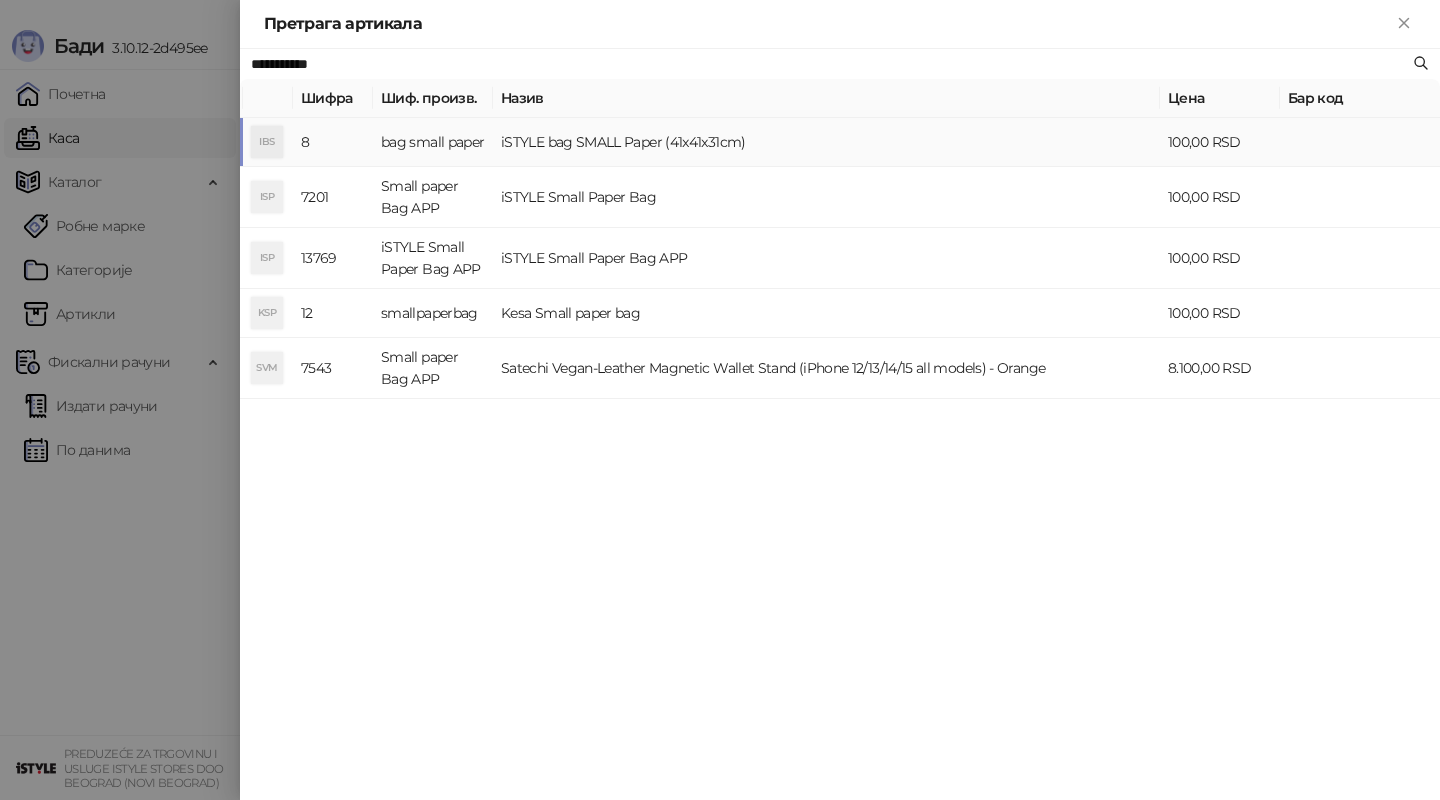 click on "iSTYLE bag SMALL Paper (41x41x31cm)" at bounding box center (826, 142) 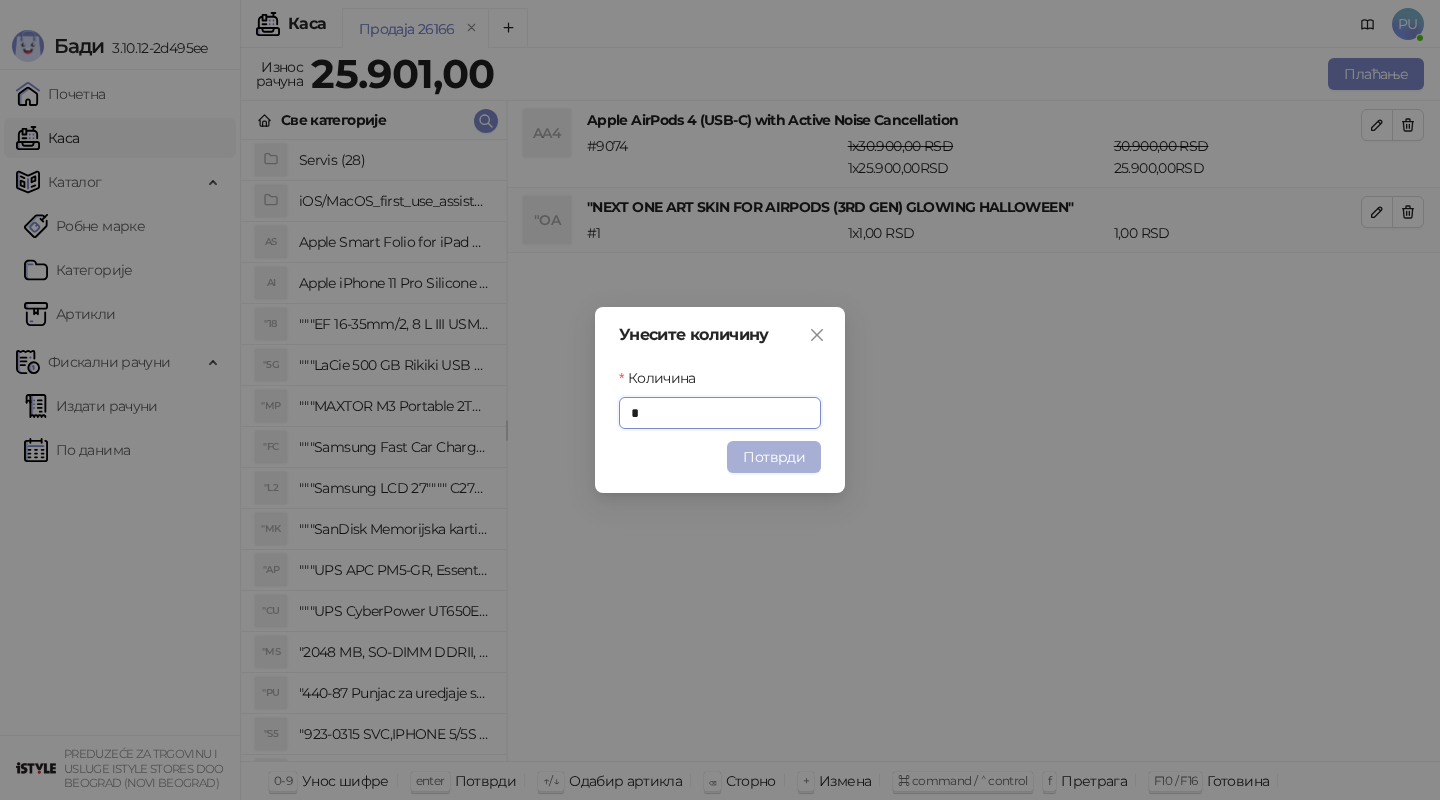 click on "Потврди" at bounding box center (774, 457) 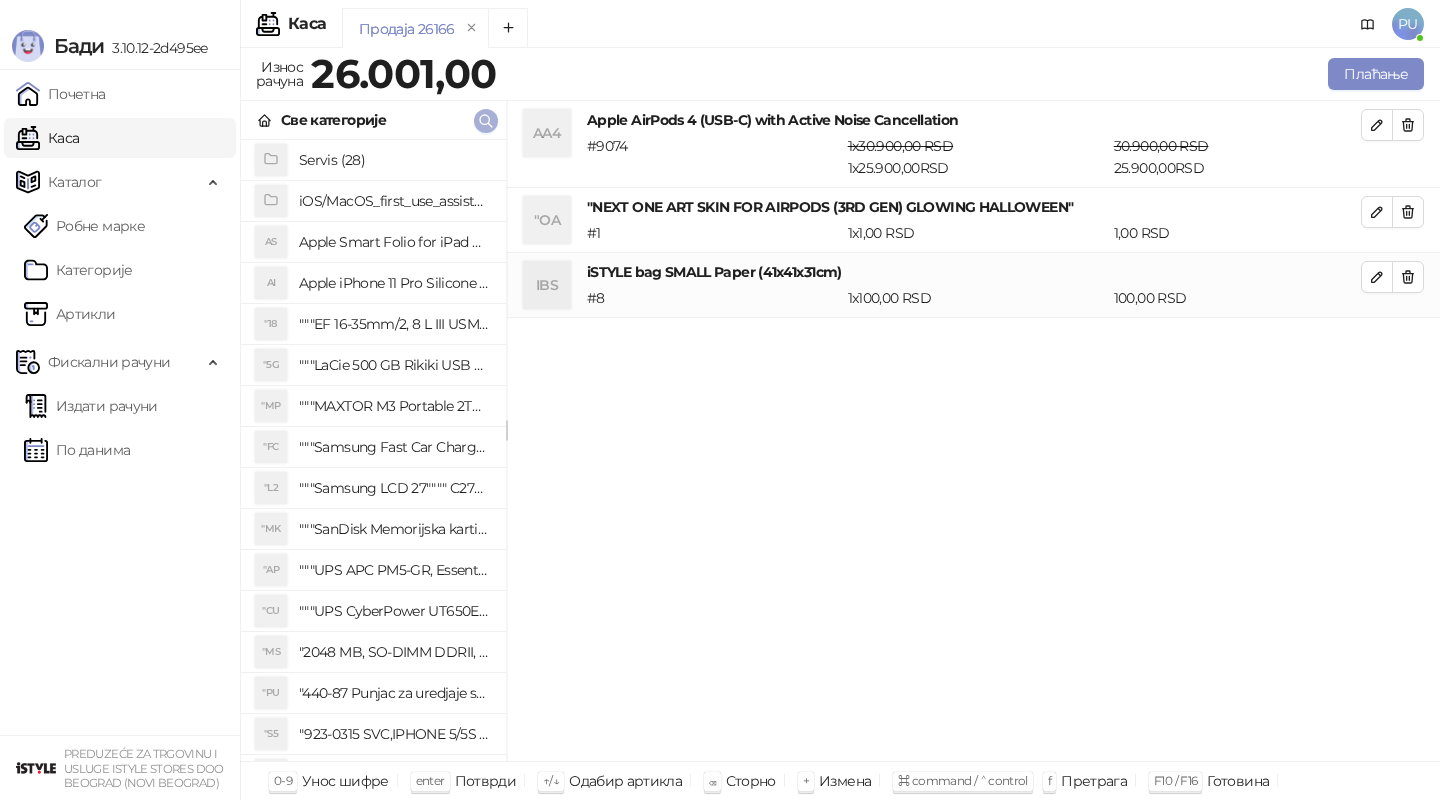 click 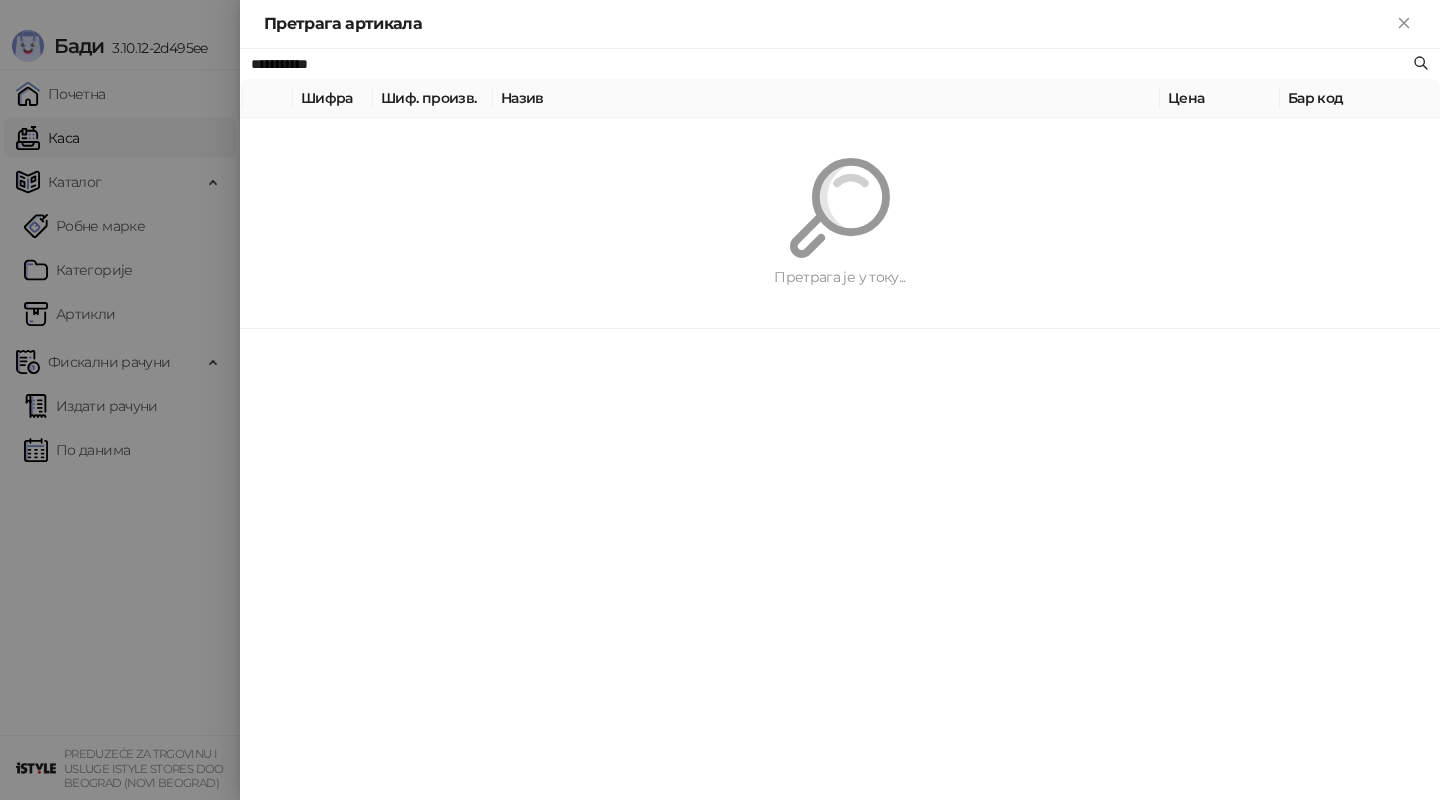 paste 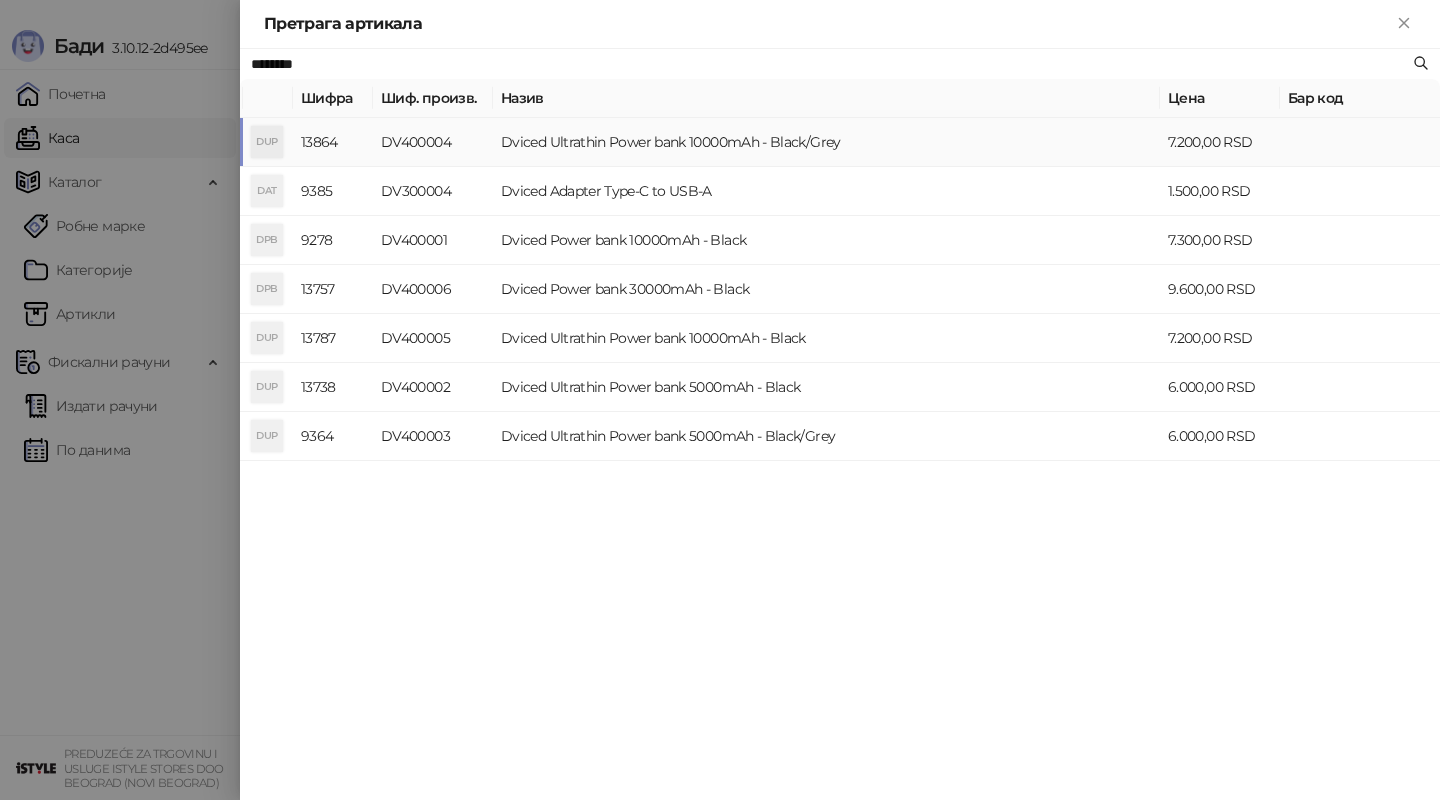 type on "********" 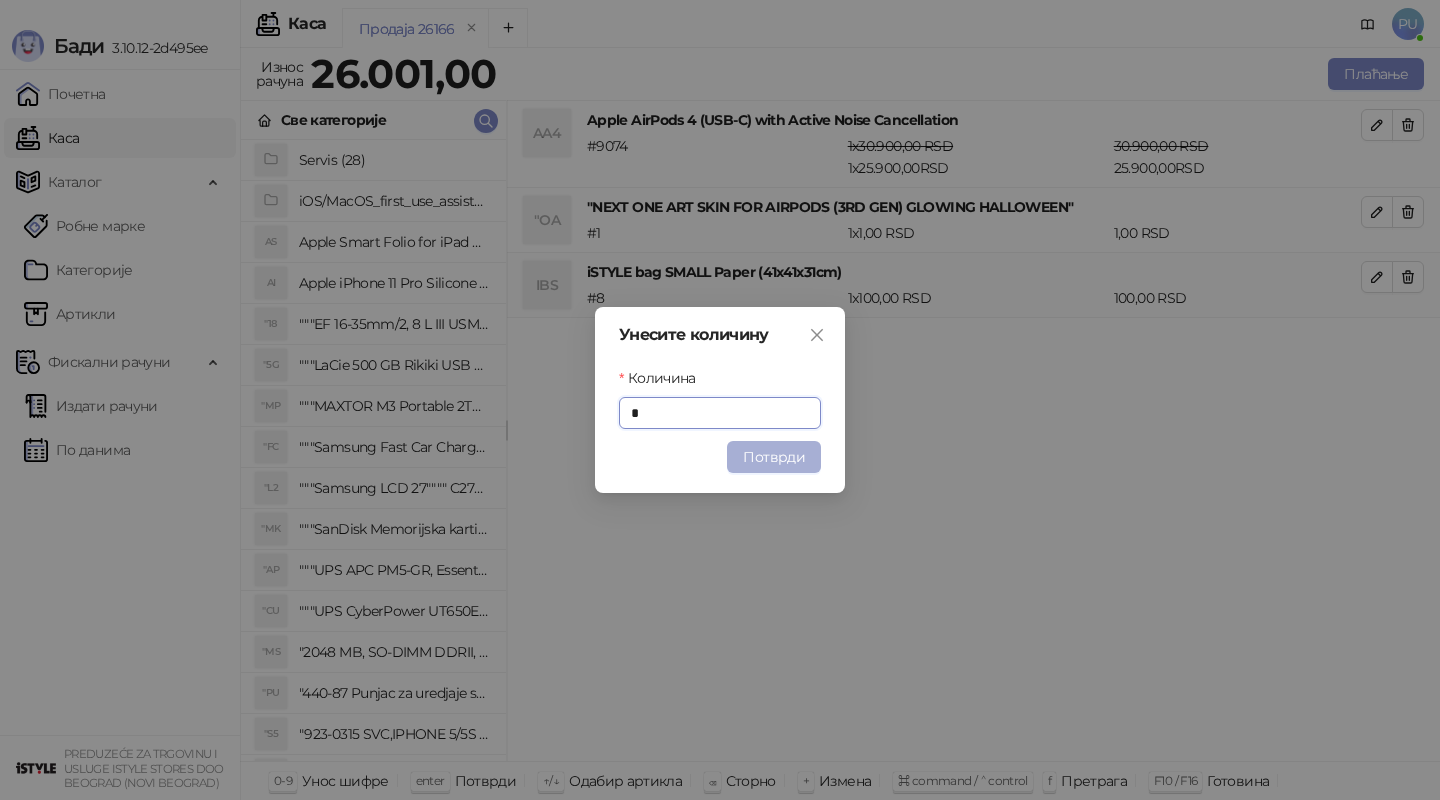 click on "Потврди" at bounding box center (774, 457) 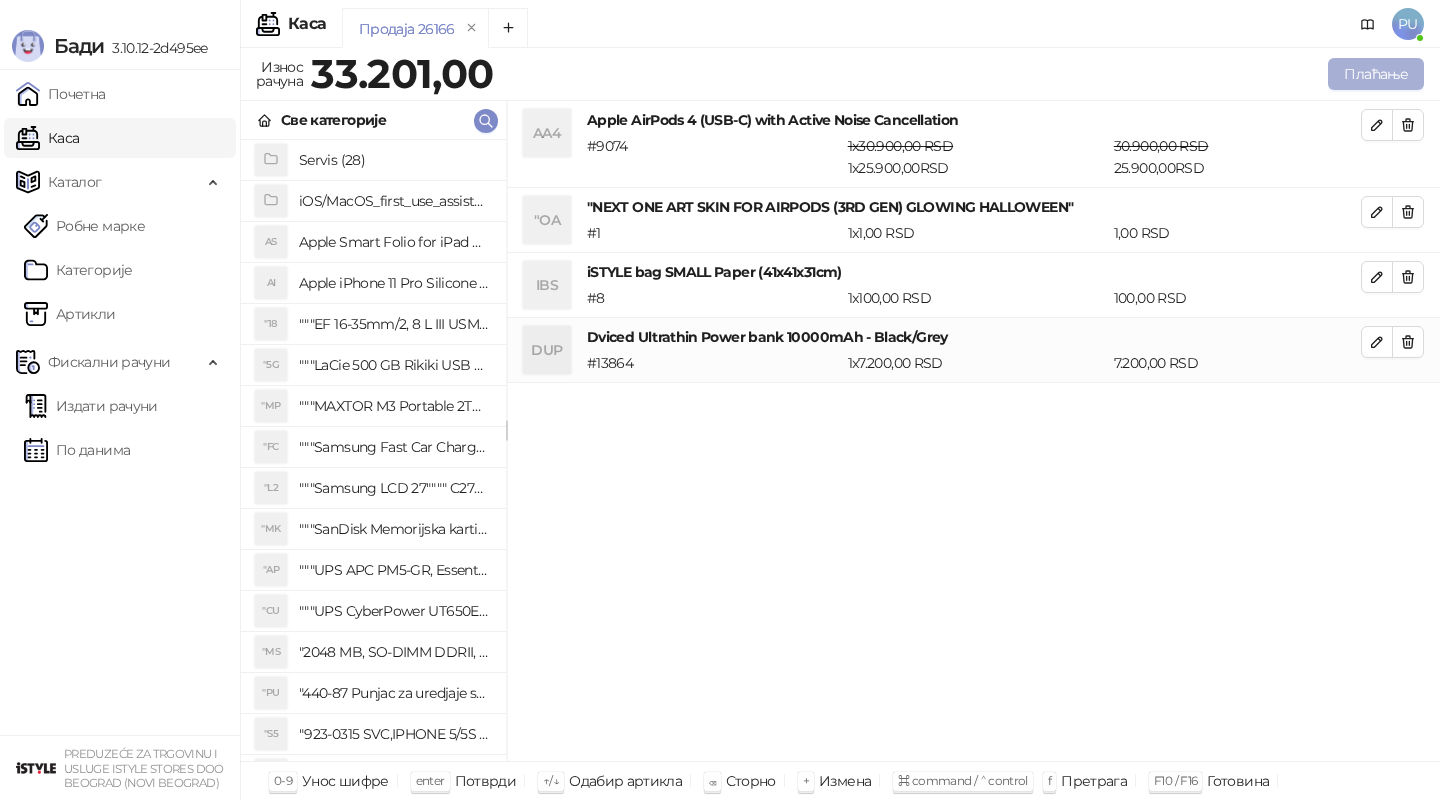 click on "Плаћање" at bounding box center [1376, 74] 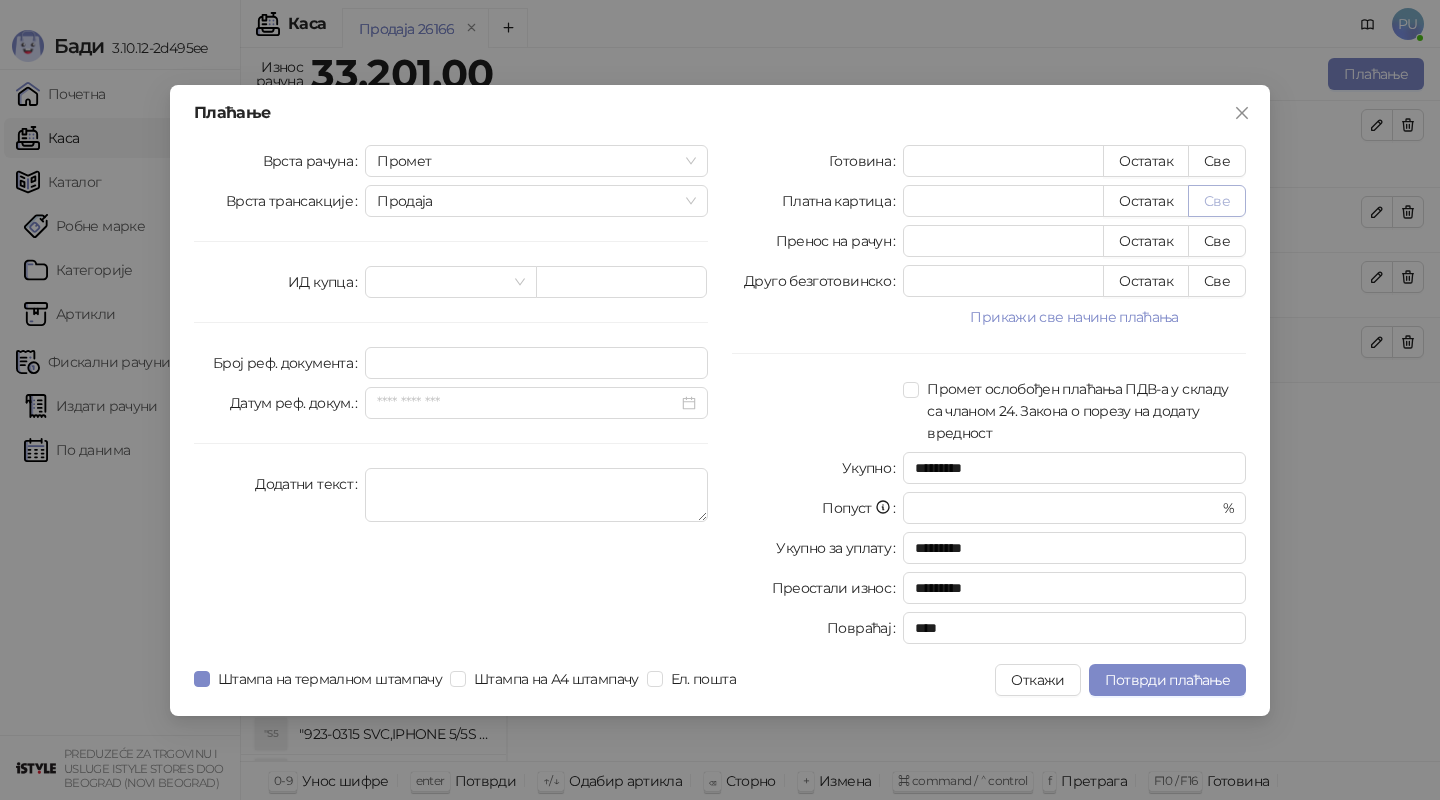 click on "Све" at bounding box center [1217, 201] 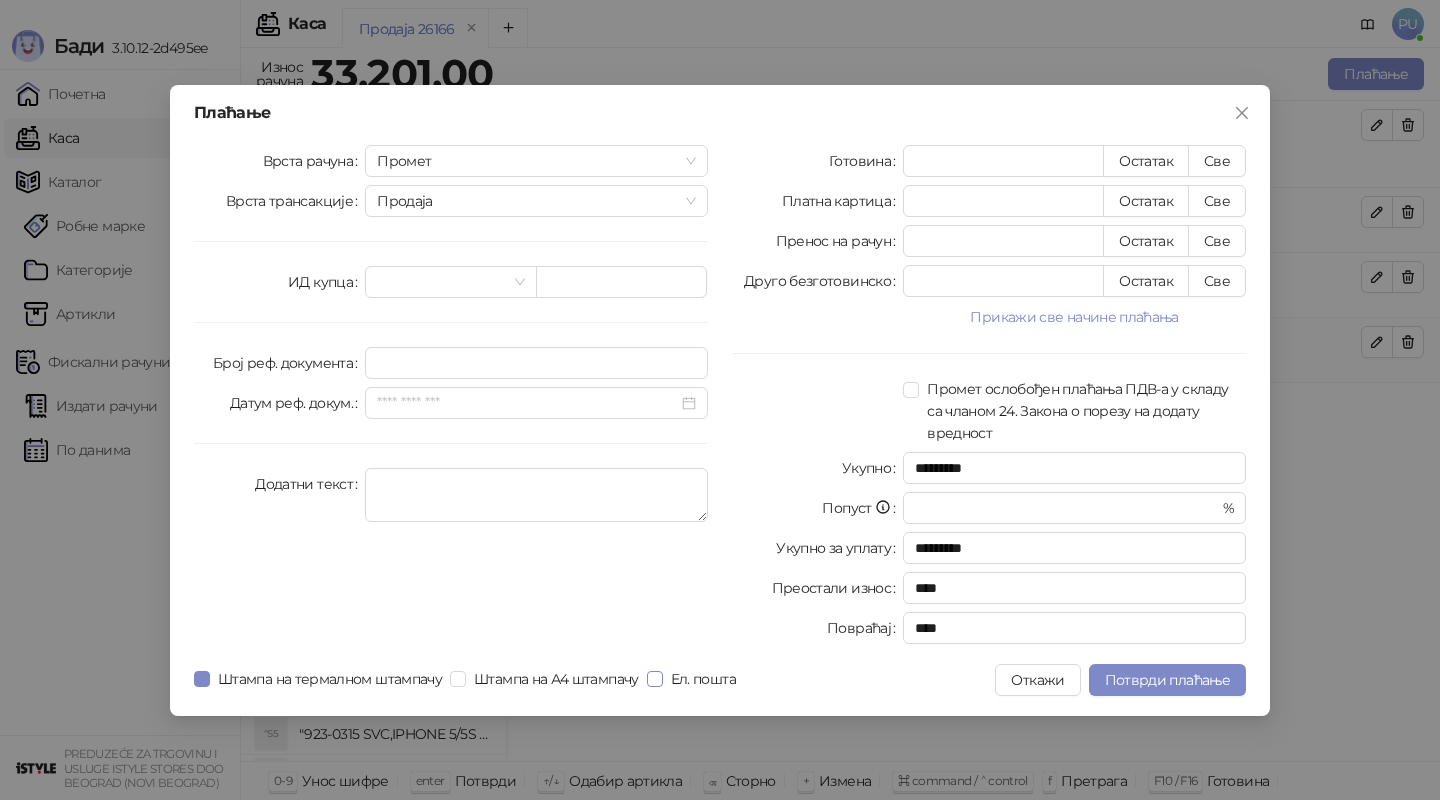 click on "Ел. пошта" at bounding box center (703, 679) 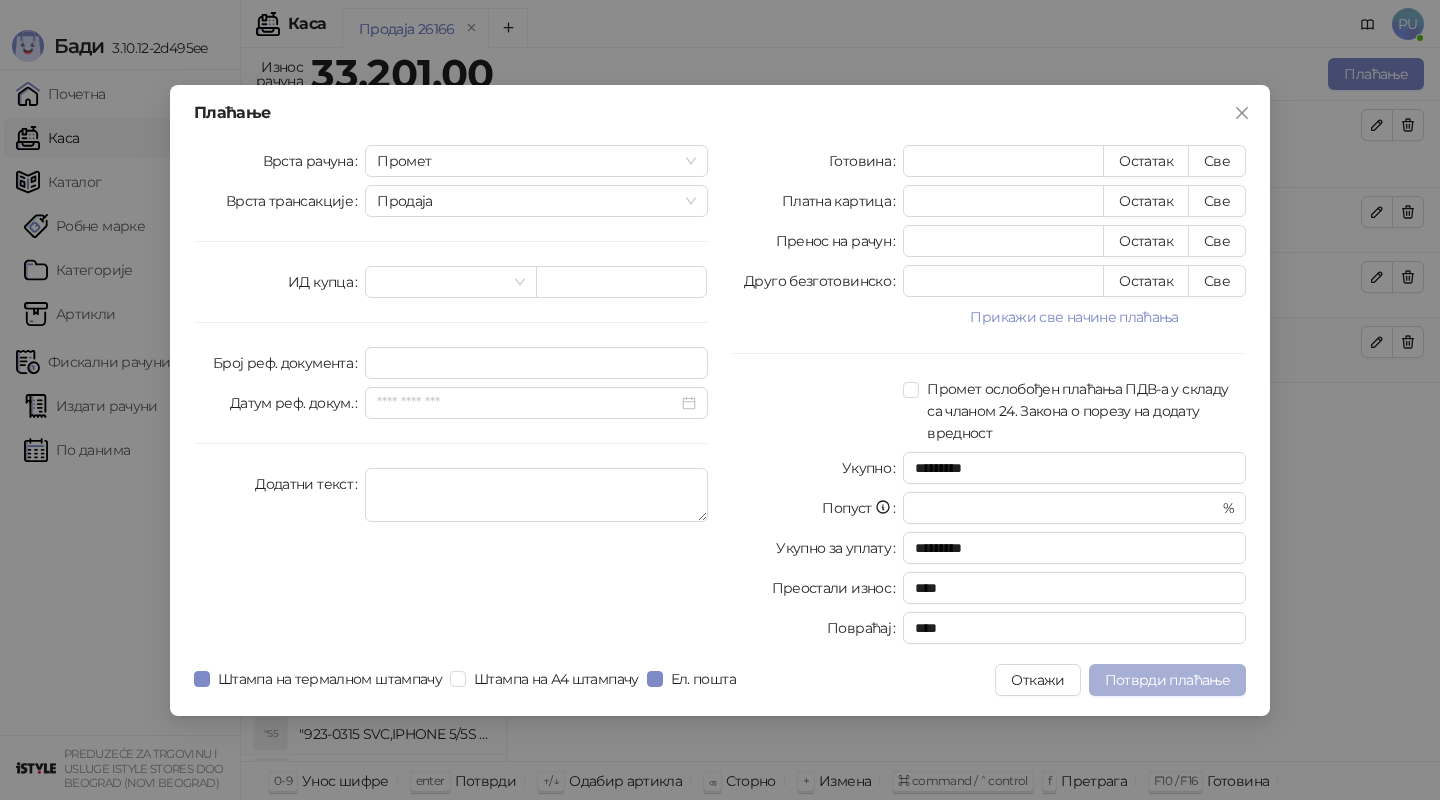 click on "Потврди плаћање" at bounding box center [1167, 680] 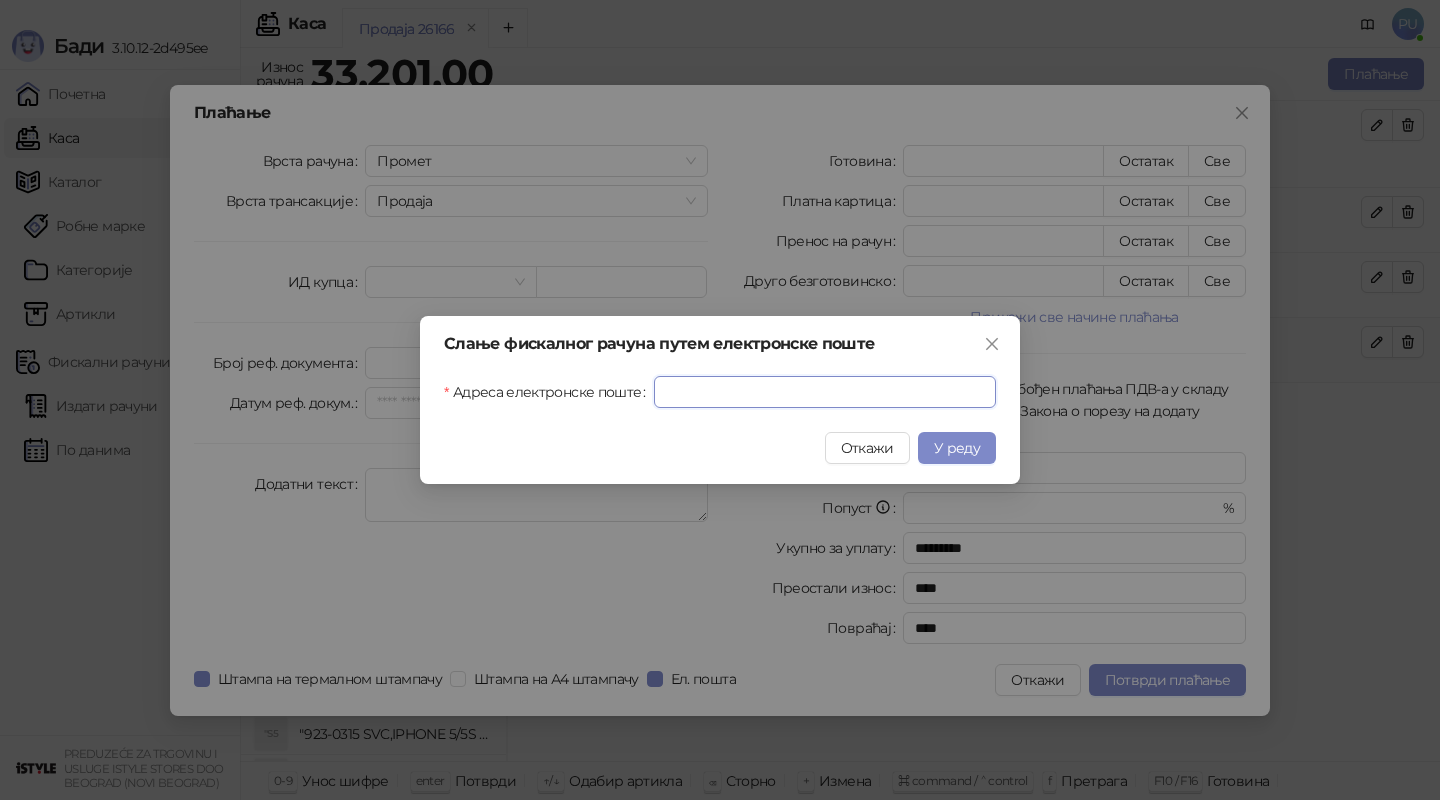 click on "Адреса електронске поште" at bounding box center [825, 392] 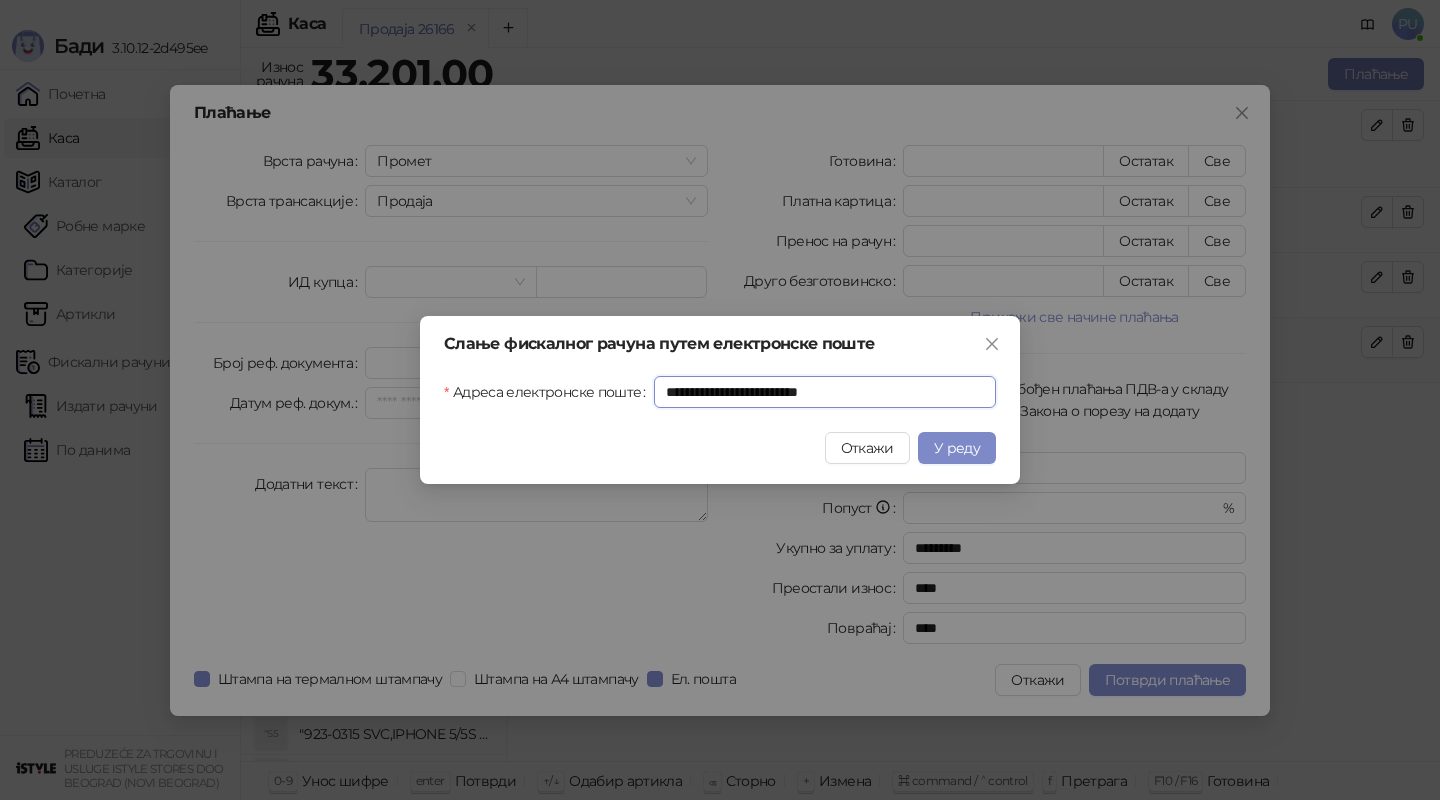 drag, startPoint x: 871, startPoint y: 394, endPoint x: 636, endPoint y: 384, distance: 235.21268 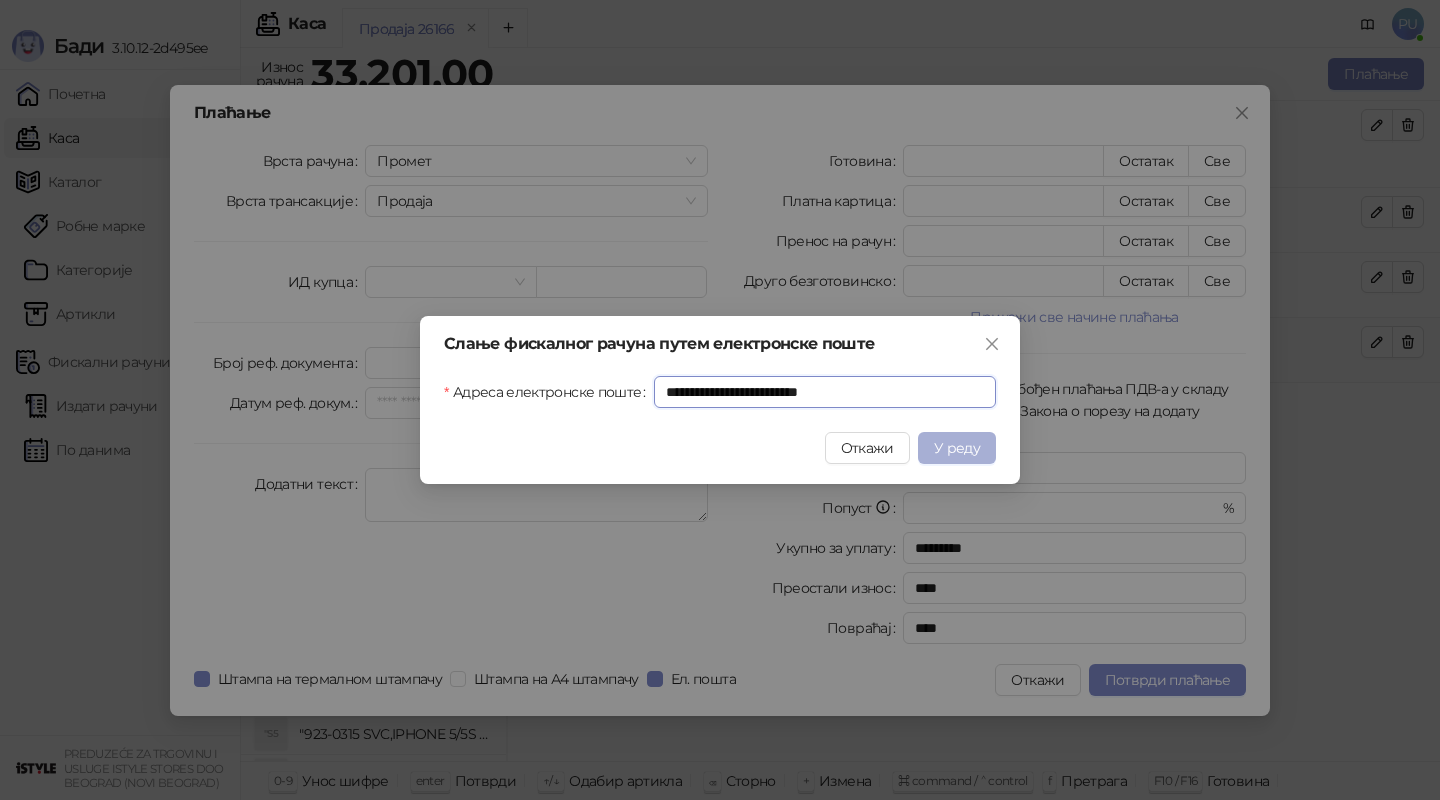 type on "**********" 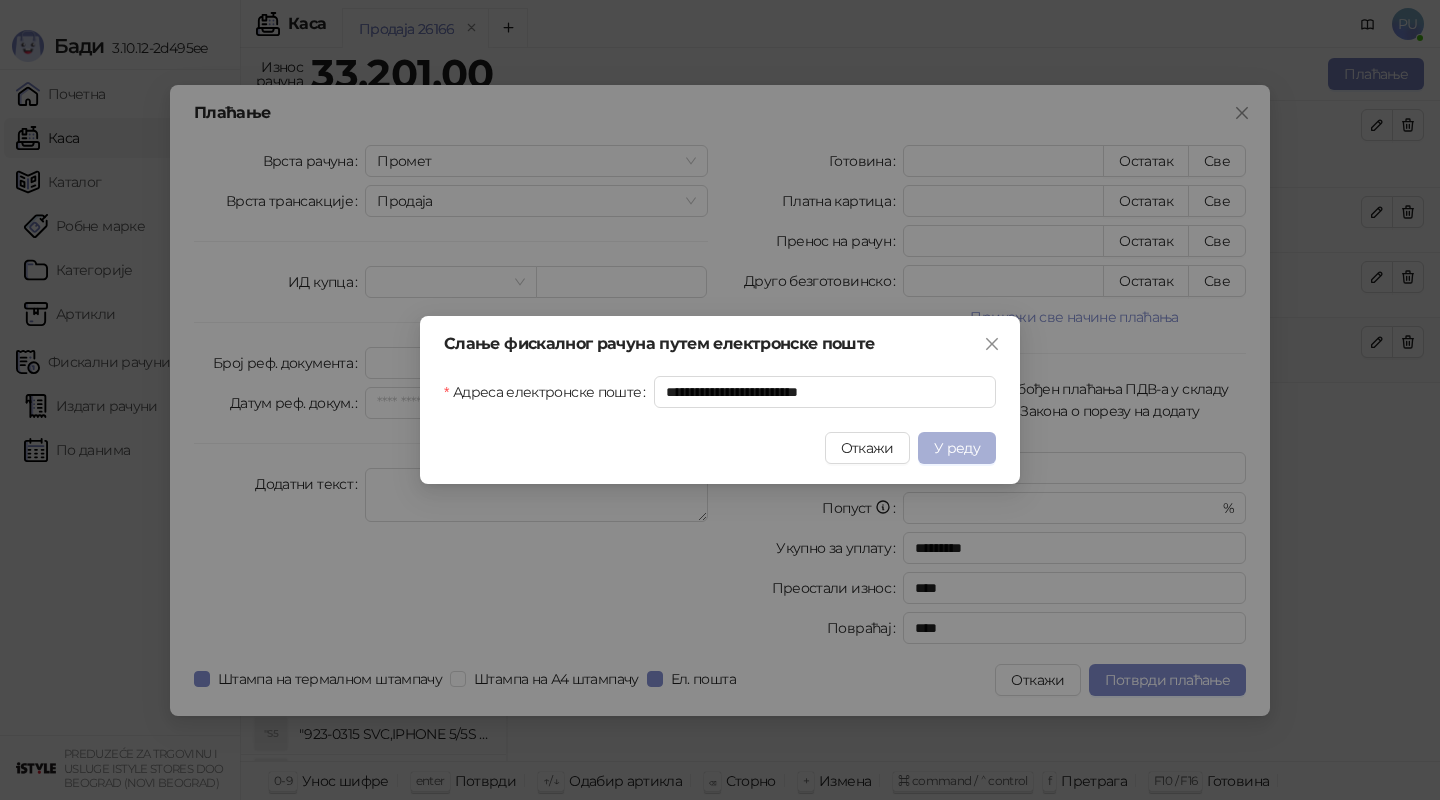 click on "У реду" at bounding box center [957, 448] 